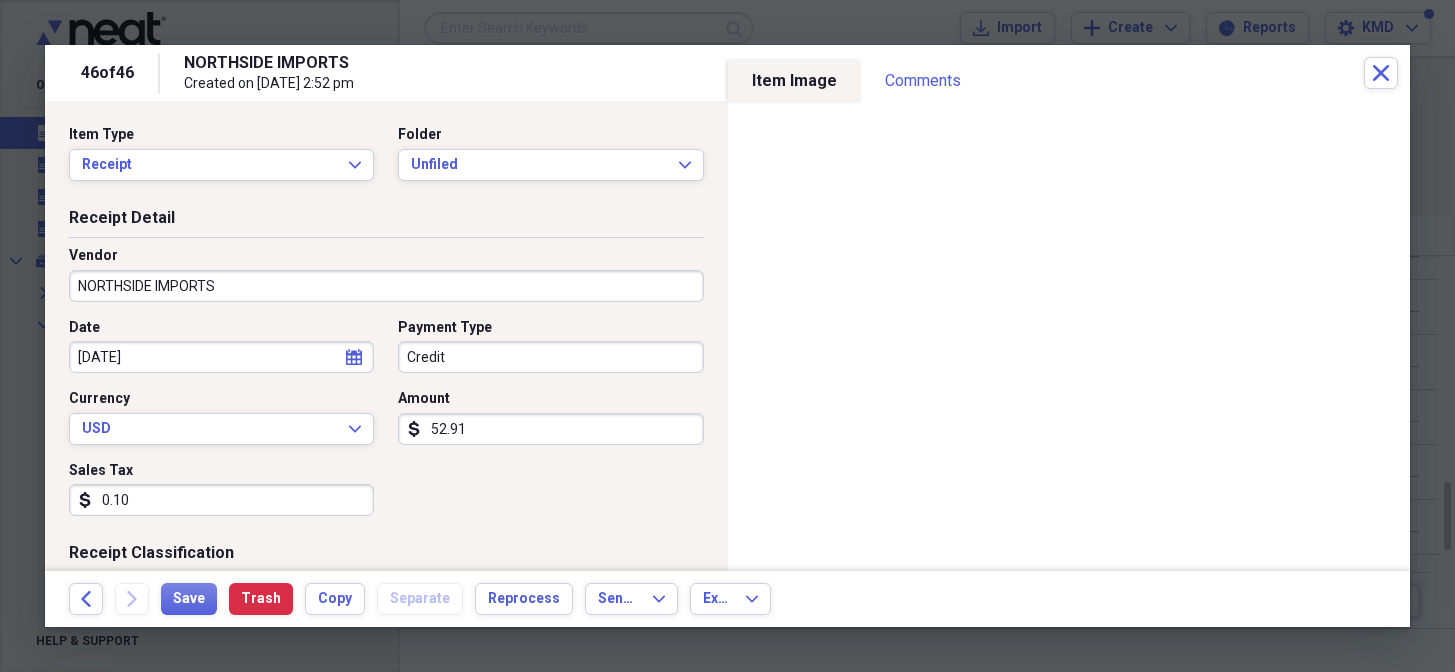 scroll, scrollTop: 0, scrollLeft: 0, axis: both 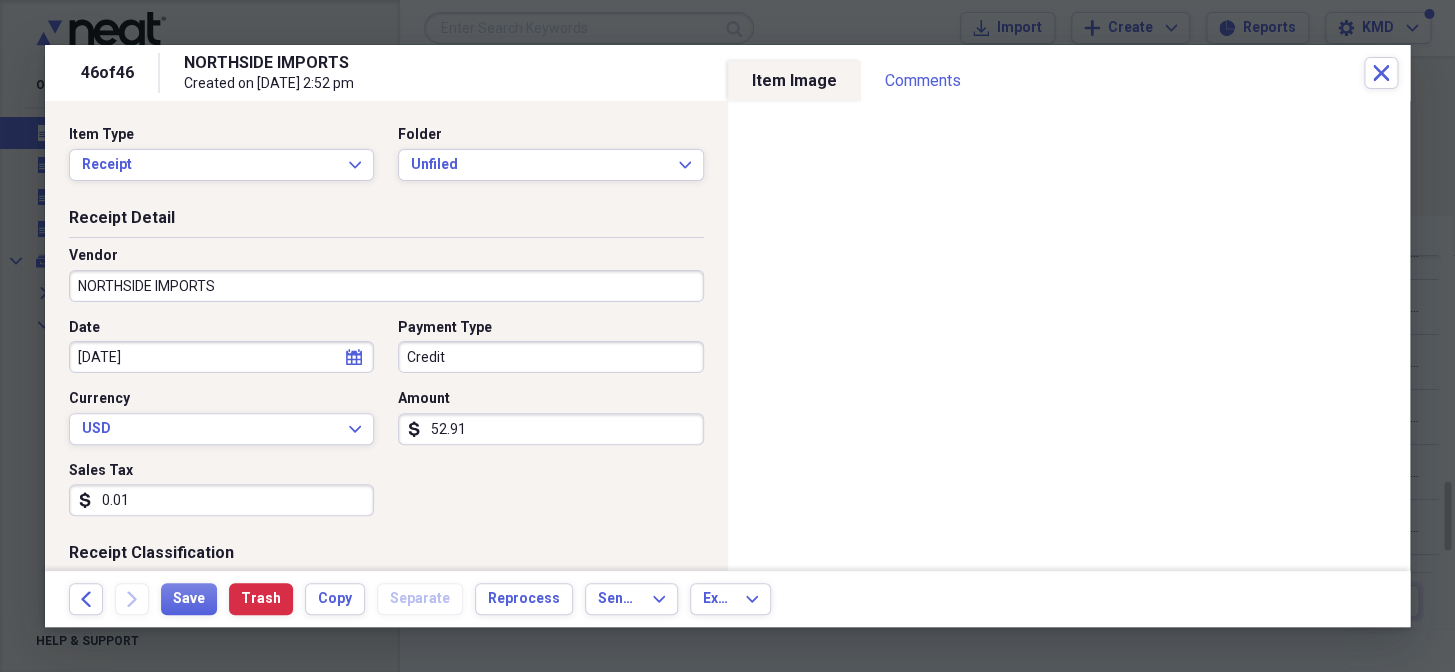 type on "0.01" 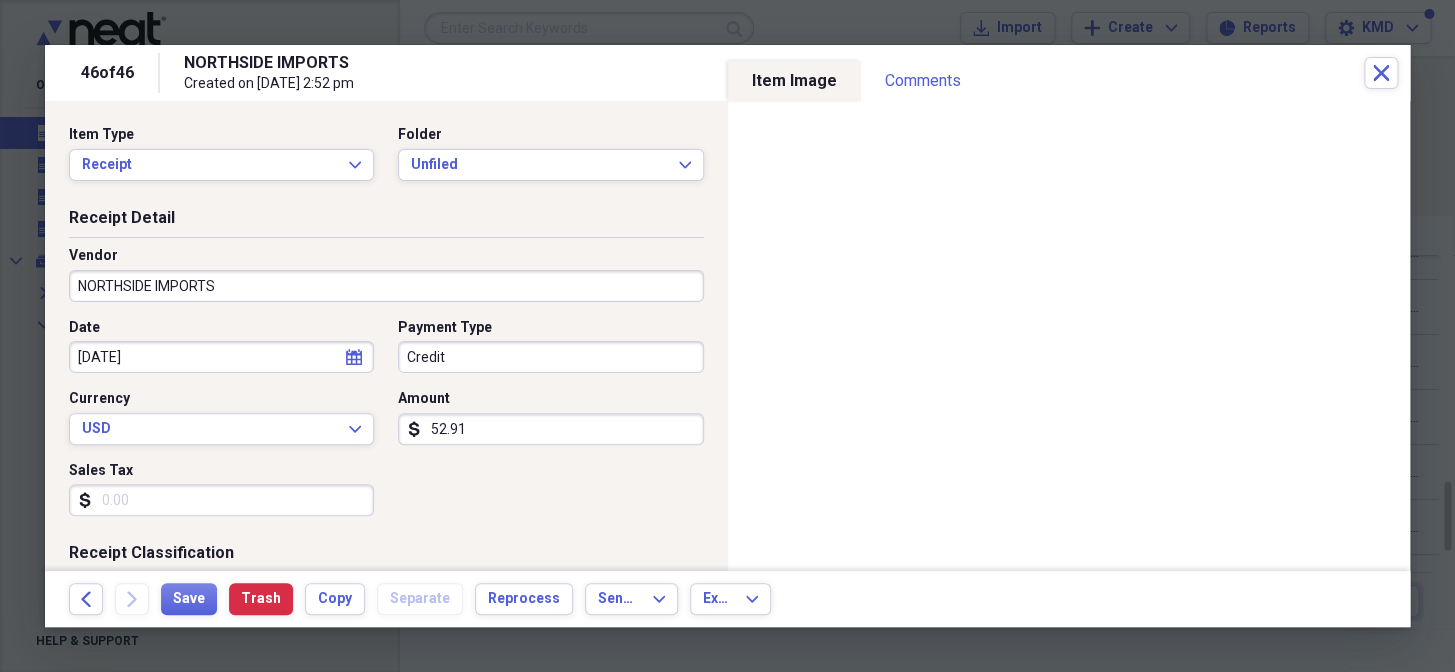 click at bounding box center [727, 336] 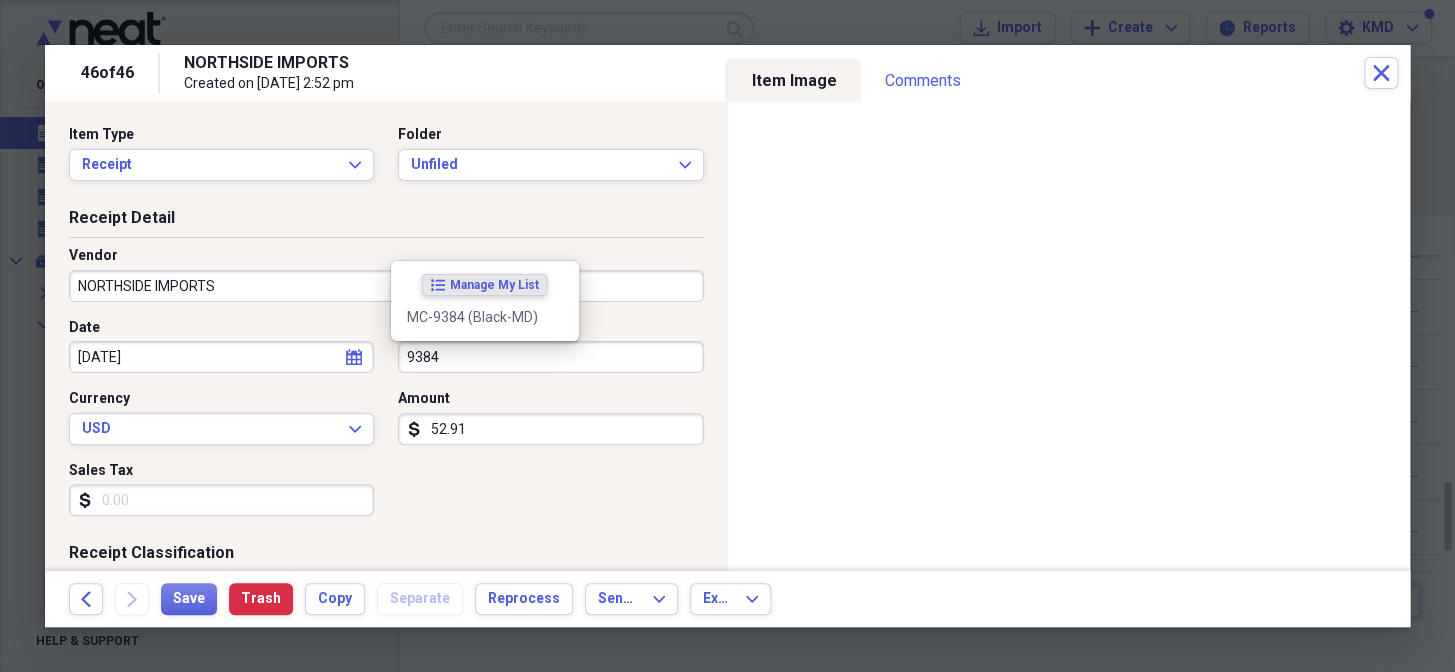 click on "9384" at bounding box center [550, 357] 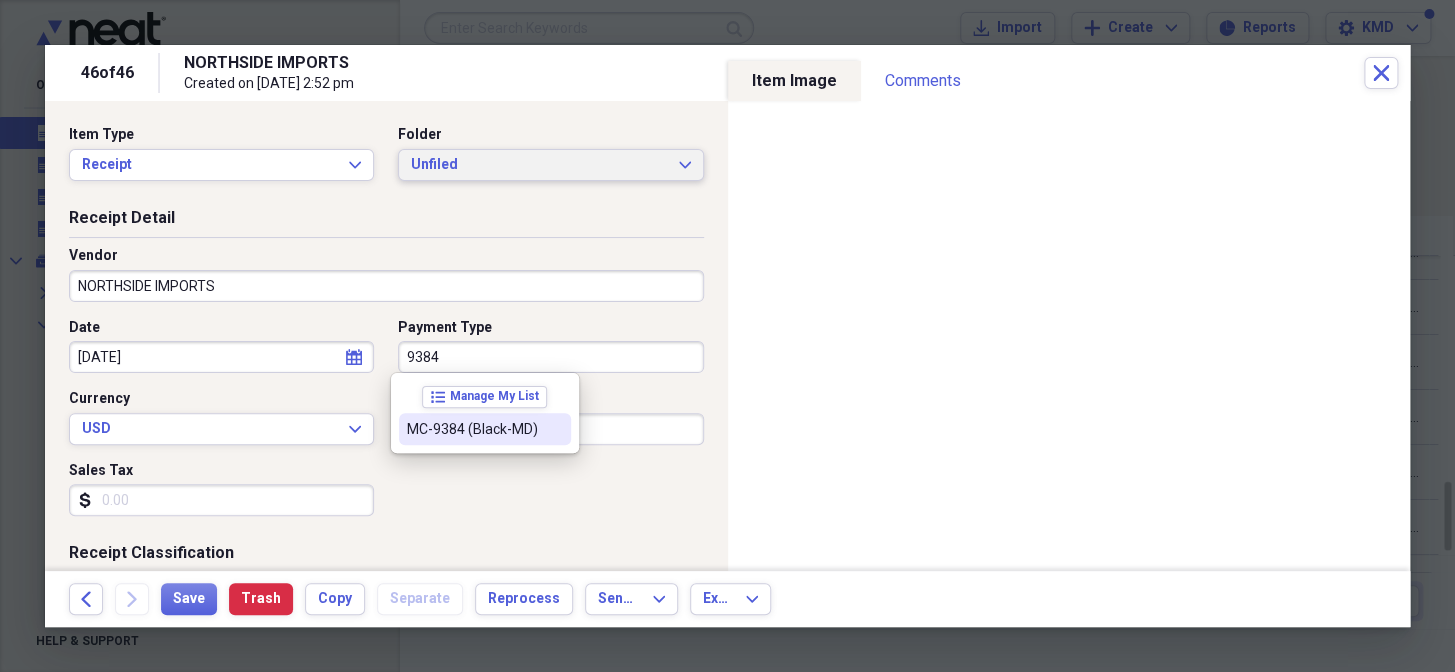 drag, startPoint x: 471, startPoint y: 428, endPoint x: 579, endPoint y: 150, distance: 298.24152 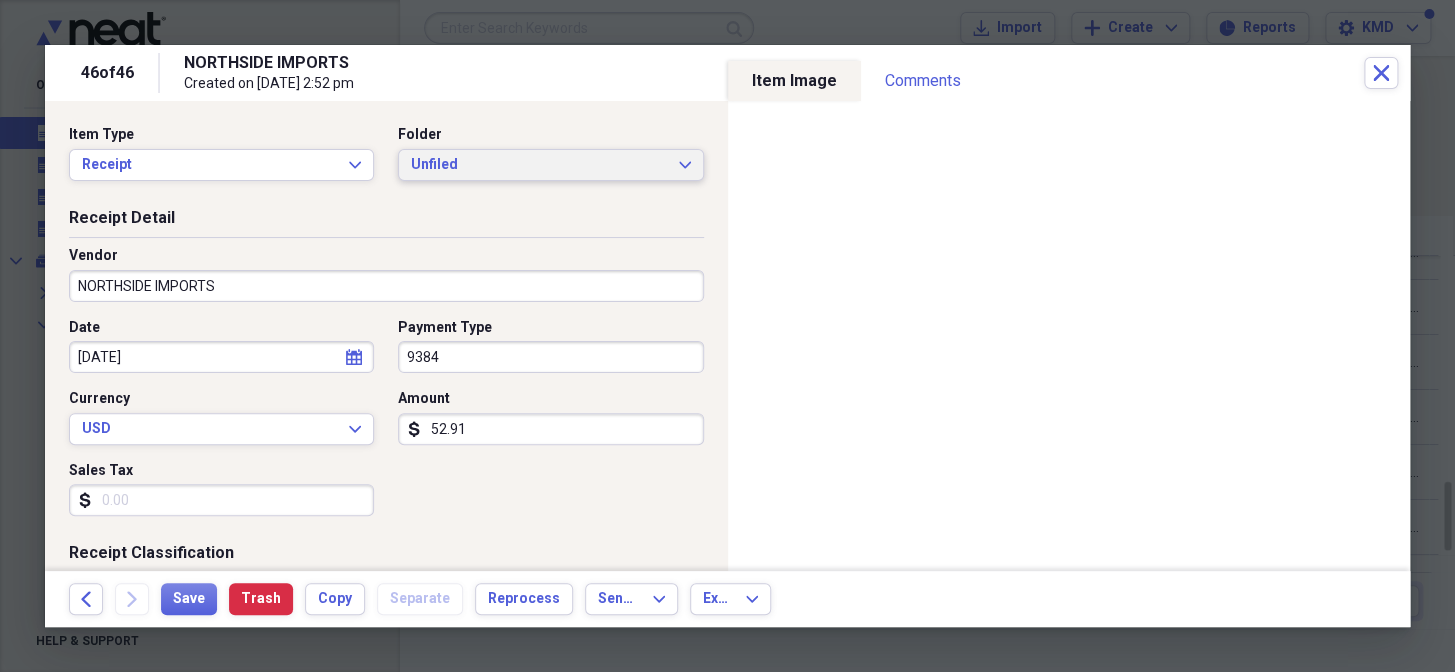 type on "MC-9384 (Black-MD)" 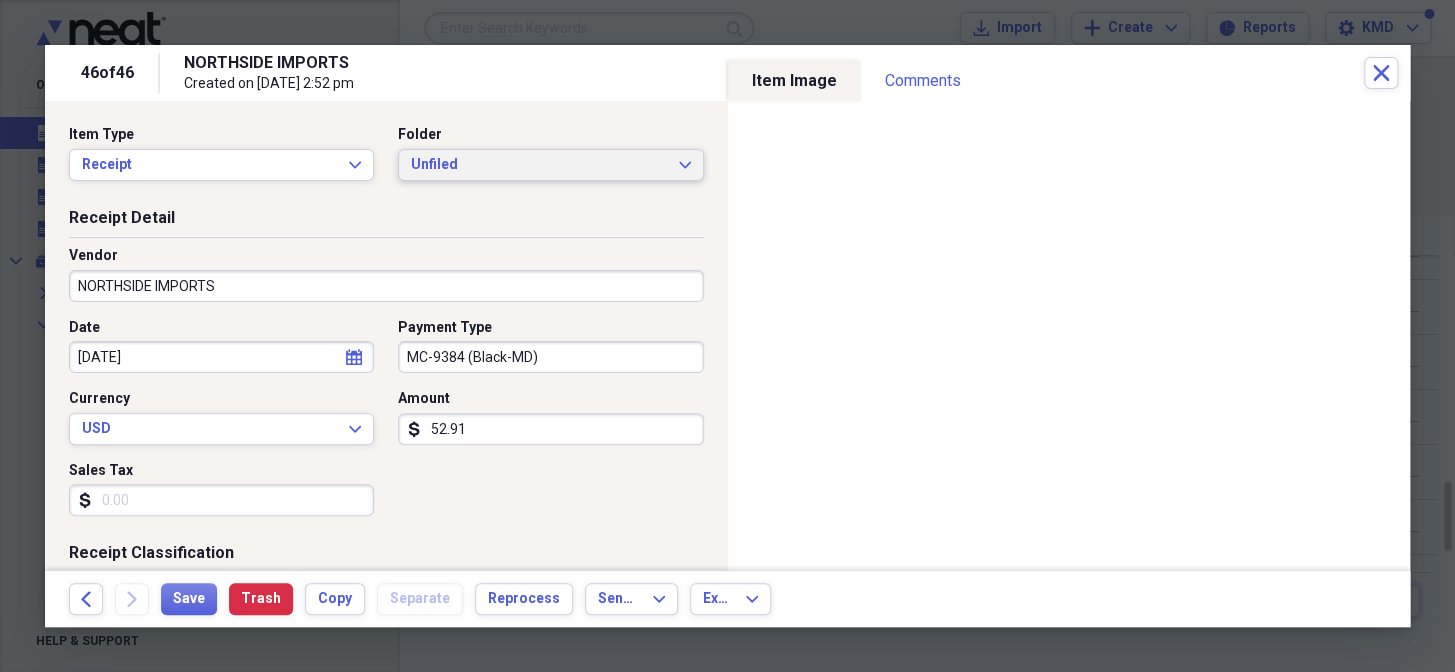 click on "Unfiled" at bounding box center [538, 165] 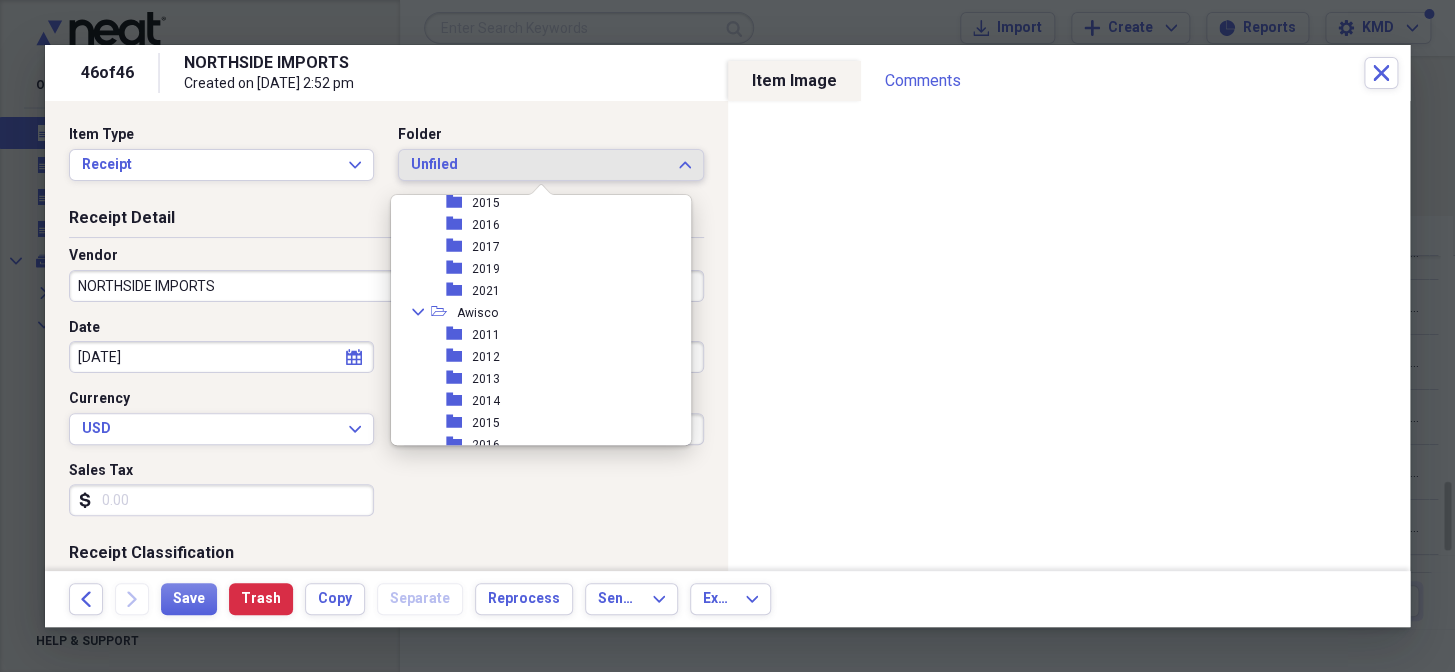 scroll, scrollTop: 6363, scrollLeft: 0, axis: vertical 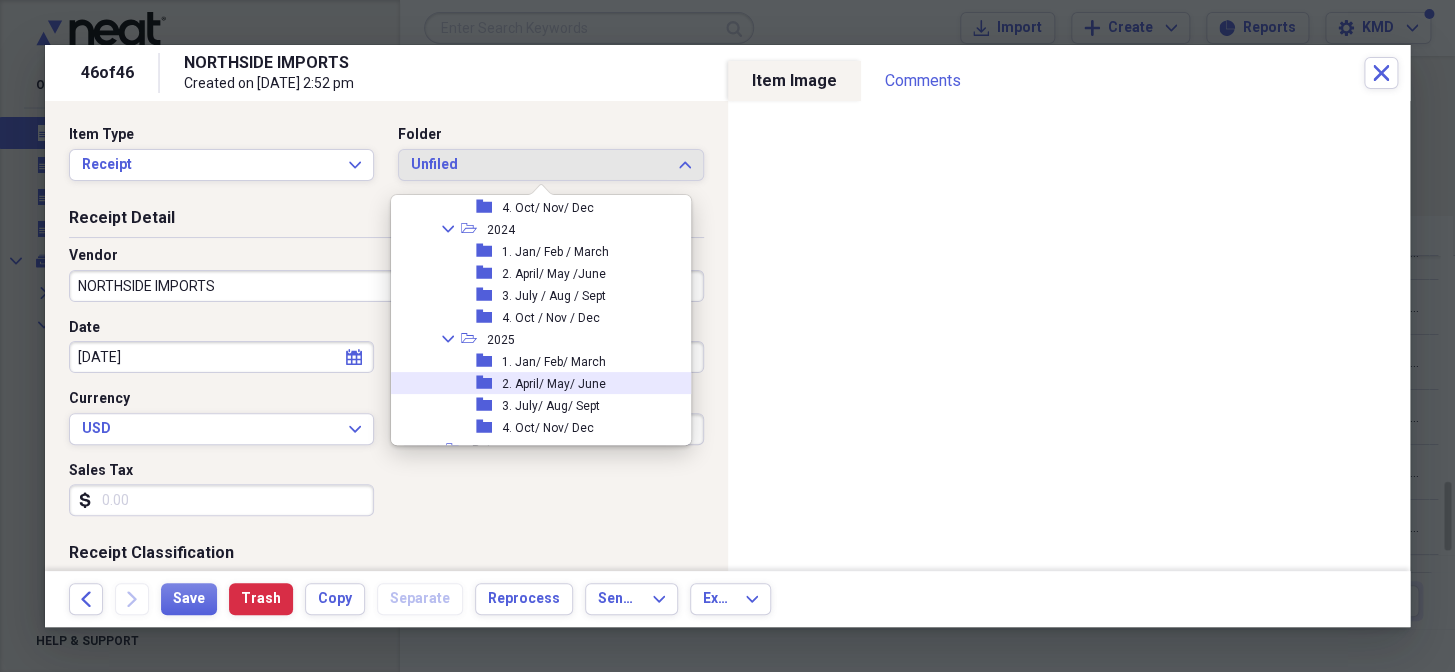 click on "2.  April/ May/ June" at bounding box center (554, 384) 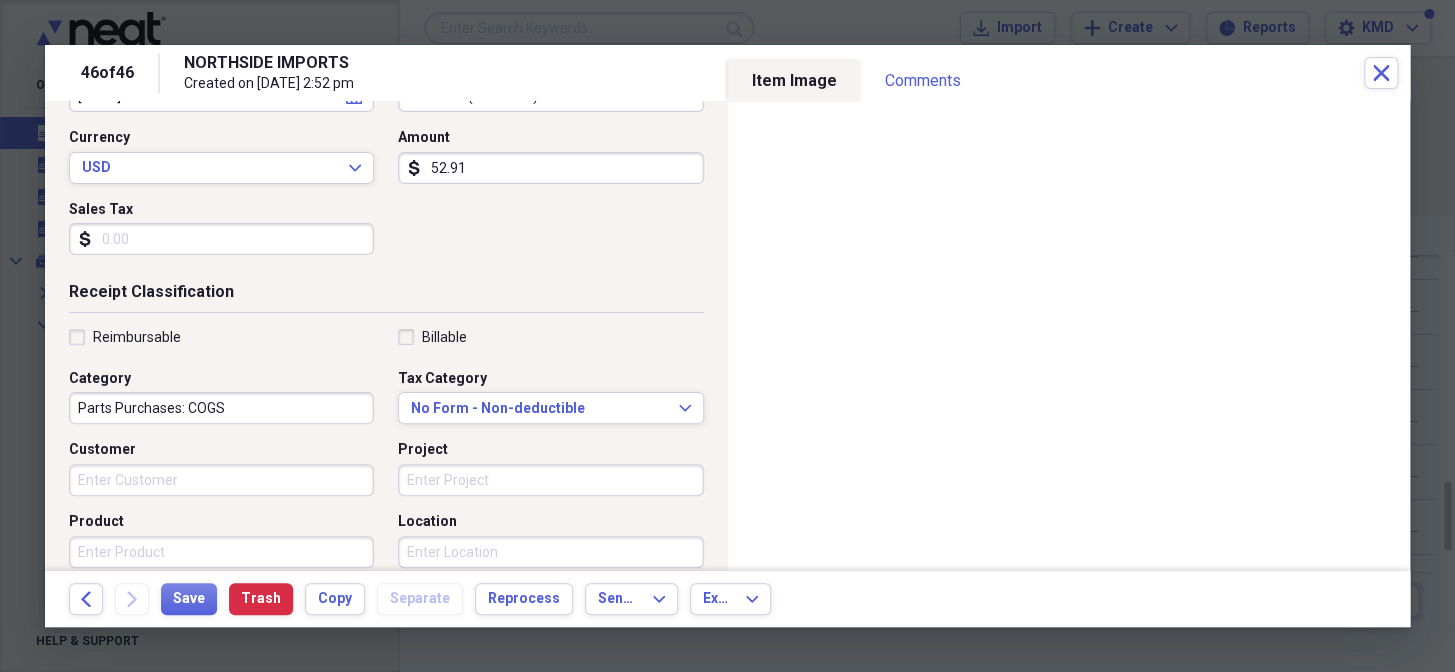 scroll, scrollTop: 272, scrollLeft: 0, axis: vertical 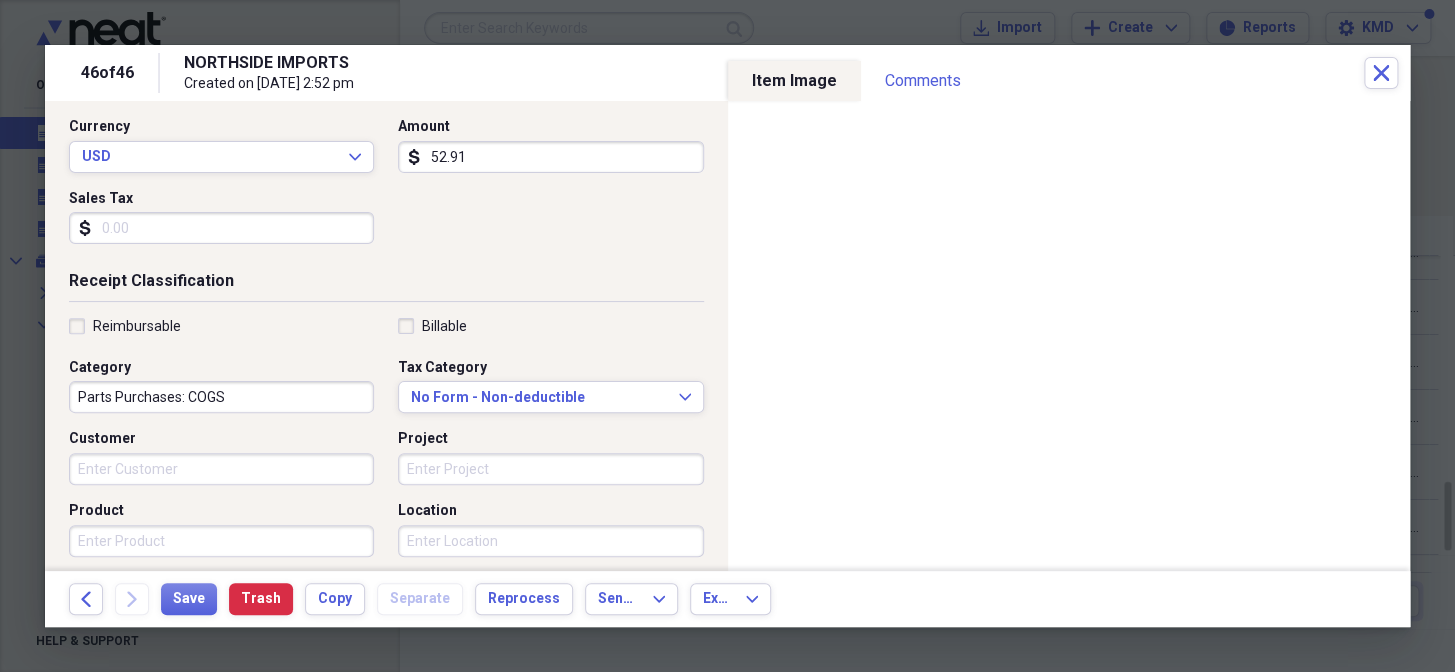 click on "Project" at bounding box center (550, 469) 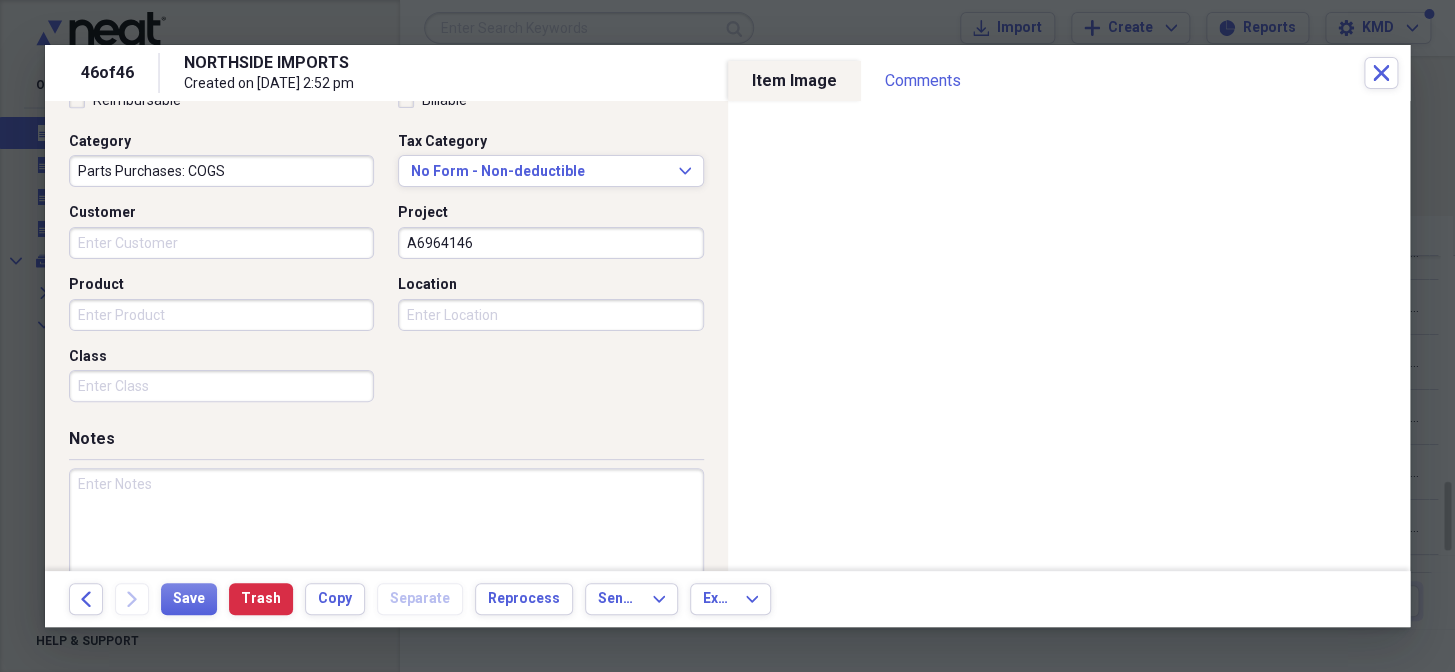 scroll, scrollTop: 550, scrollLeft: 0, axis: vertical 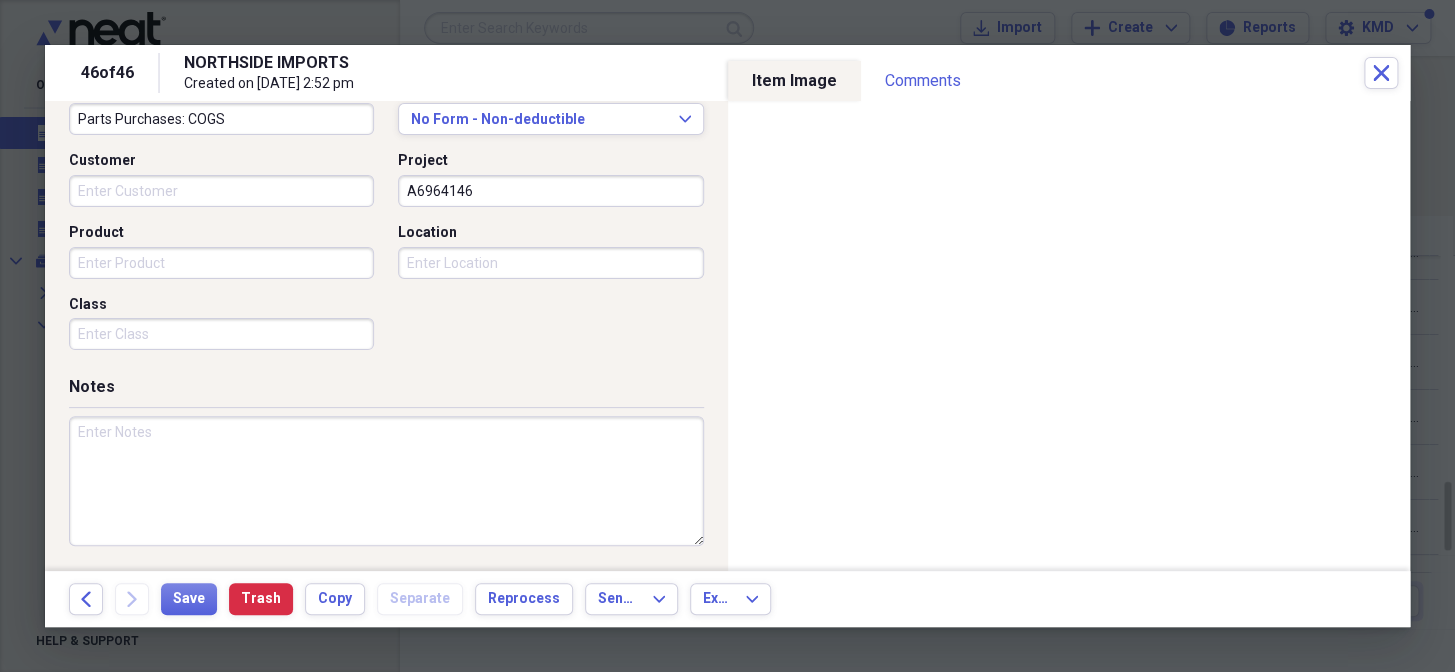 type on "A6964146" 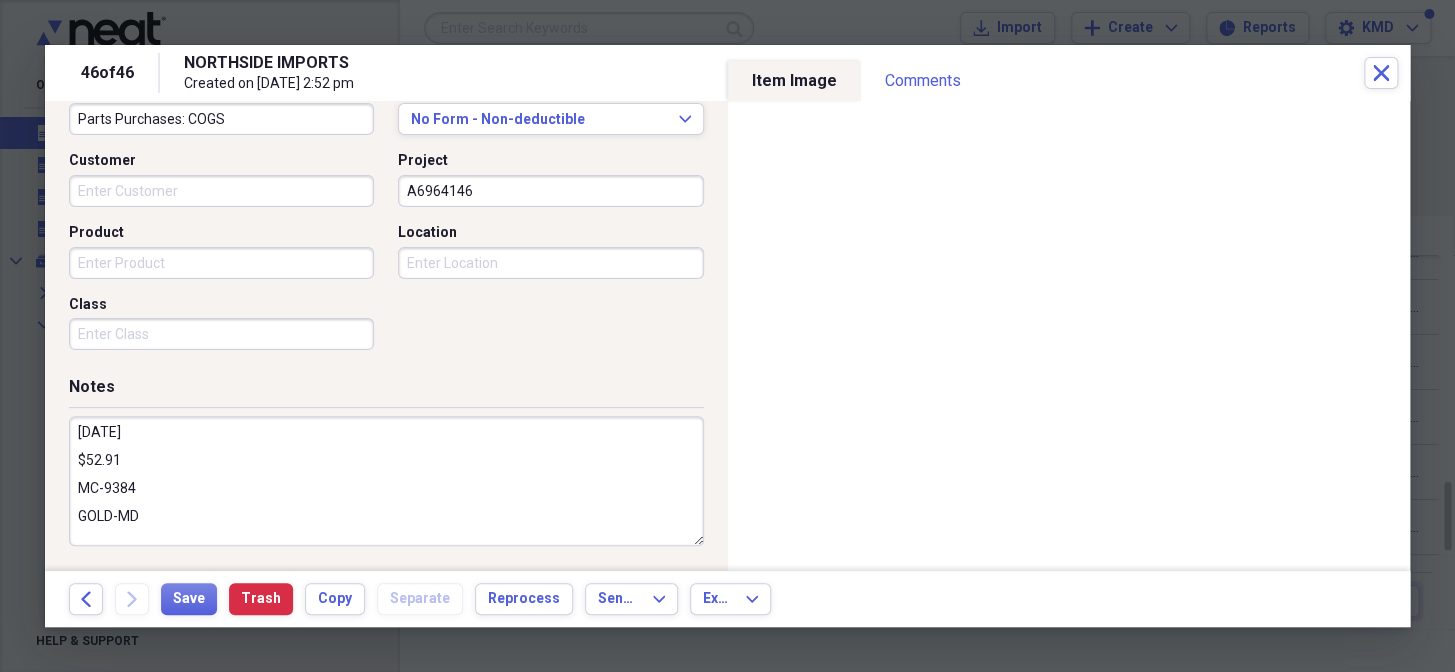 scroll, scrollTop: 8, scrollLeft: 0, axis: vertical 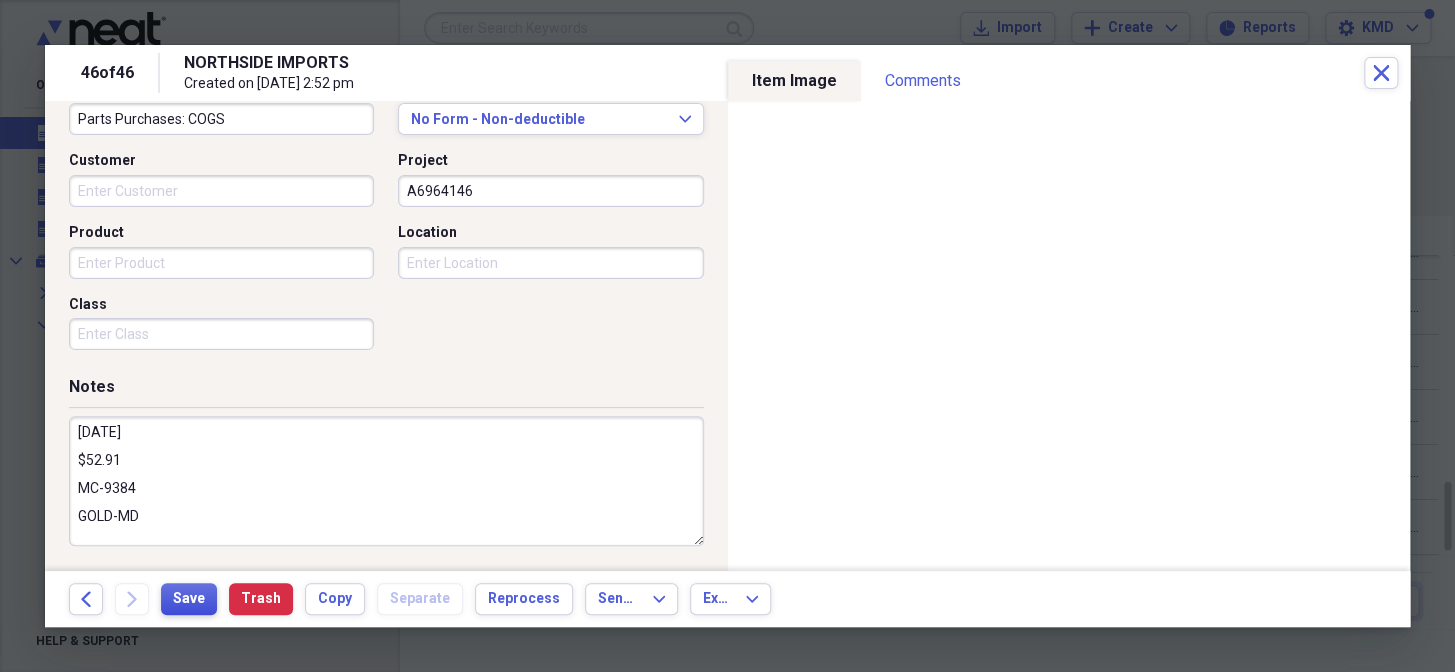 type on "6.9.25
$52.91
MC-9384
GOLD-MD" 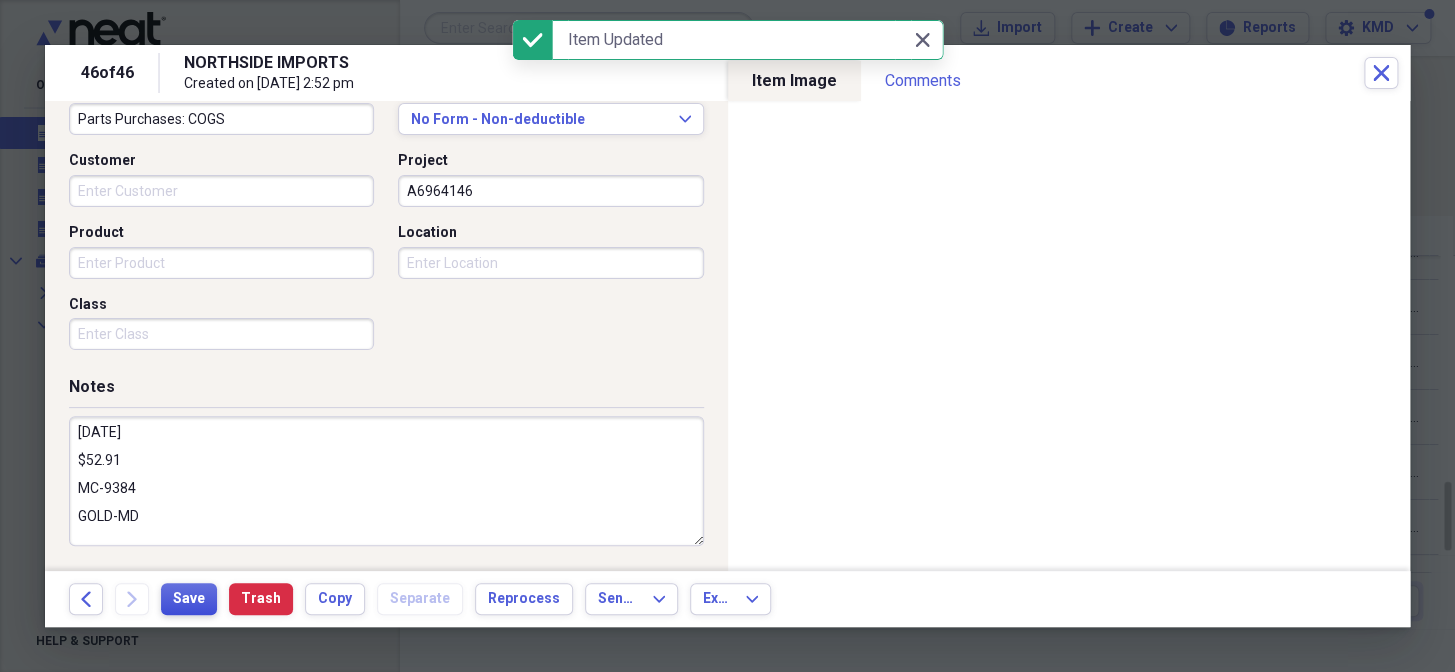 scroll, scrollTop: 0, scrollLeft: 0, axis: both 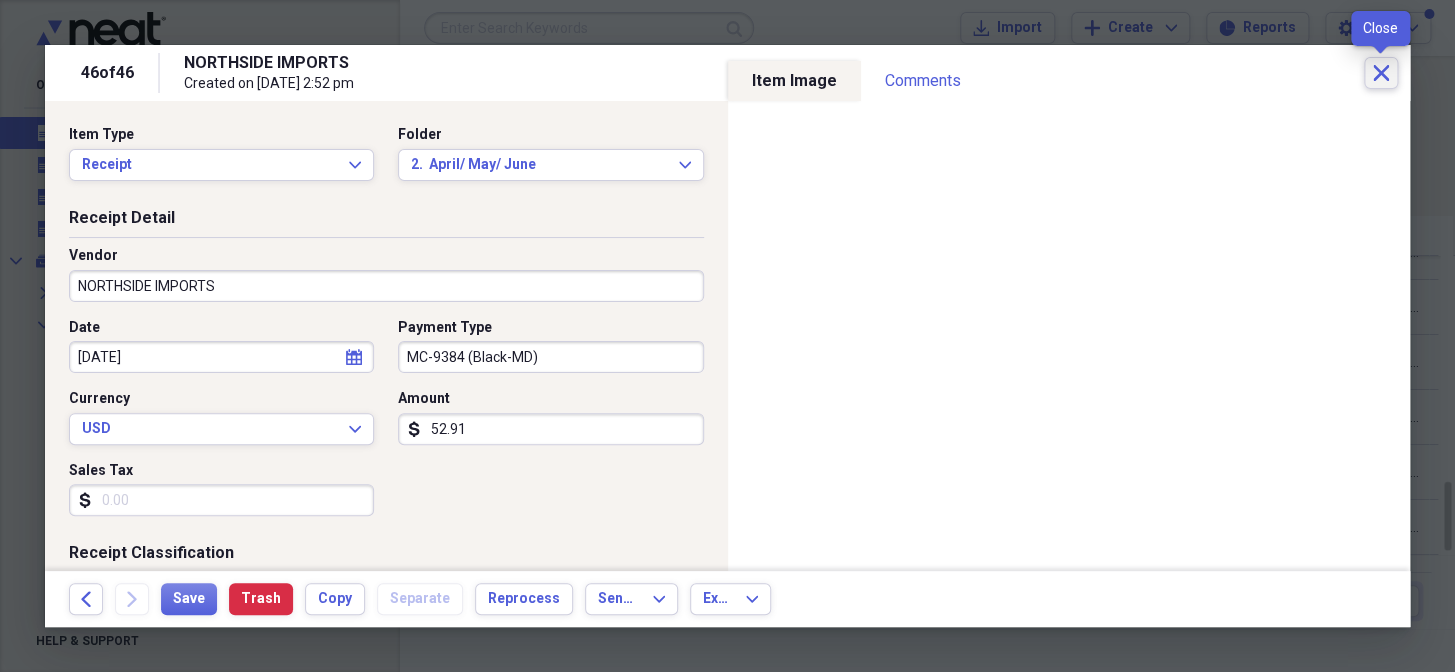 click on "Close" 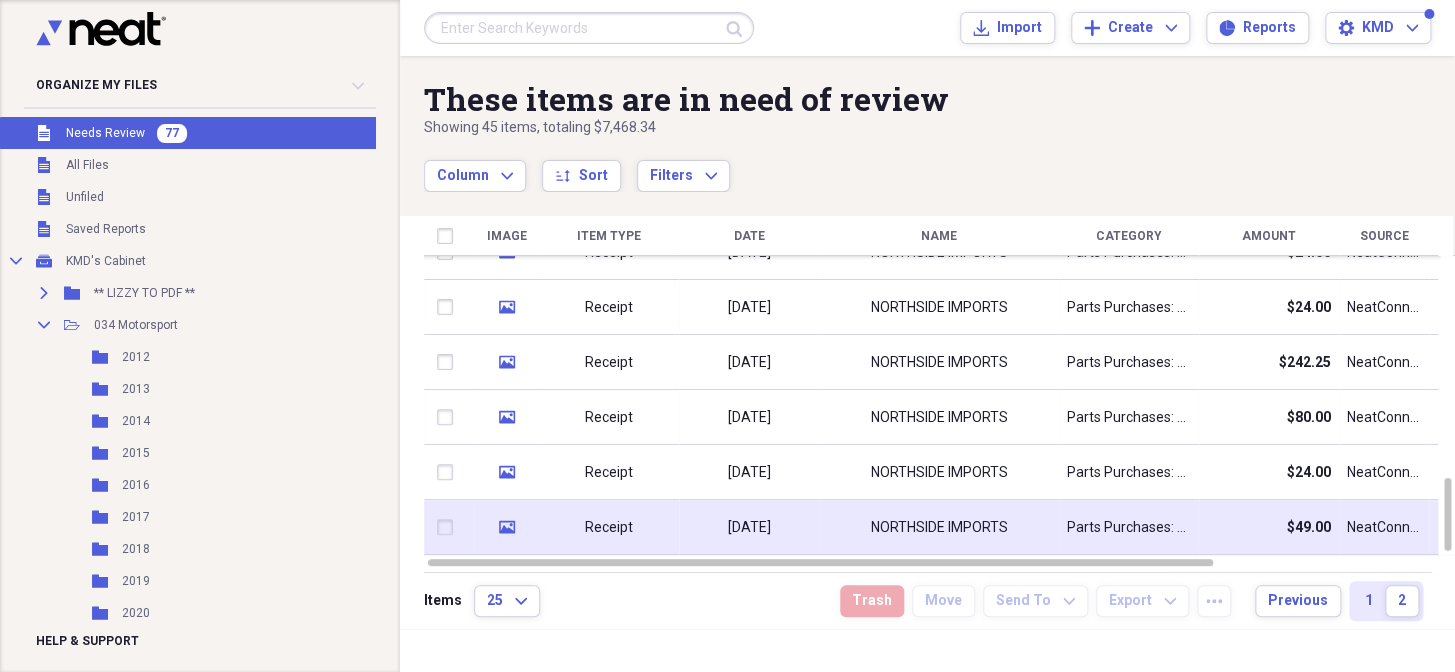 click on "NORTHSIDE IMPORTS" at bounding box center (939, 528) 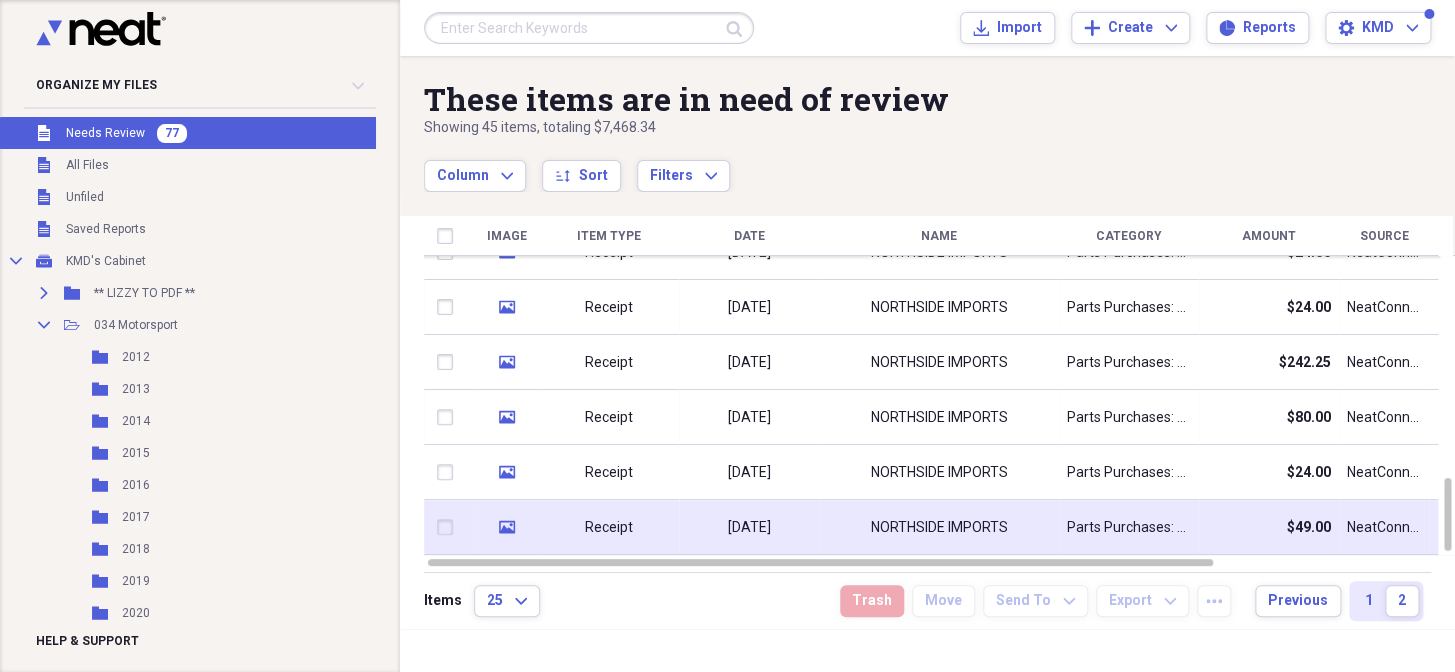 click on "NORTHSIDE IMPORTS" at bounding box center [939, 528] 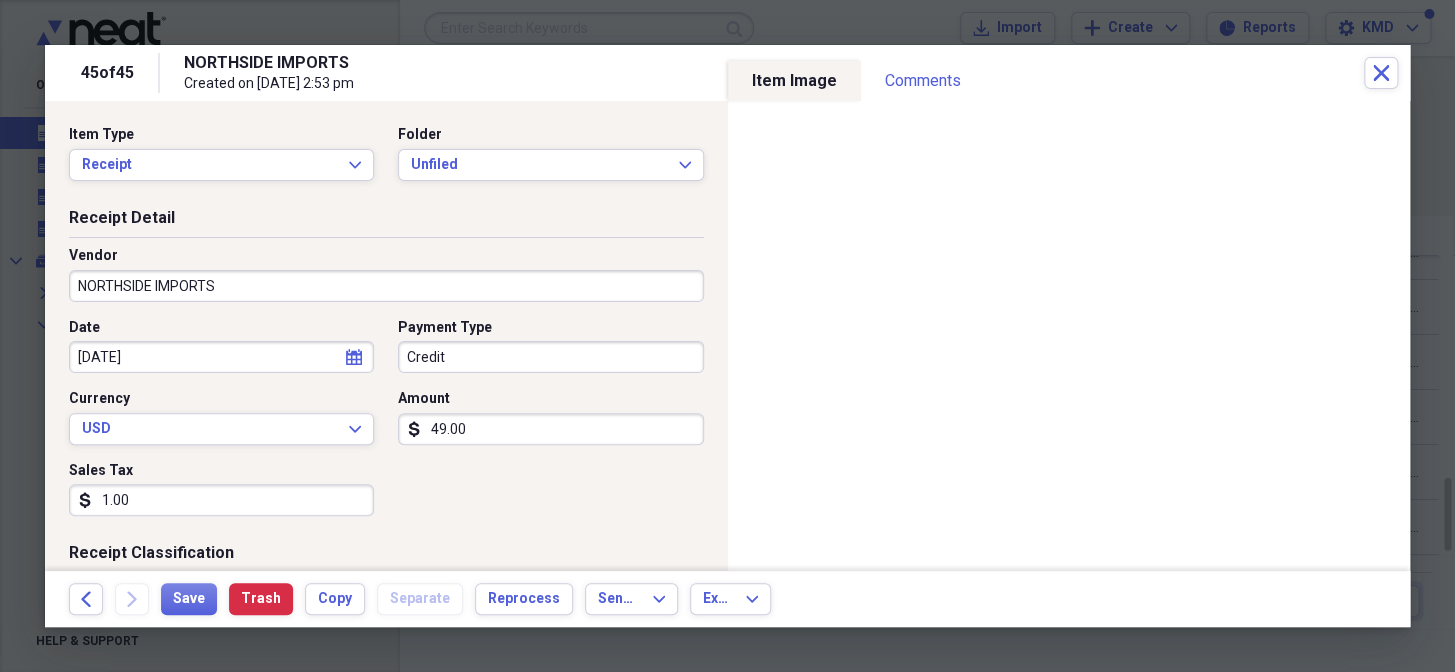 click on "1.00" at bounding box center [221, 500] 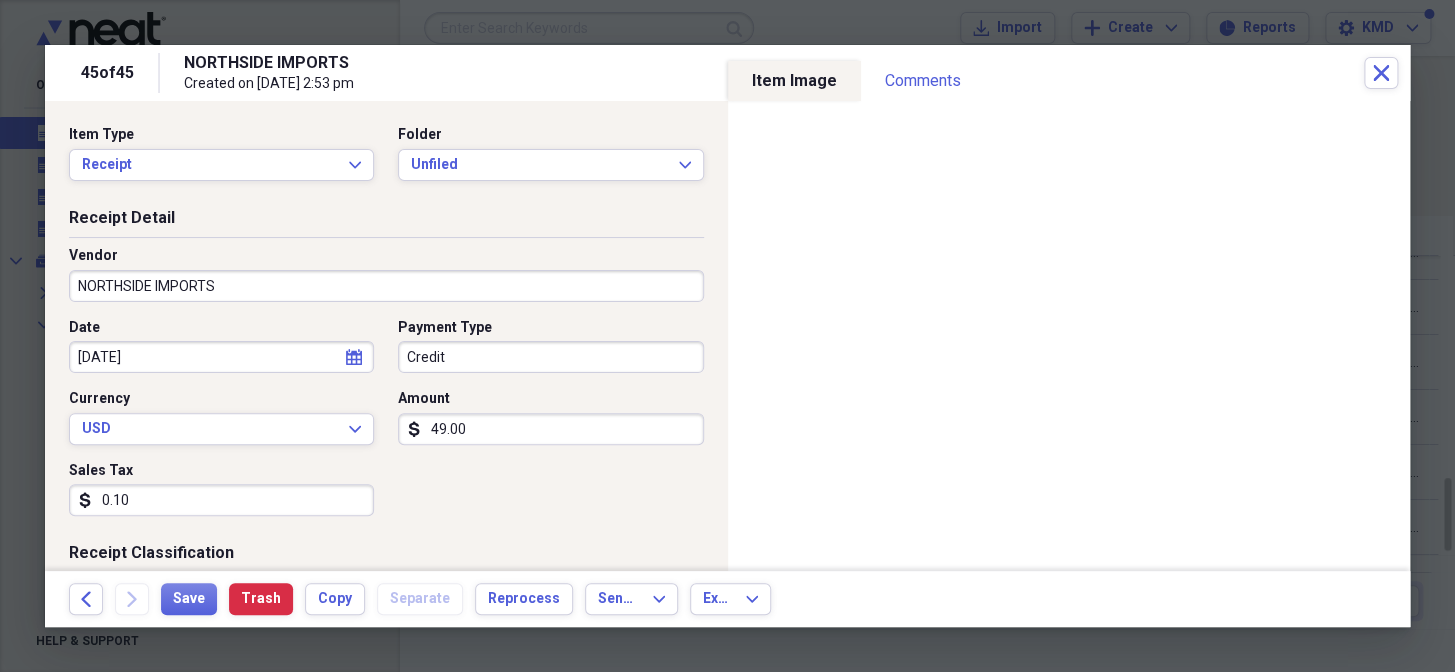 type on "0.01" 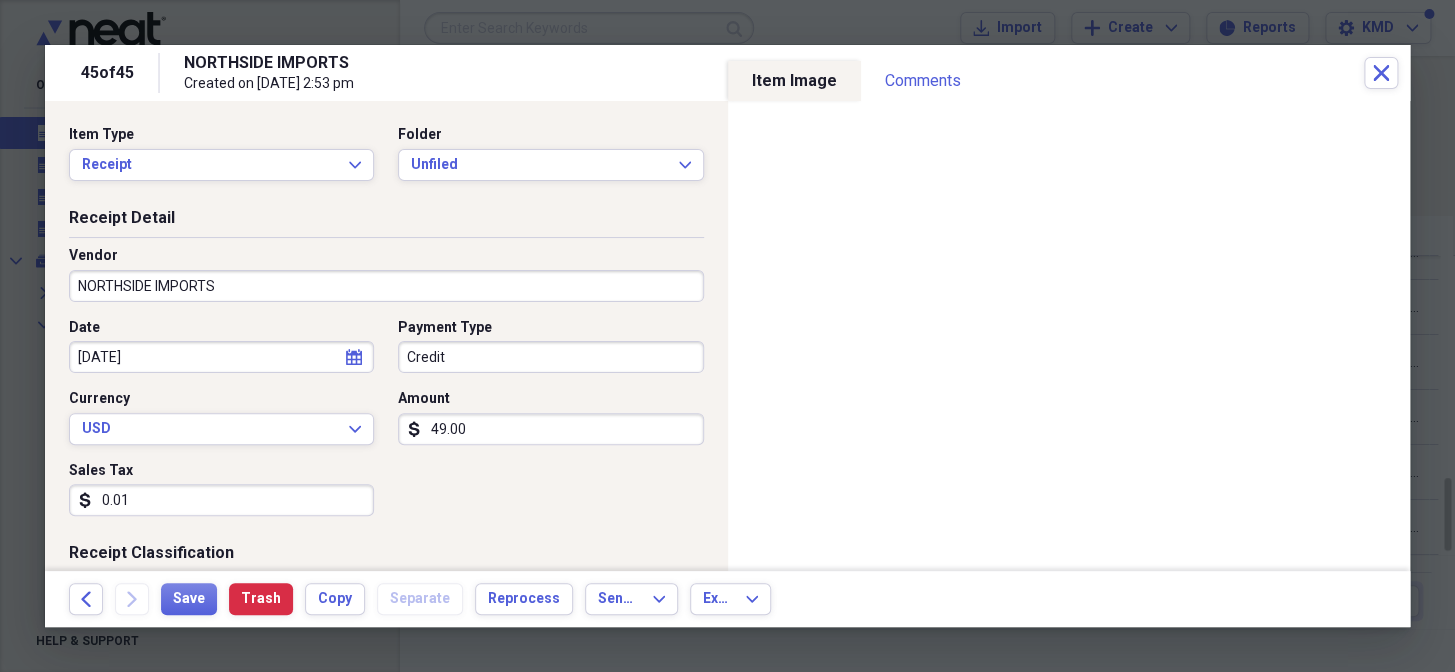 click on "0.01" at bounding box center (221, 500) 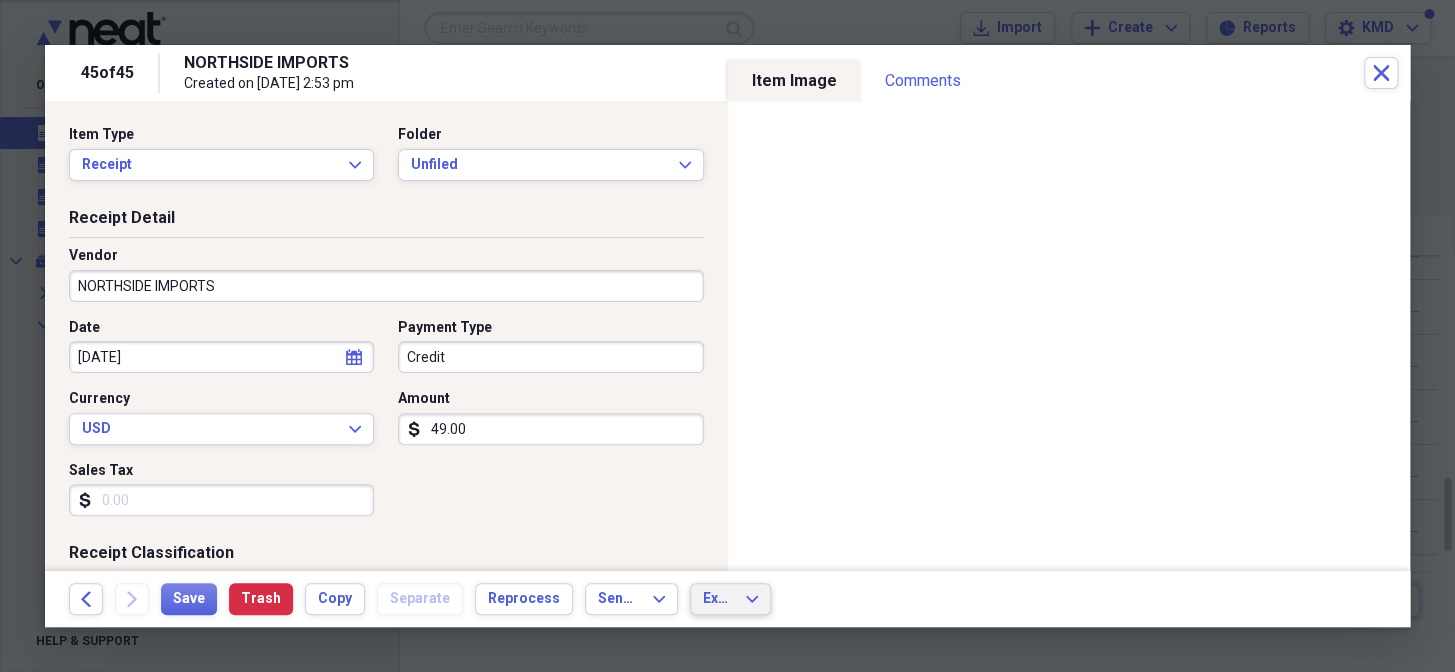 drag, startPoint x: 147, startPoint y: 501, endPoint x: 763, endPoint y: 591, distance: 622.54 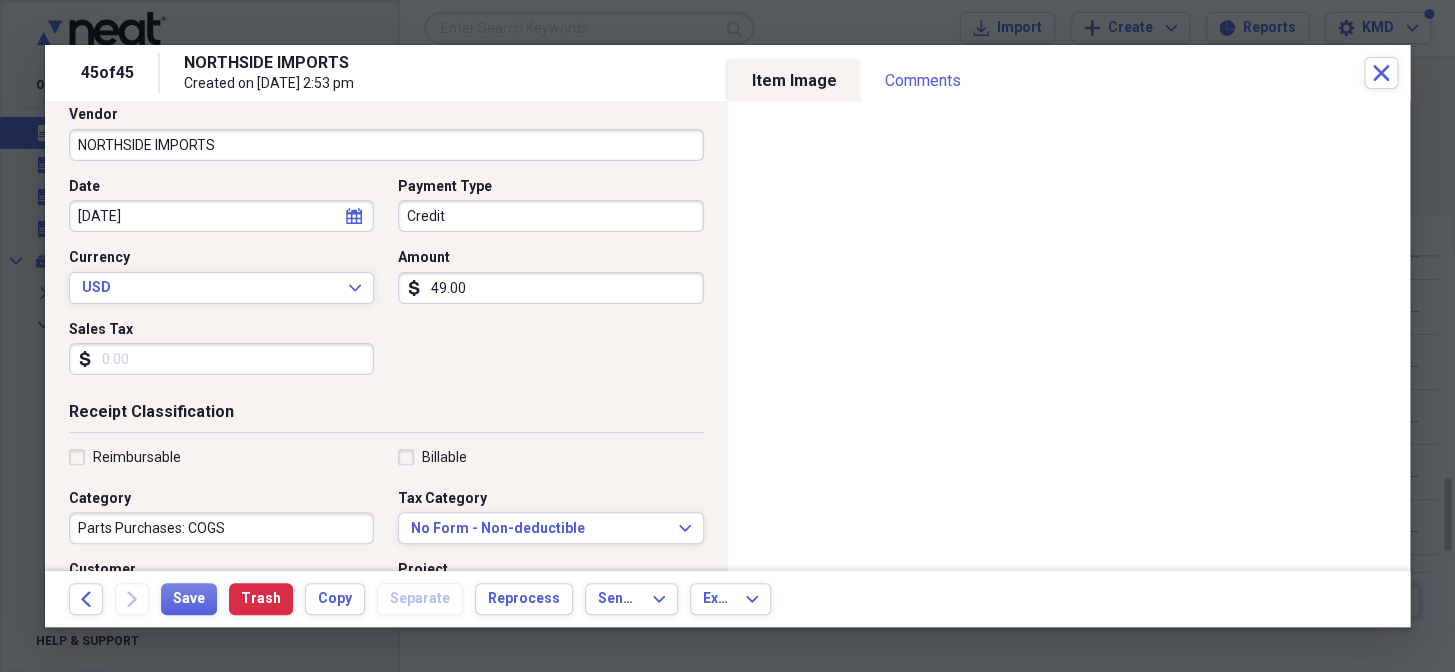 scroll, scrollTop: 363, scrollLeft: 0, axis: vertical 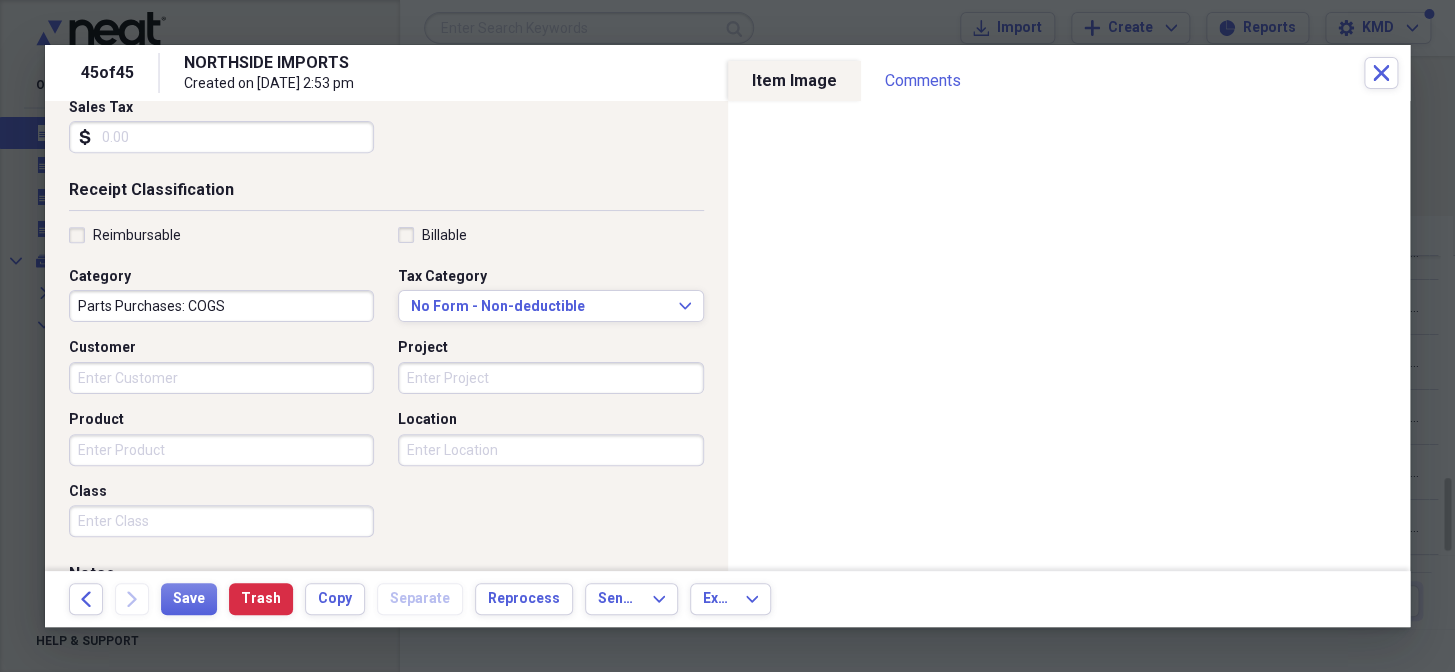 type 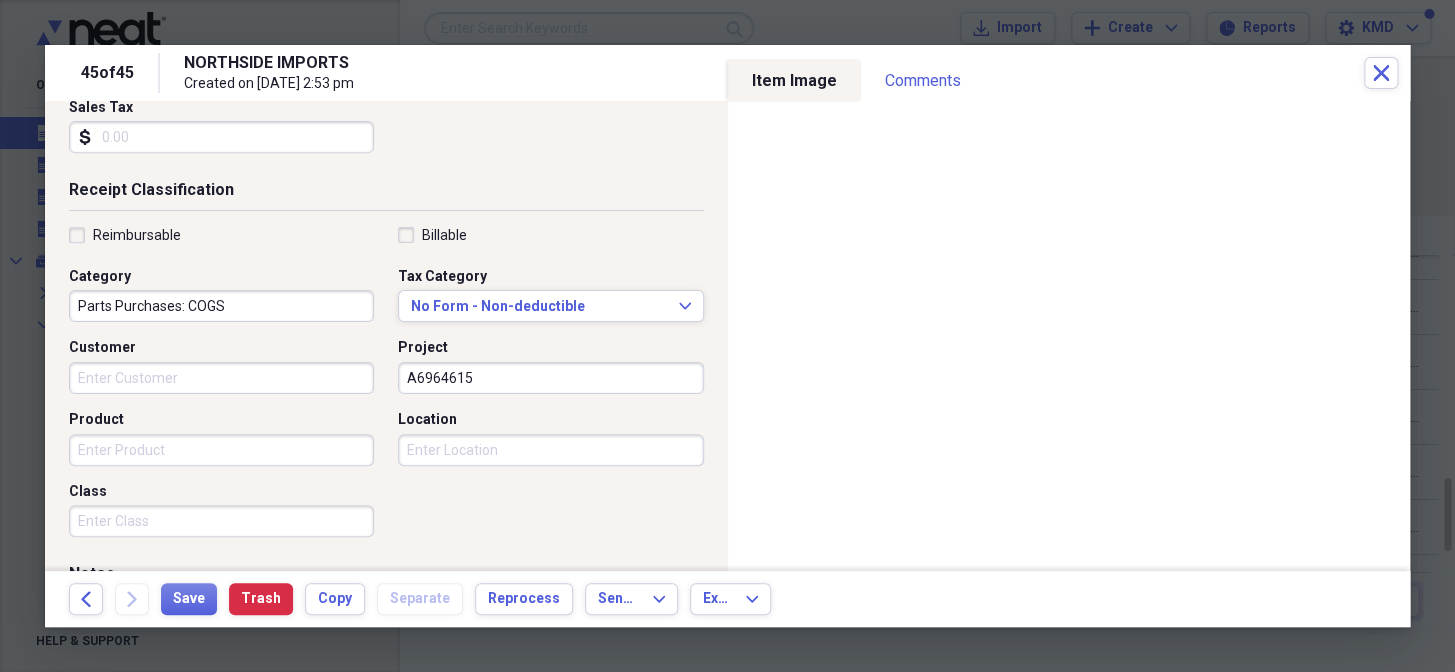 scroll, scrollTop: 0, scrollLeft: 0, axis: both 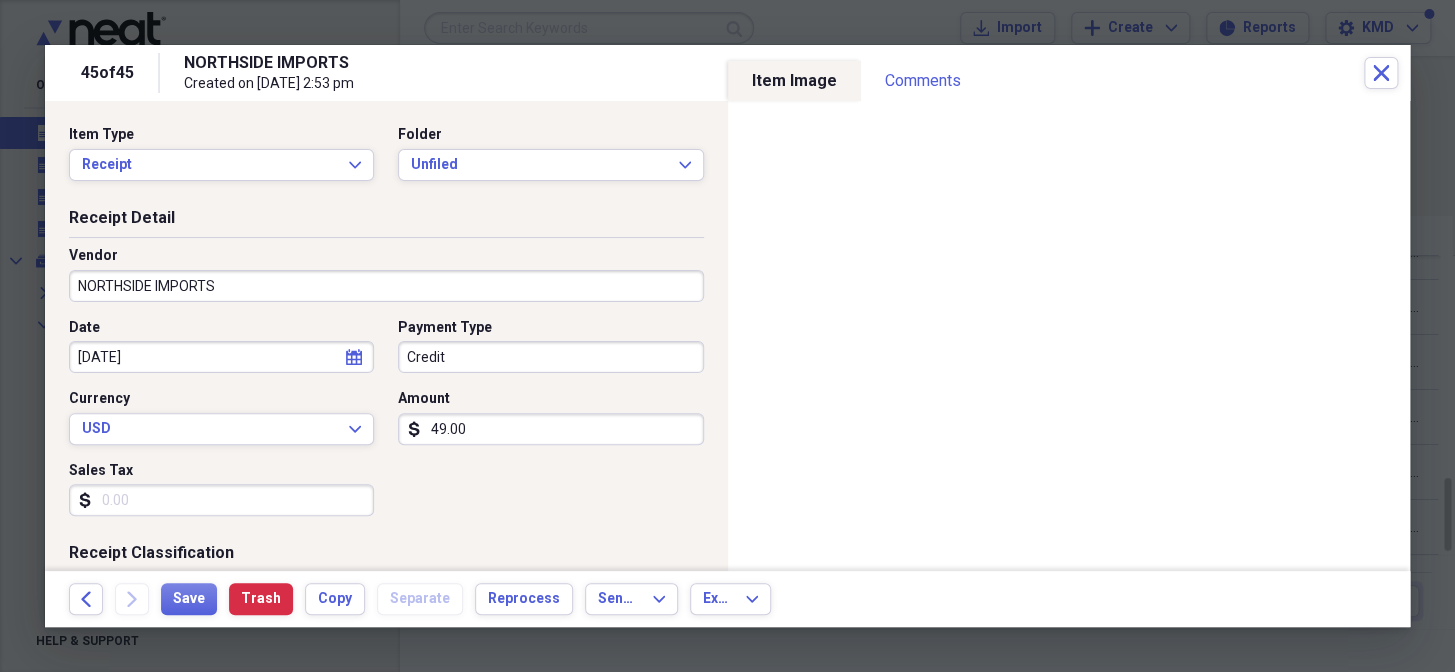 type on "A6964615" 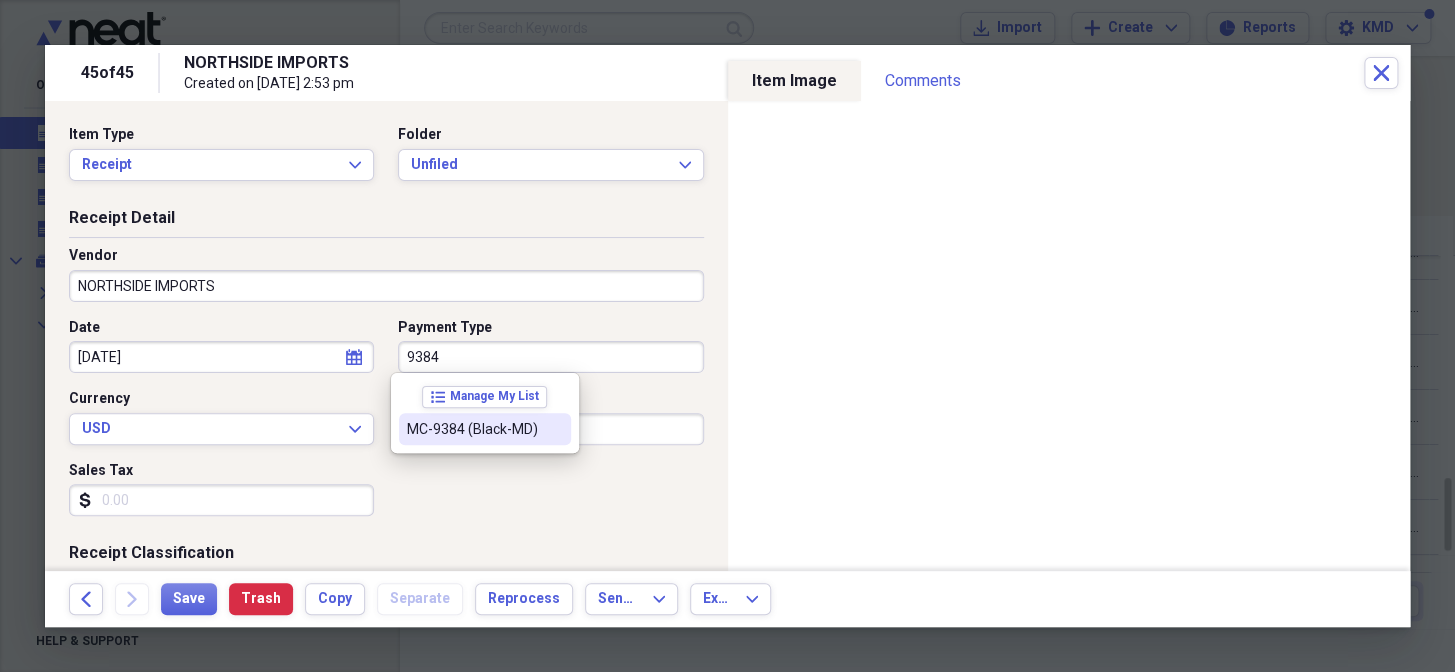 click on "MC-9384 (Black-MD)" at bounding box center [473, 429] 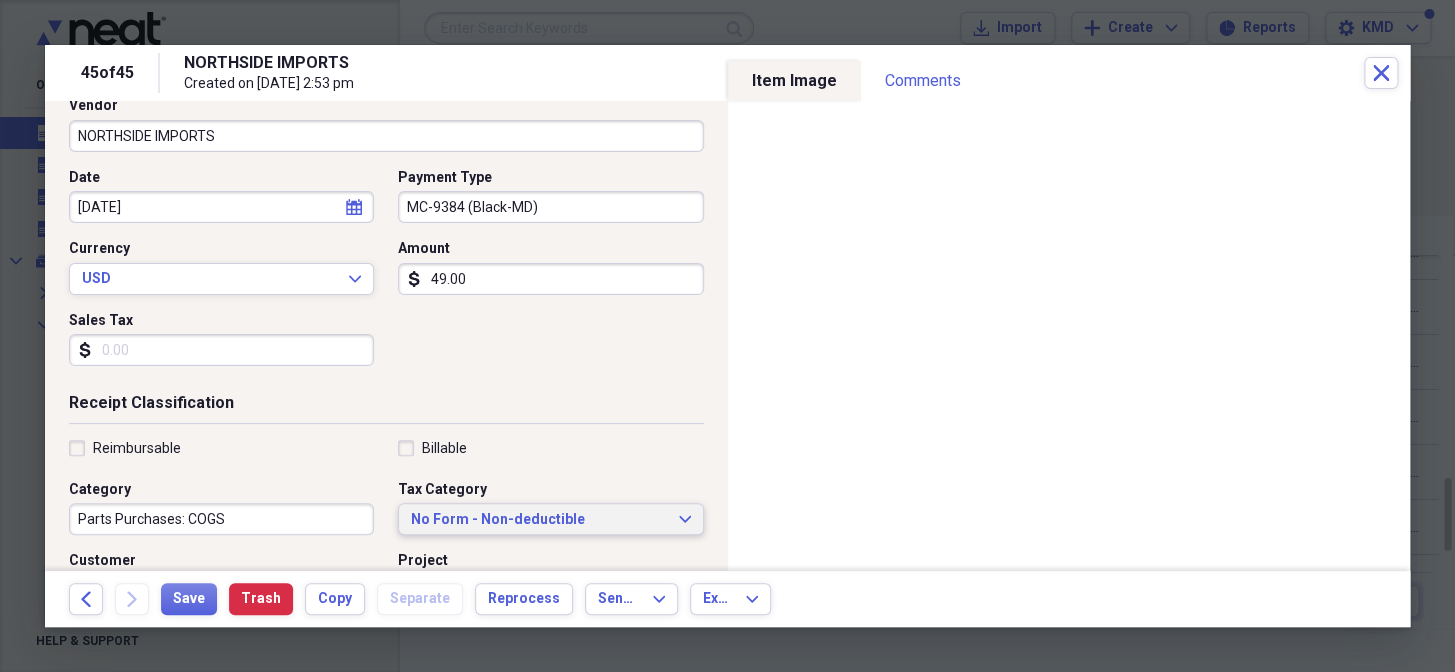 scroll, scrollTop: 181, scrollLeft: 0, axis: vertical 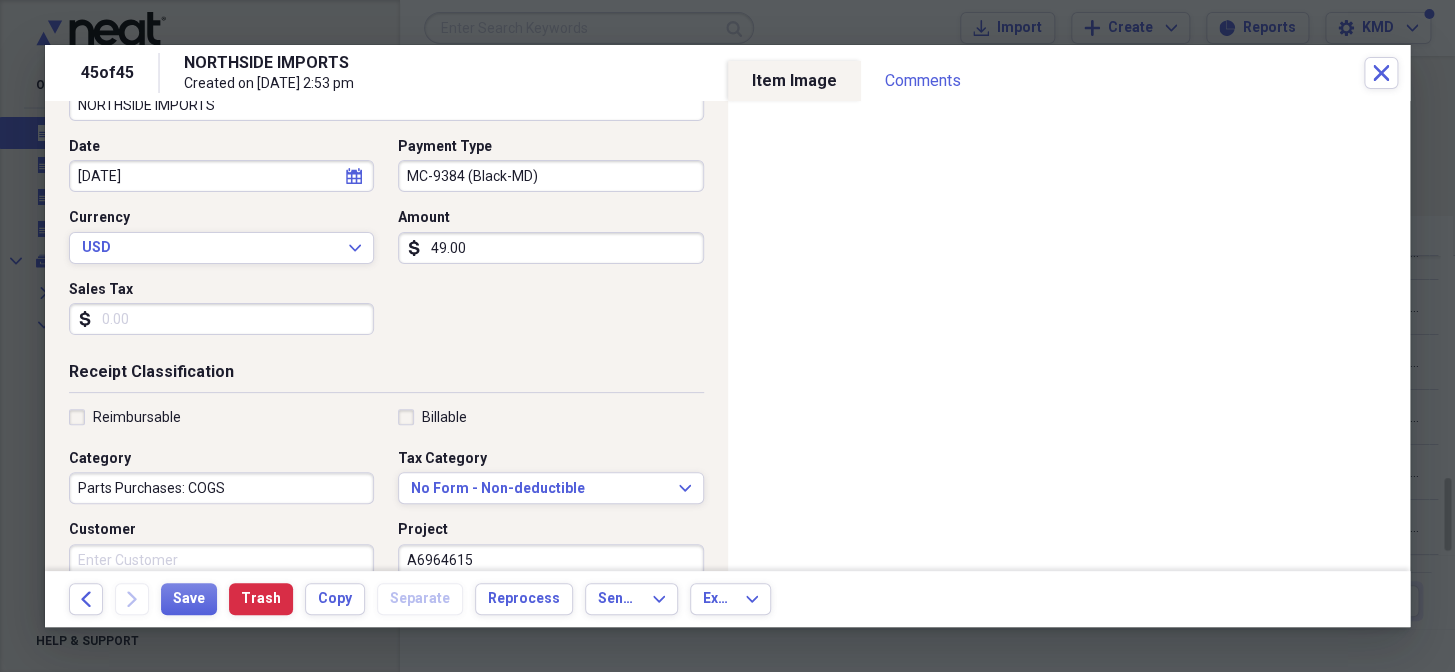 click on "49.00" at bounding box center [550, 248] 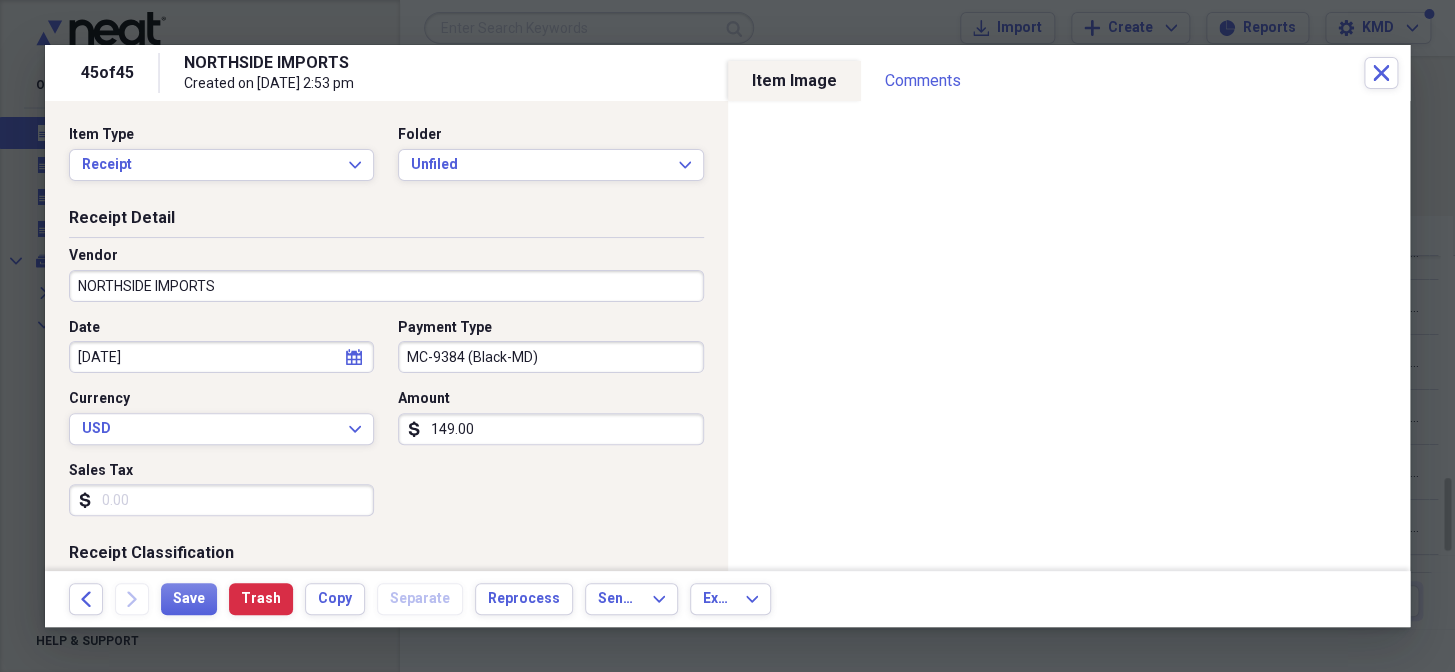 scroll, scrollTop: 0, scrollLeft: 0, axis: both 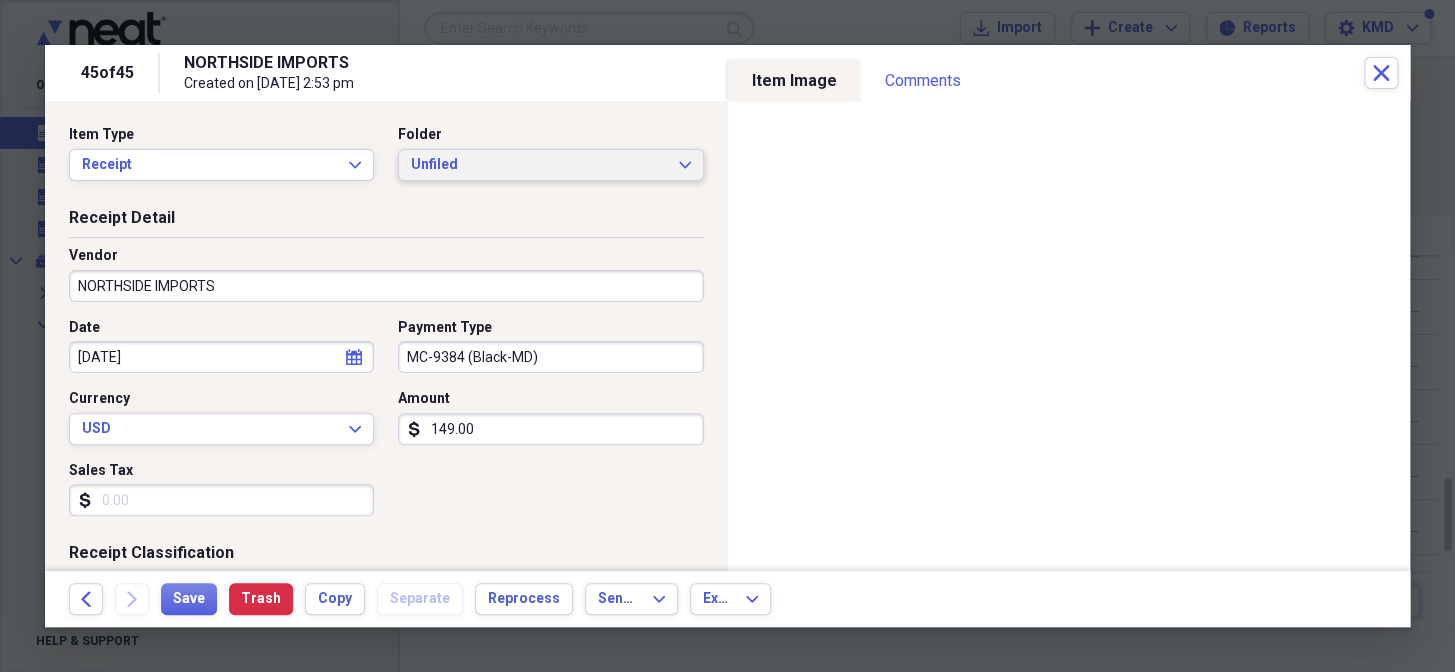 type on "149.00" 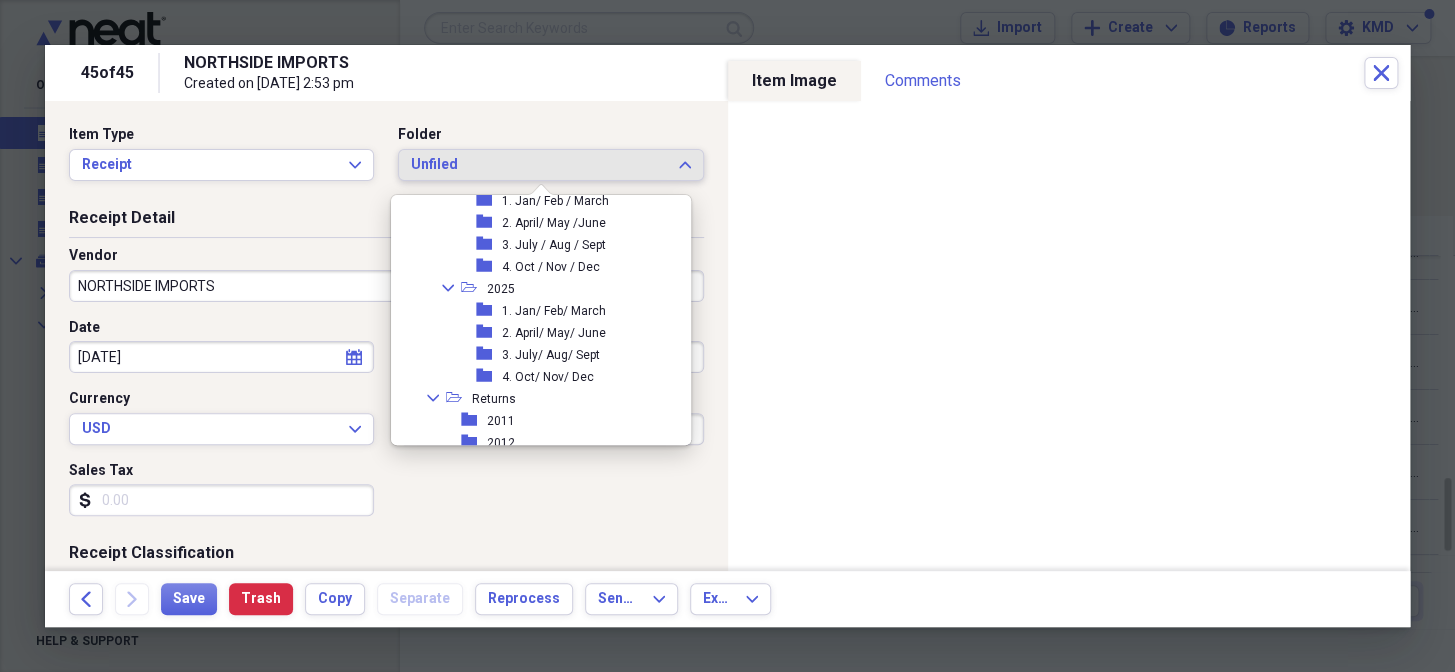 scroll, scrollTop: 19090, scrollLeft: 0, axis: vertical 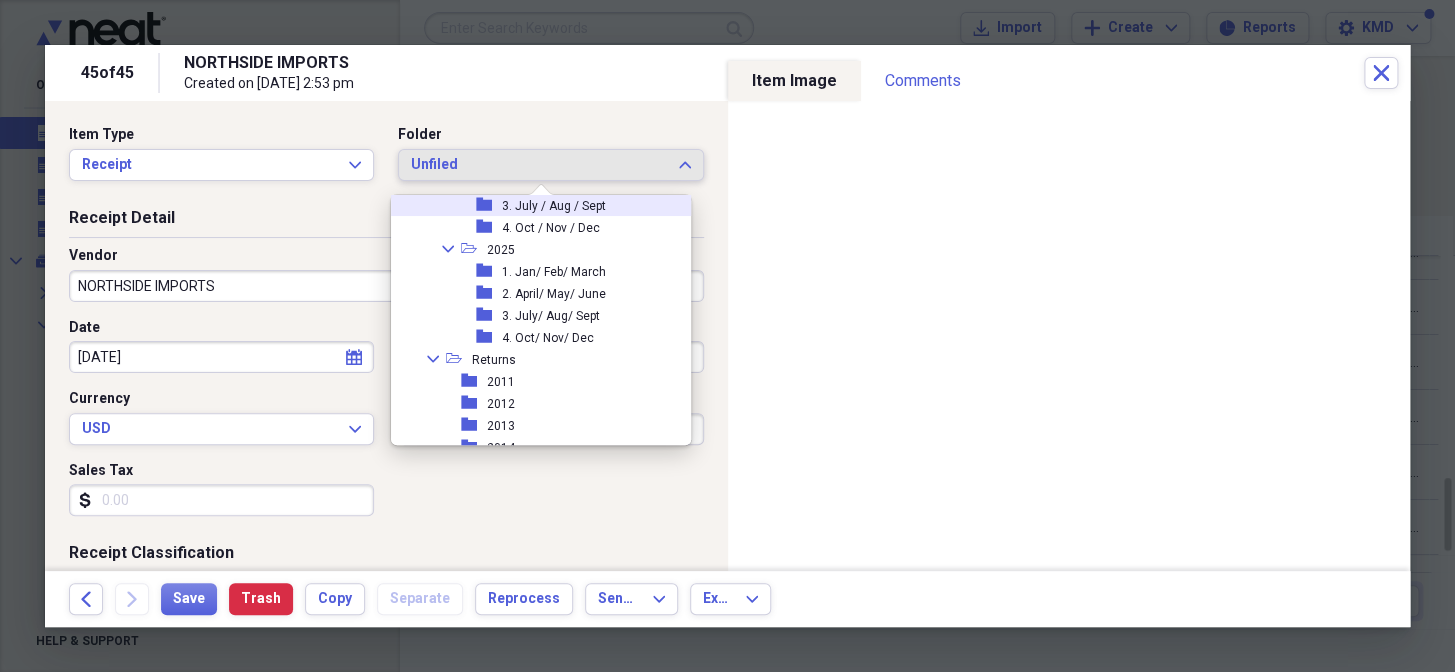 click on "2.  April/ May/ June" at bounding box center [554, 294] 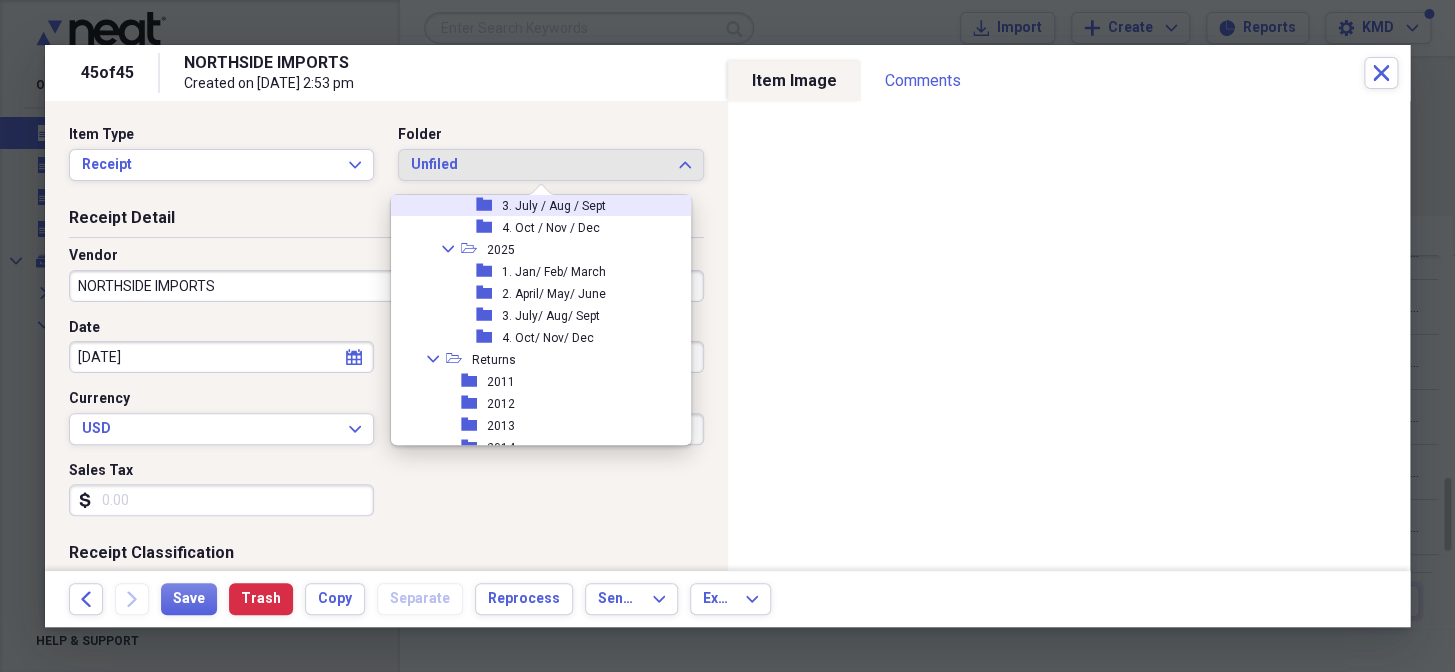 click on "2.  April/ May/ June" at bounding box center (554, 294) 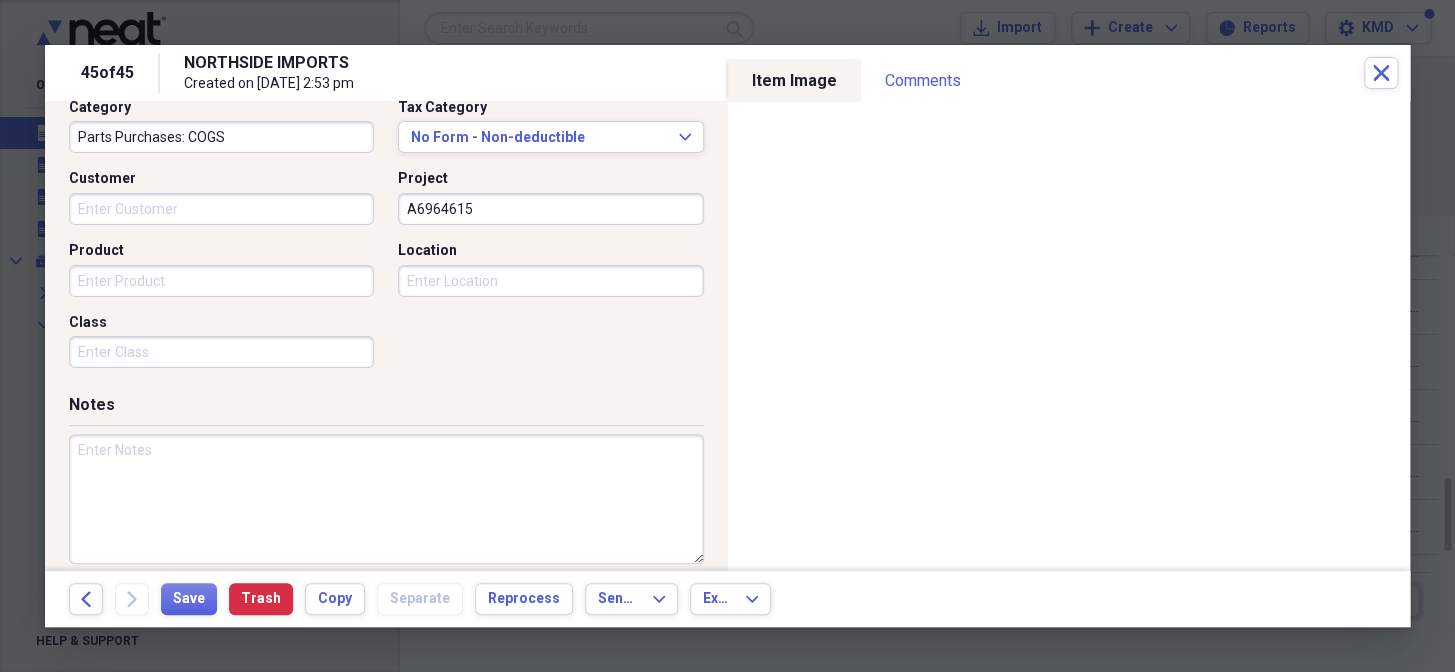 scroll, scrollTop: 545, scrollLeft: 0, axis: vertical 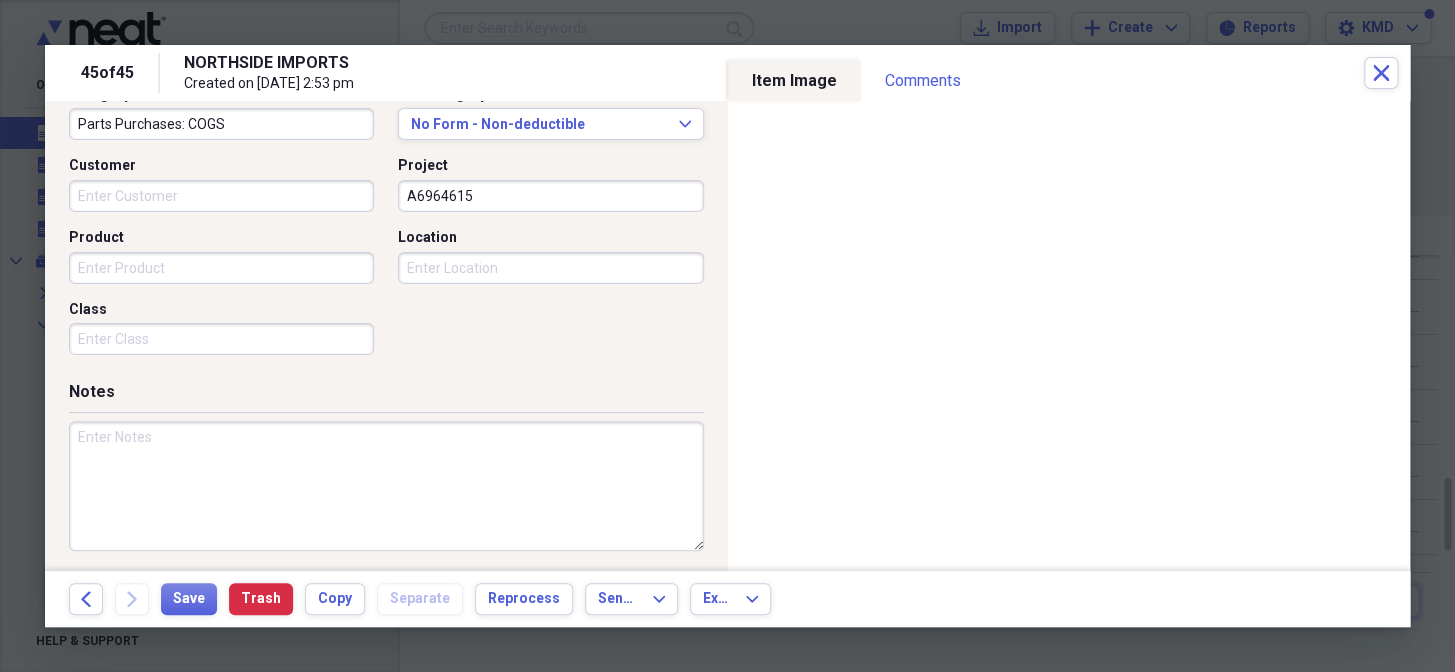 click at bounding box center (386, 486) 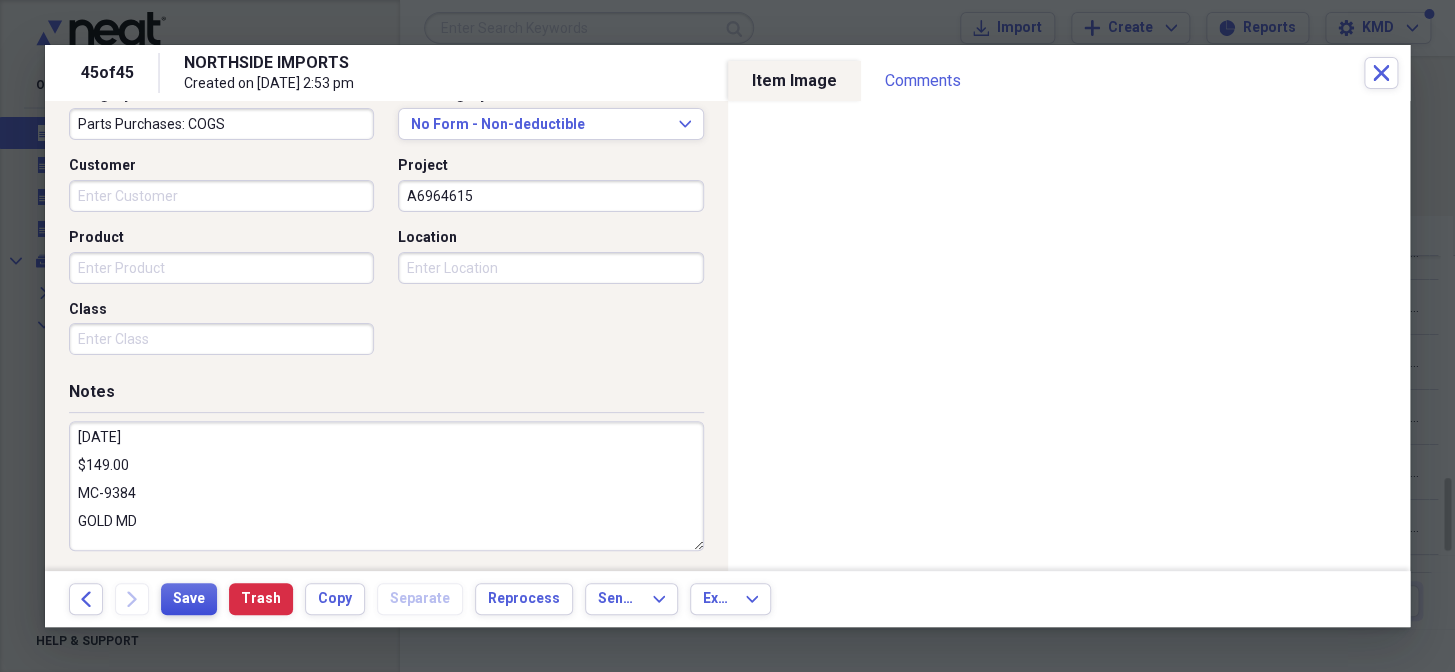 type on "6.10.25
$149.00
MC-9384
GOLD MD" 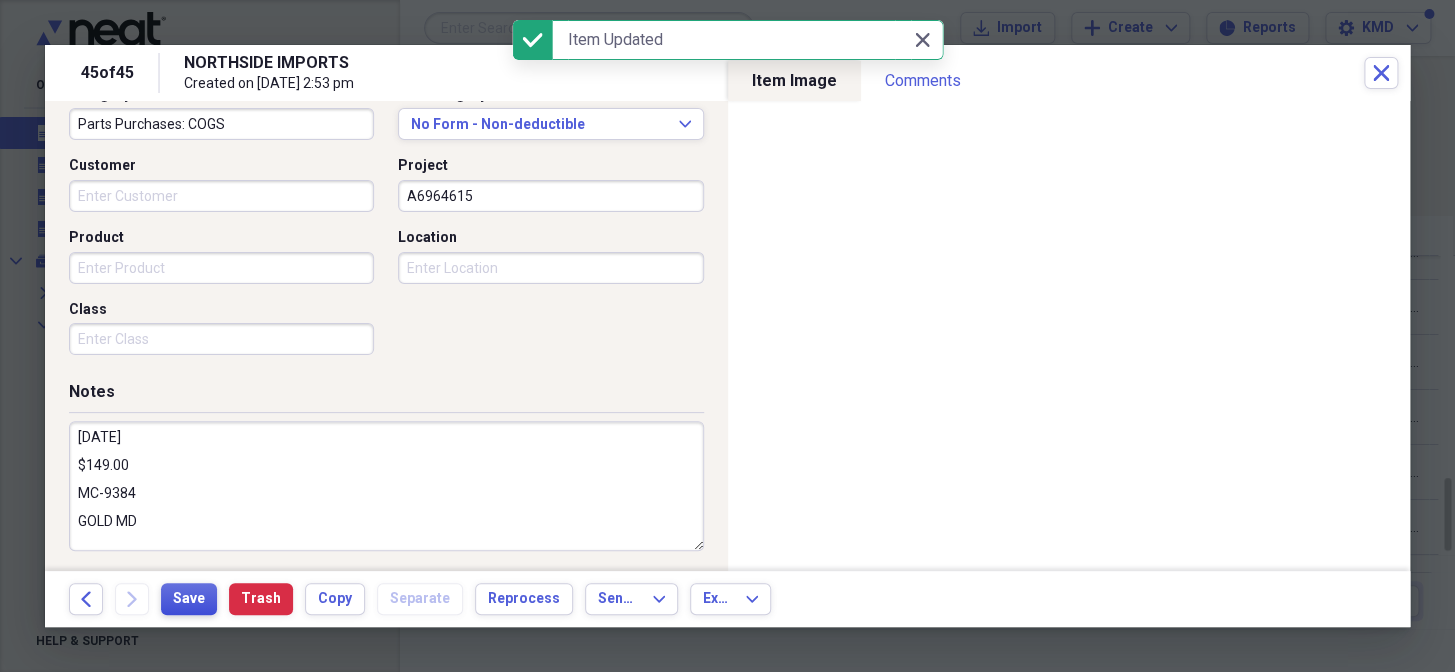 scroll, scrollTop: 0, scrollLeft: 0, axis: both 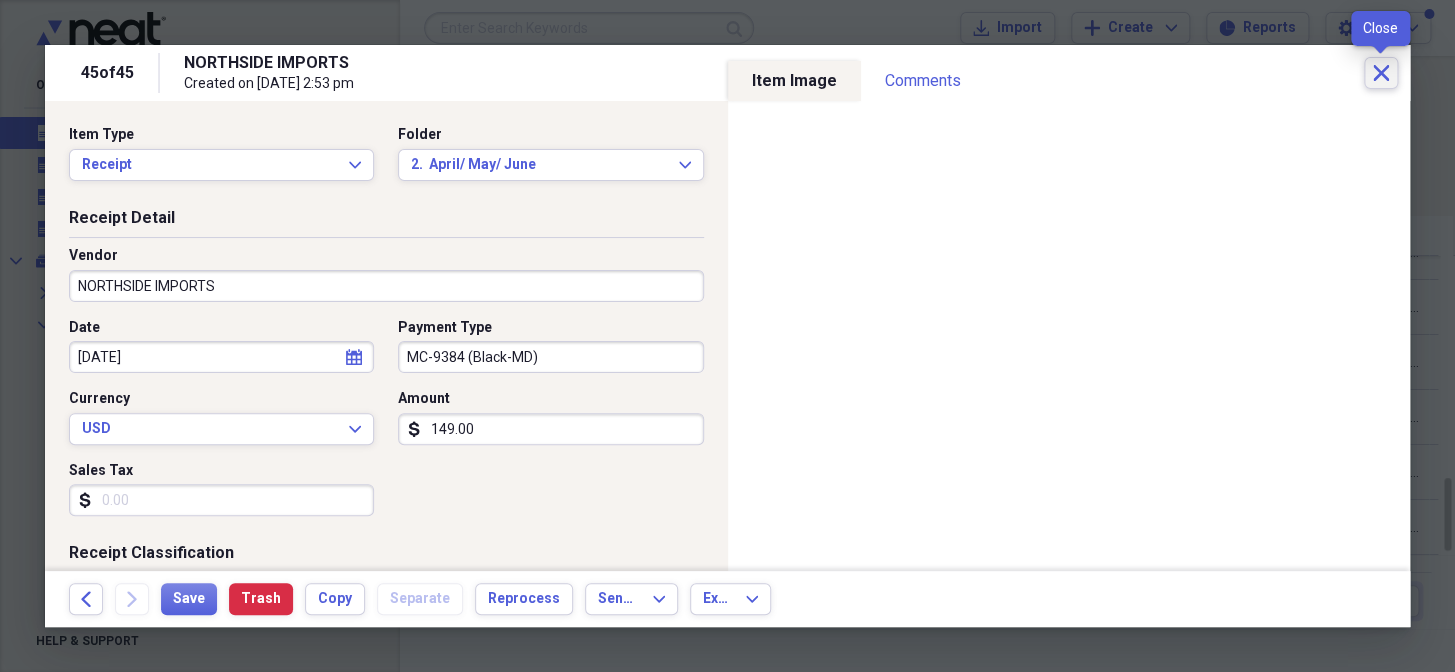 click on "Close" at bounding box center [1381, 73] 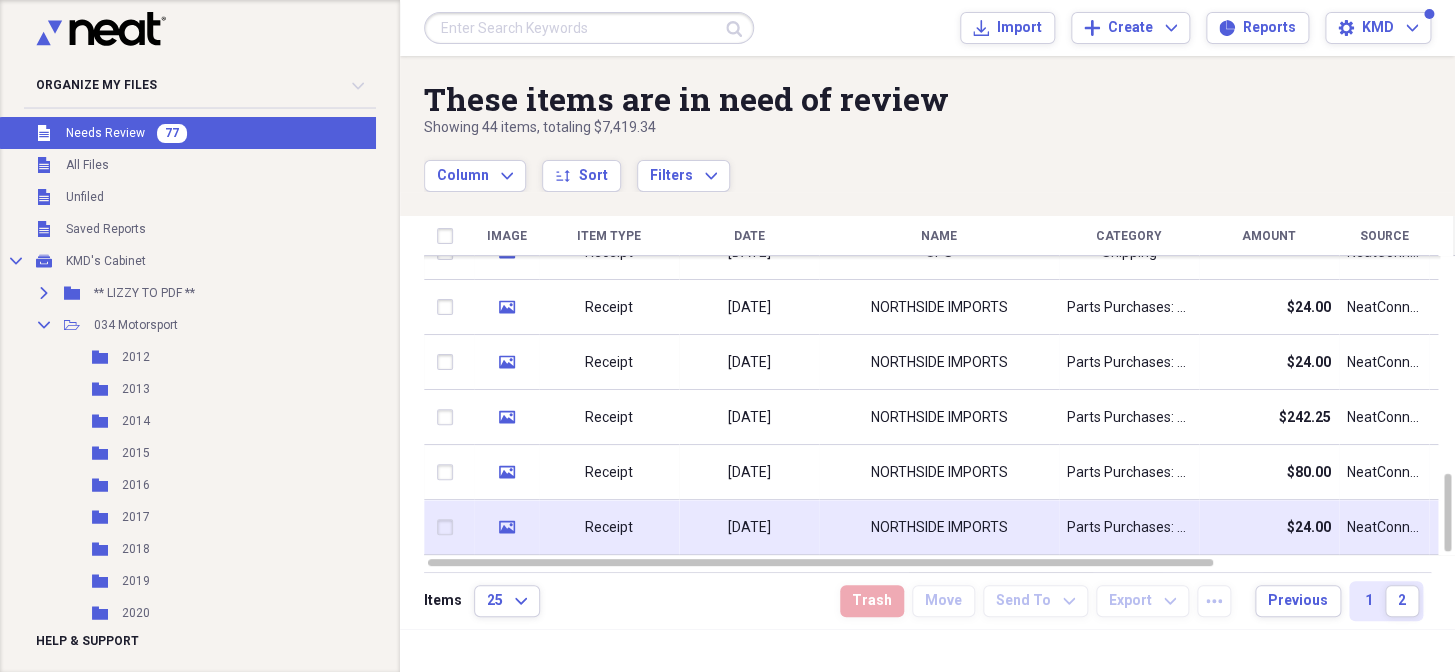 click on "NORTHSIDE IMPORTS" at bounding box center (939, 527) 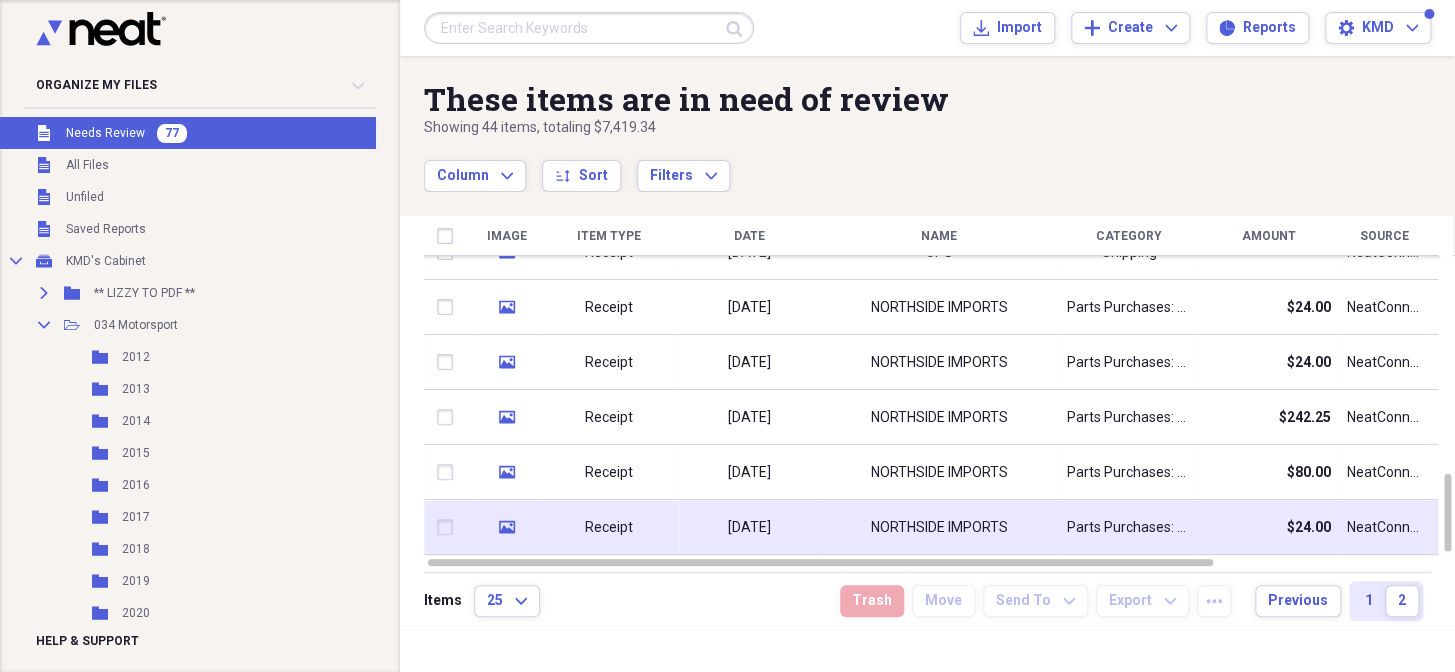 click on "NORTHSIDE IMPORTS" at bounding box center [939, 527] 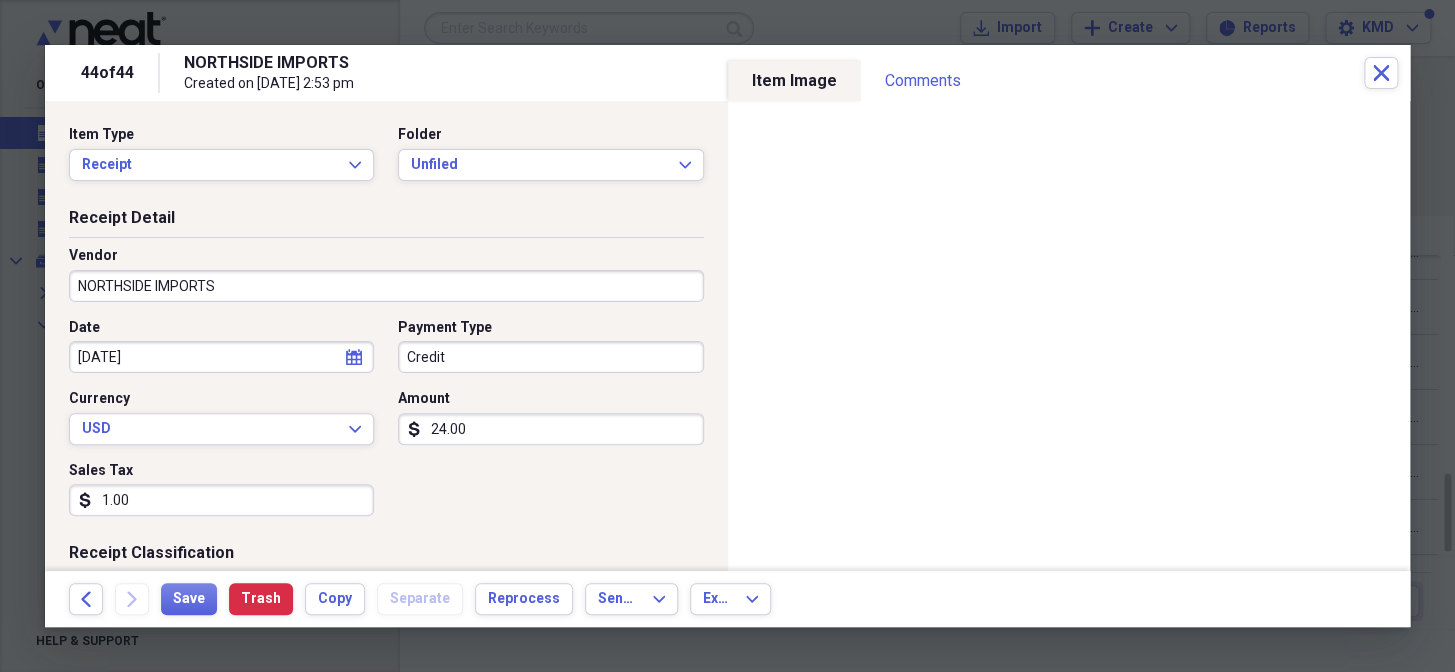 click on "1.00" at bounding box center [221, 500] 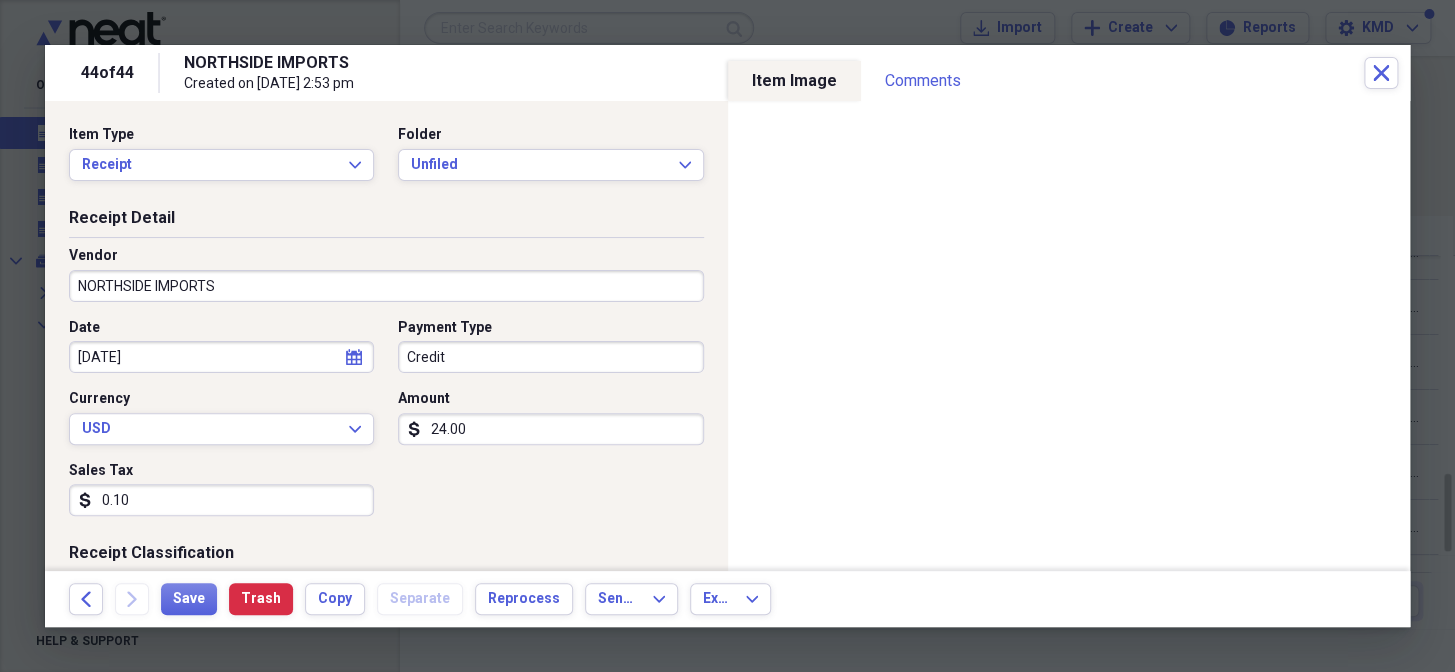 type on "0.01" 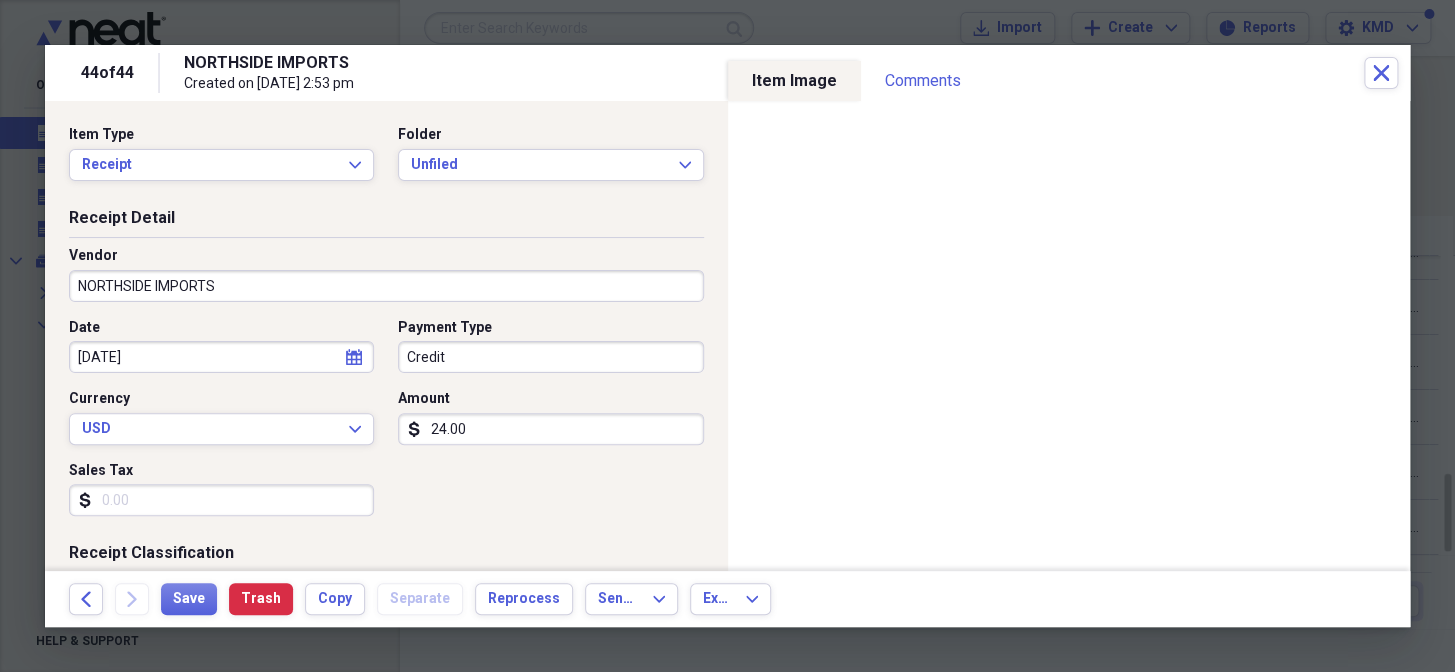 type 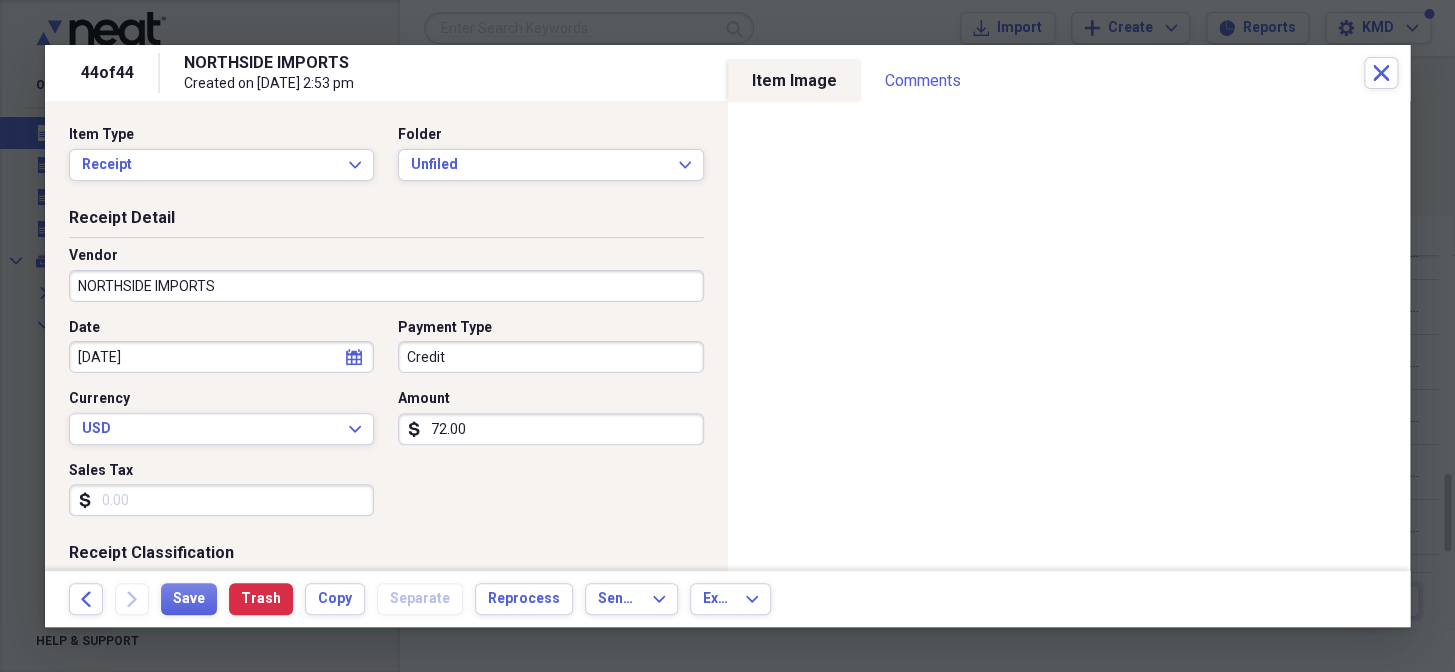 type on "72.00" 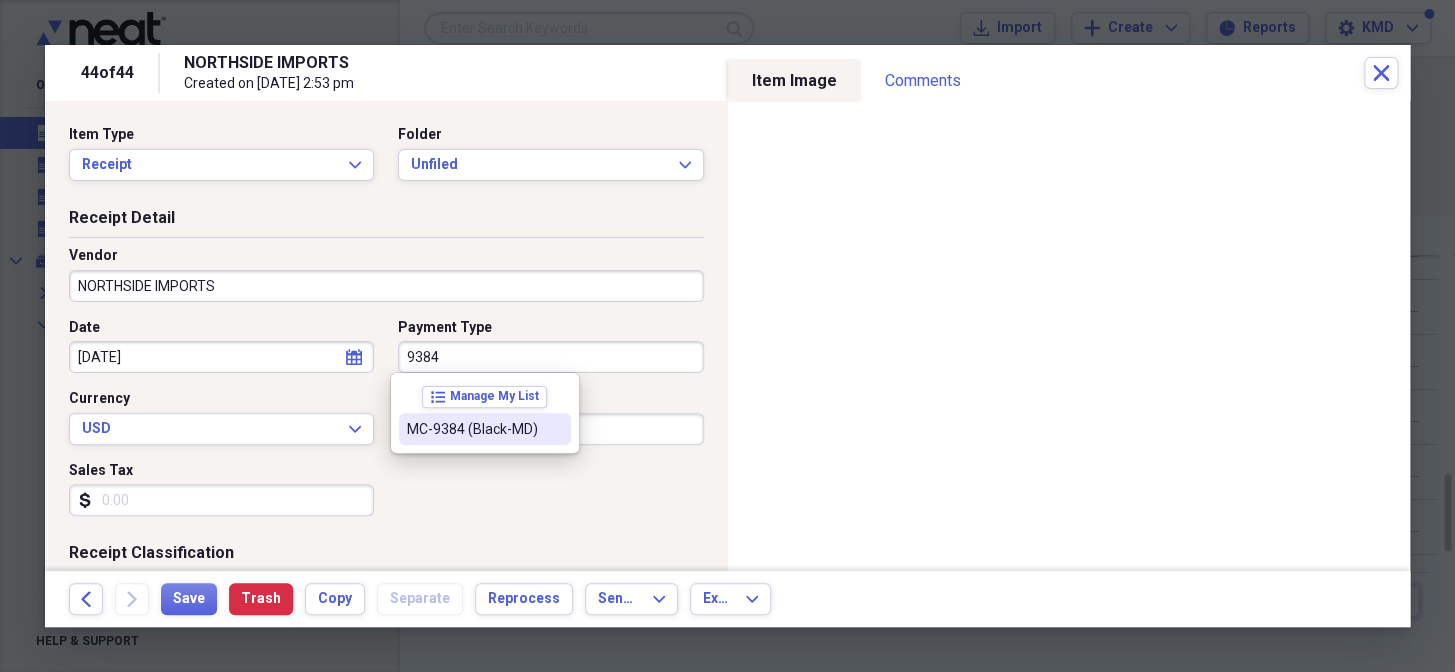click on "MC-9384 (Black-MD)" at bounding box center [485, 429] 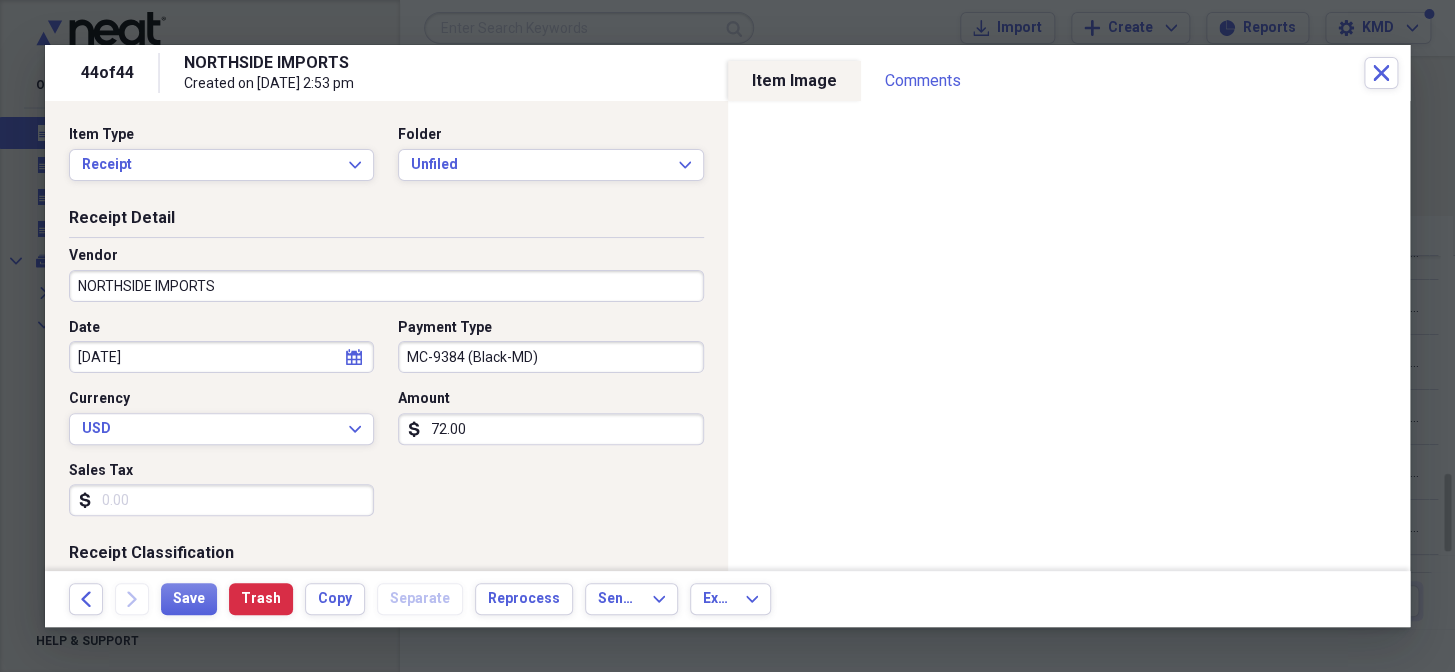 scroll, scrollTop: 363, scrollLeft: 0, axis: vertical 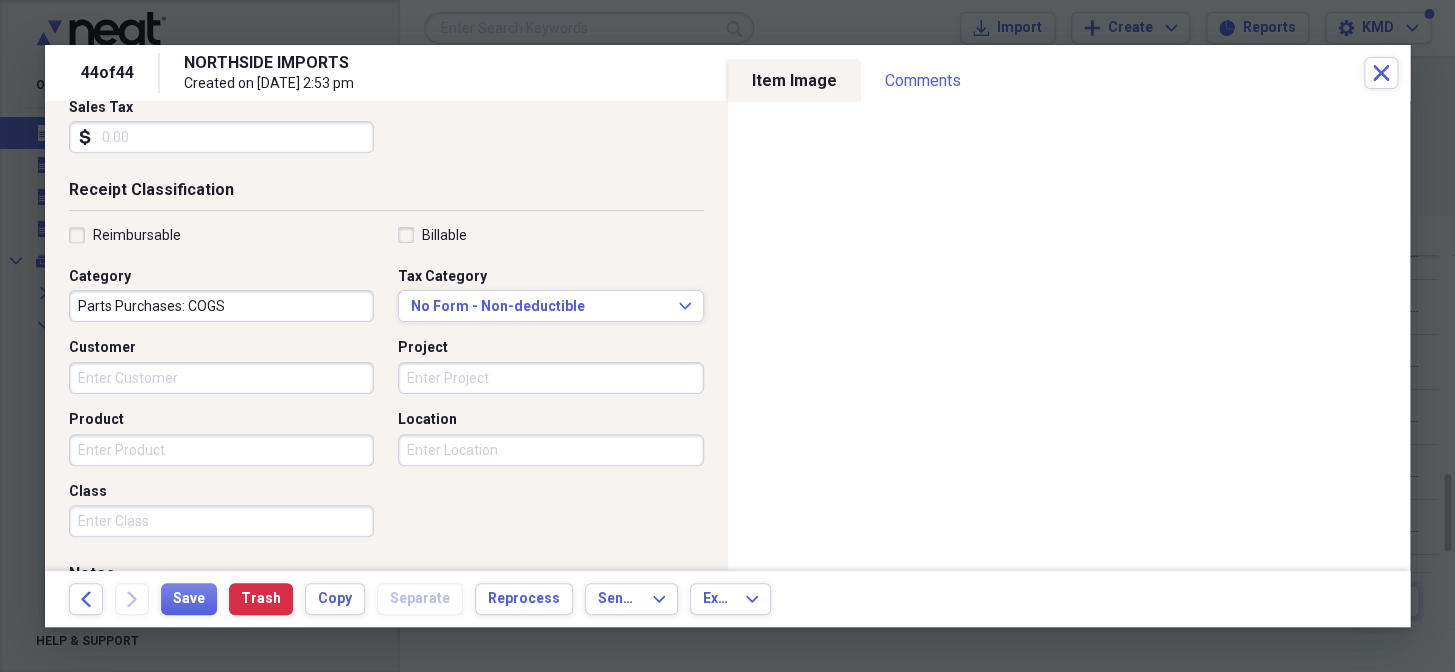 click on "Project" at bounding box center [550, 378] 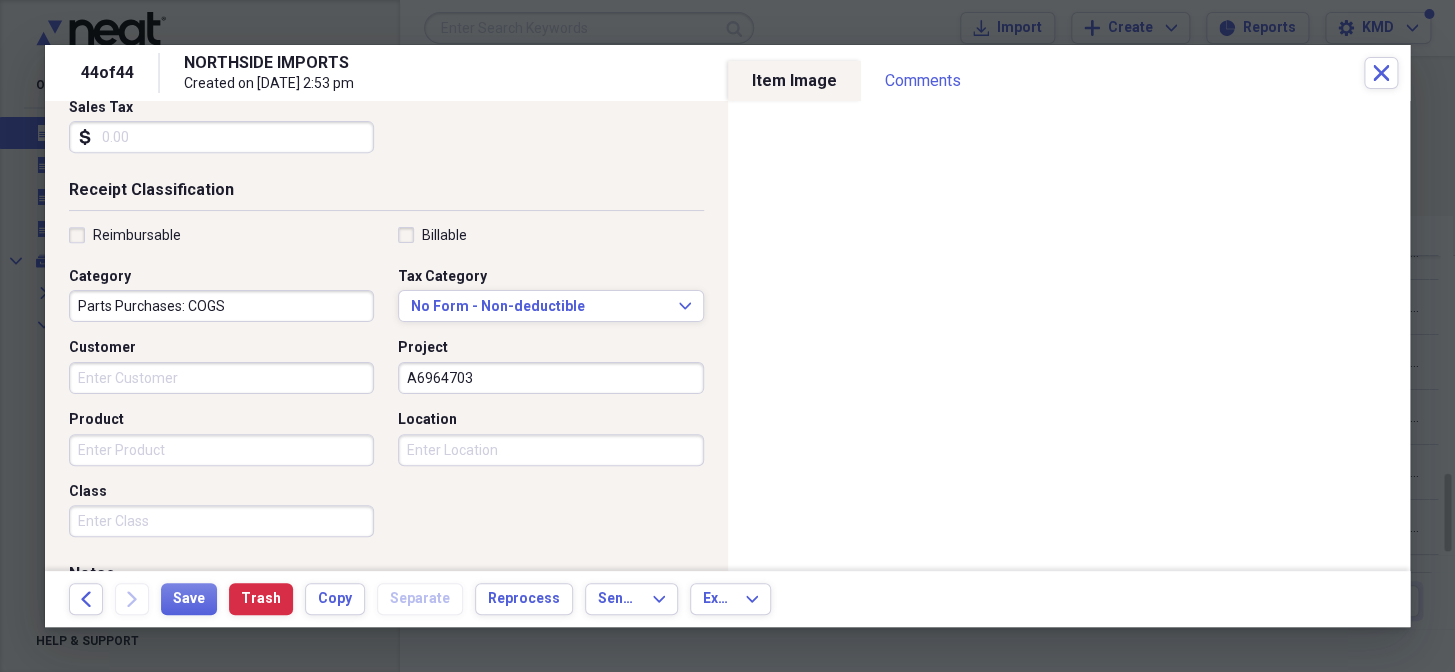 scroll, scrollTop: 0, scrollLeft: 0, axis: both 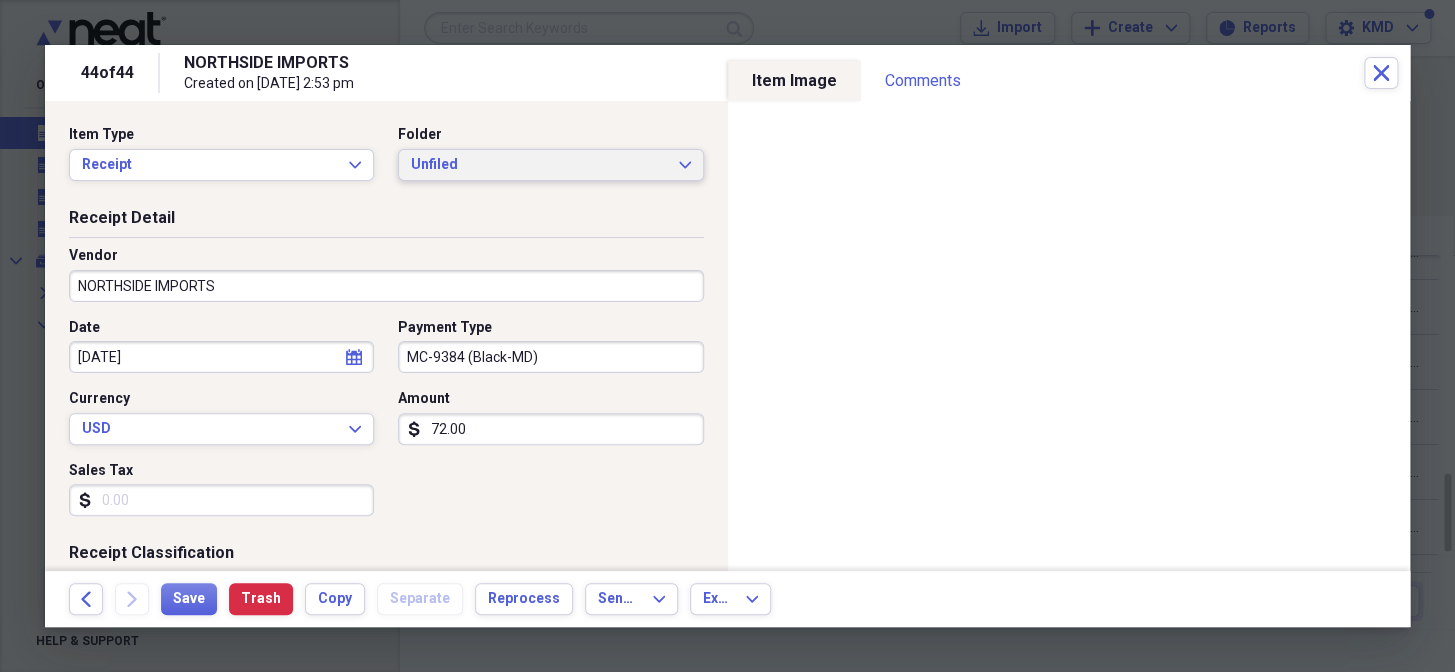 type on "A6964703" 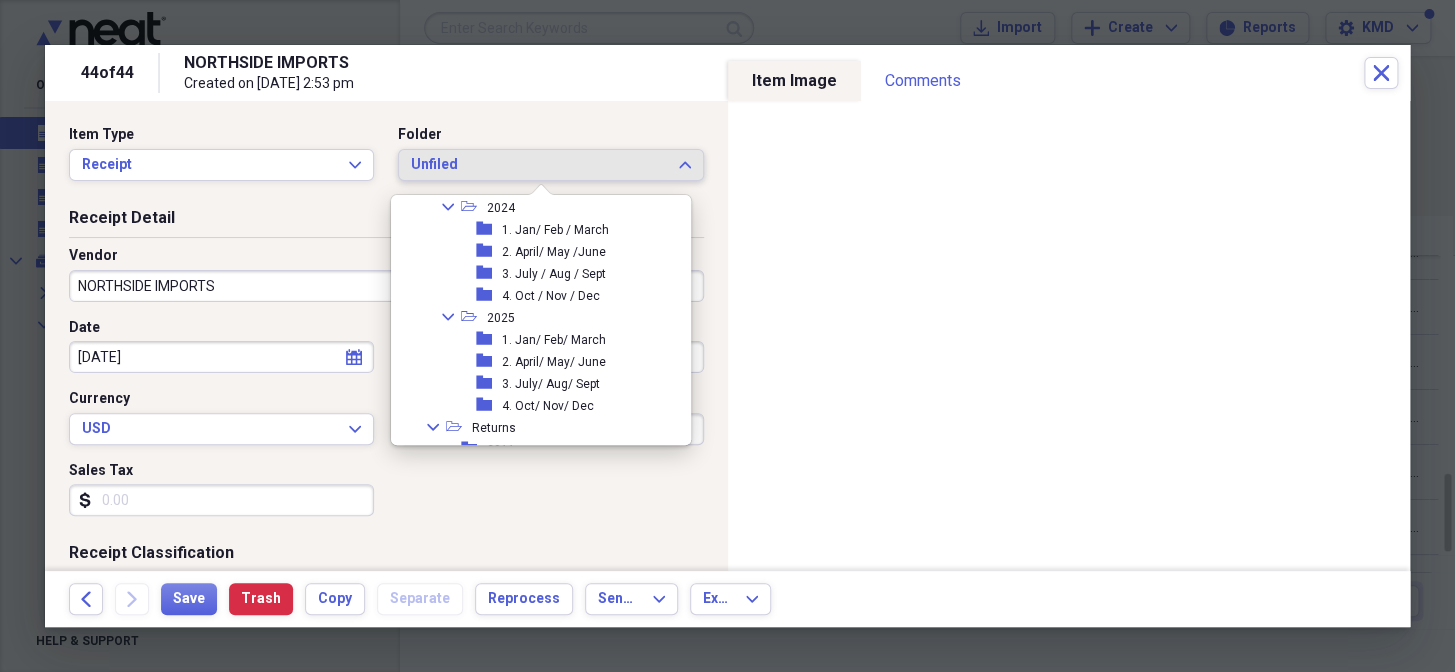 scroll, scrollTop: 19000, scrollLeft: 0, axis: vertical 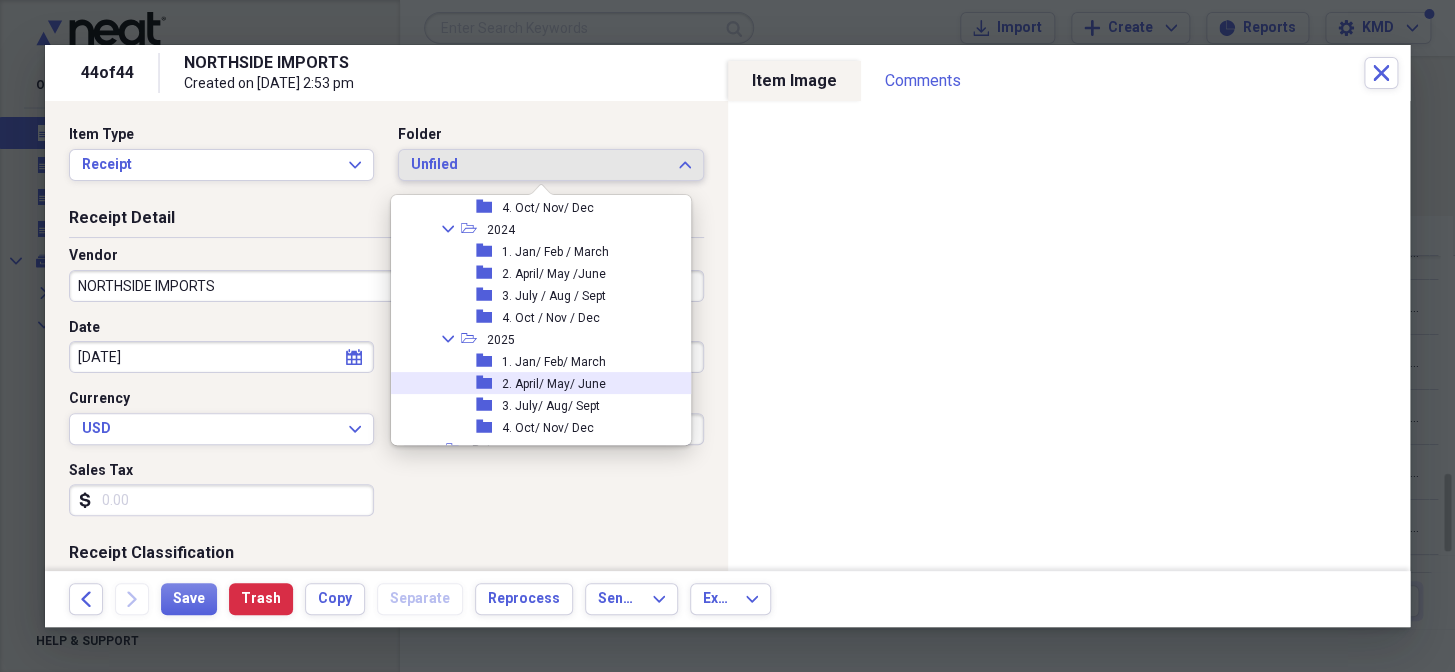 click on "2.  April/ May/ June" at bounding box center (554, 384) 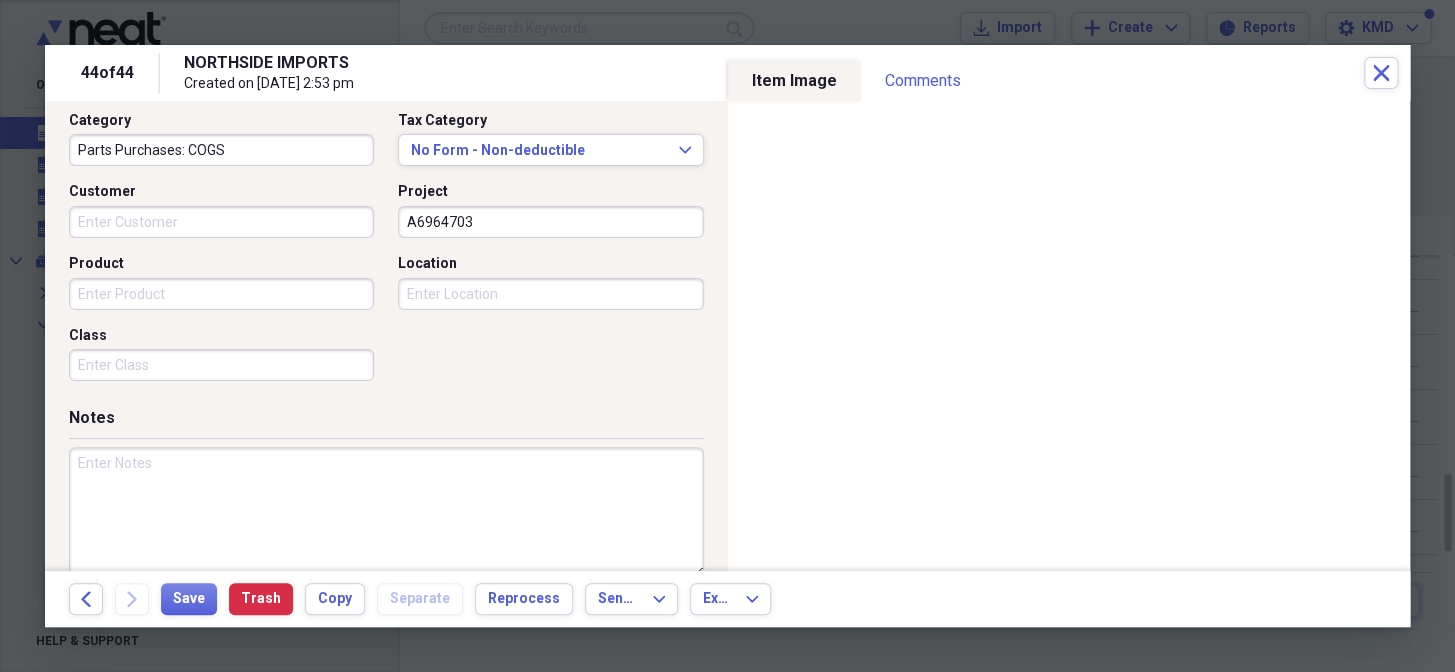 scroll, scrollTop: 550, scrollLeft: 0, axis: vertical 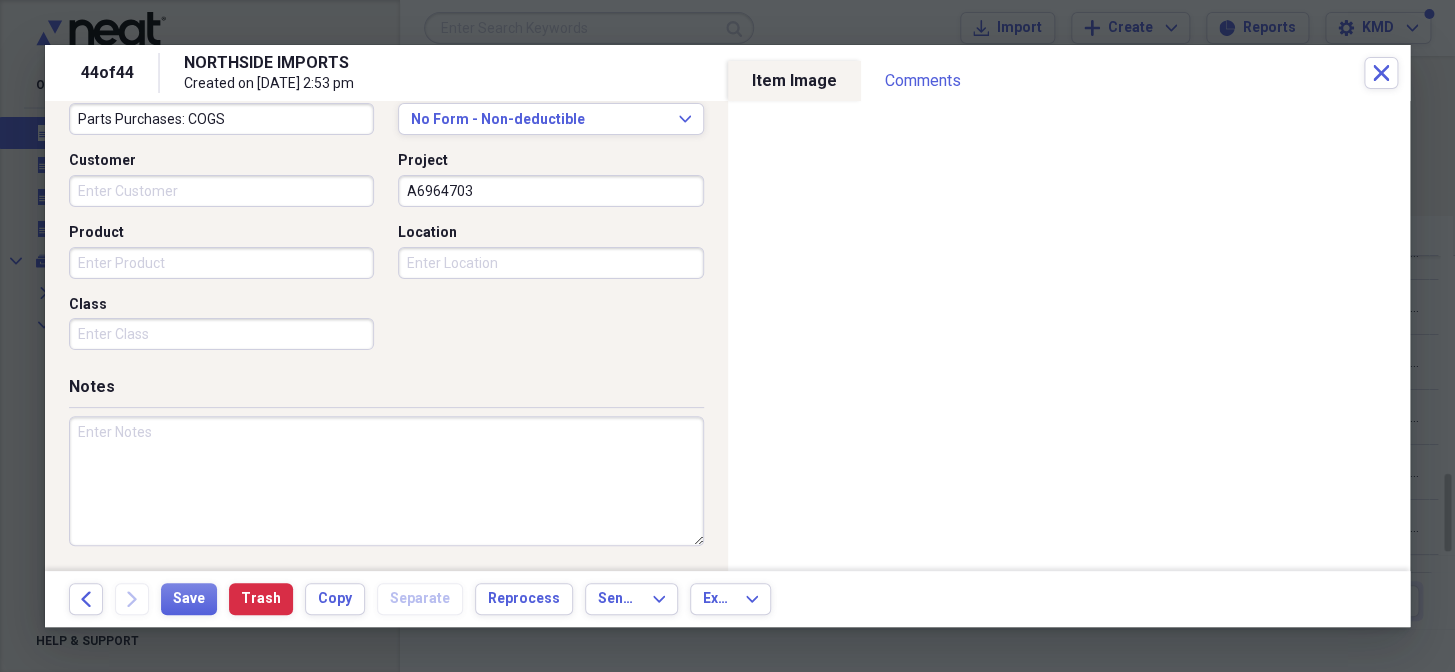 click at bounding box center (386, 481) 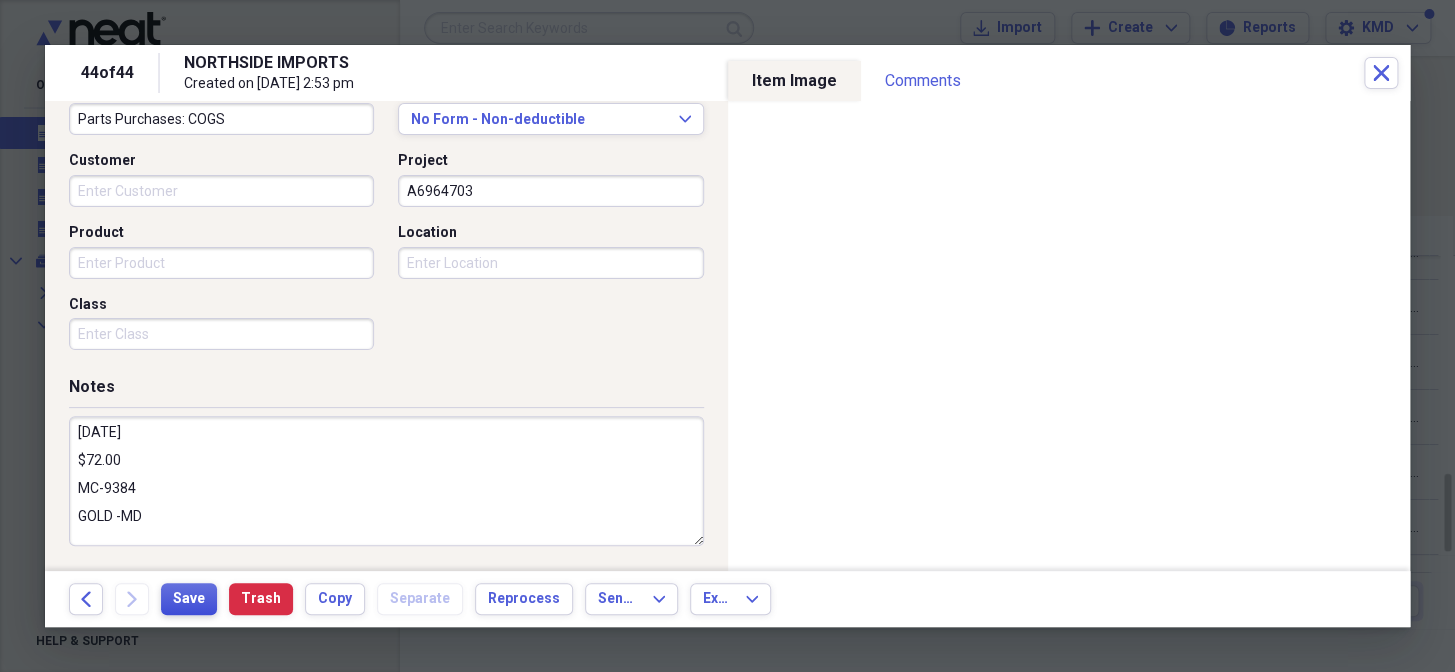 type on "6.10.25
$72.00
MC-9384
GOLD -MD" 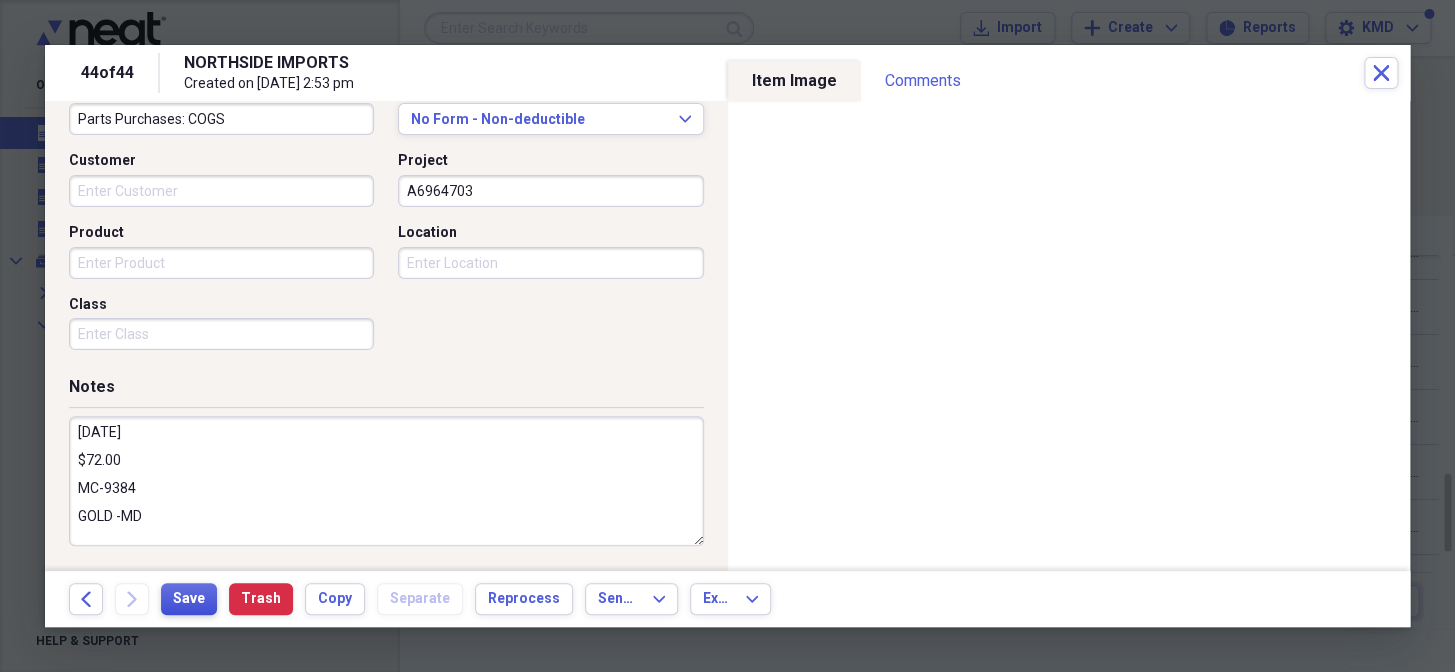 click on "Save" at bounding box center (189, 599) 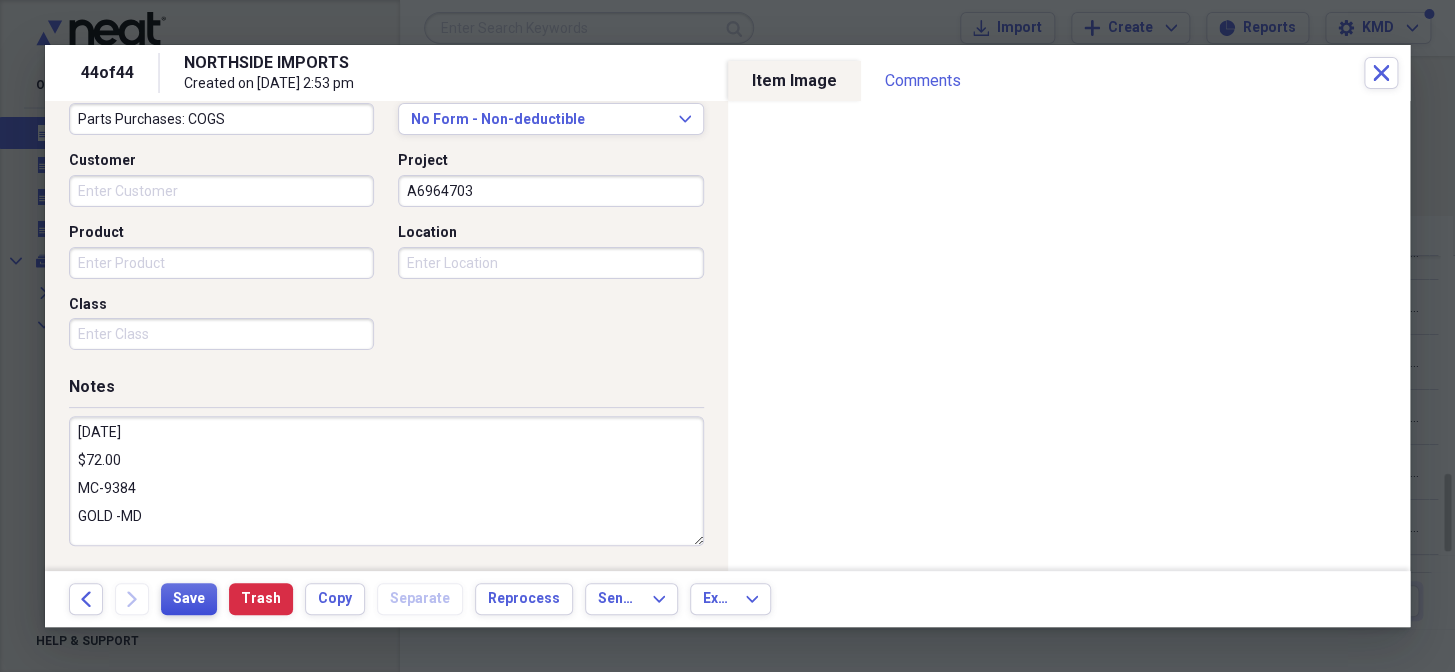 click on "Save" at bounding box center [189, 599] 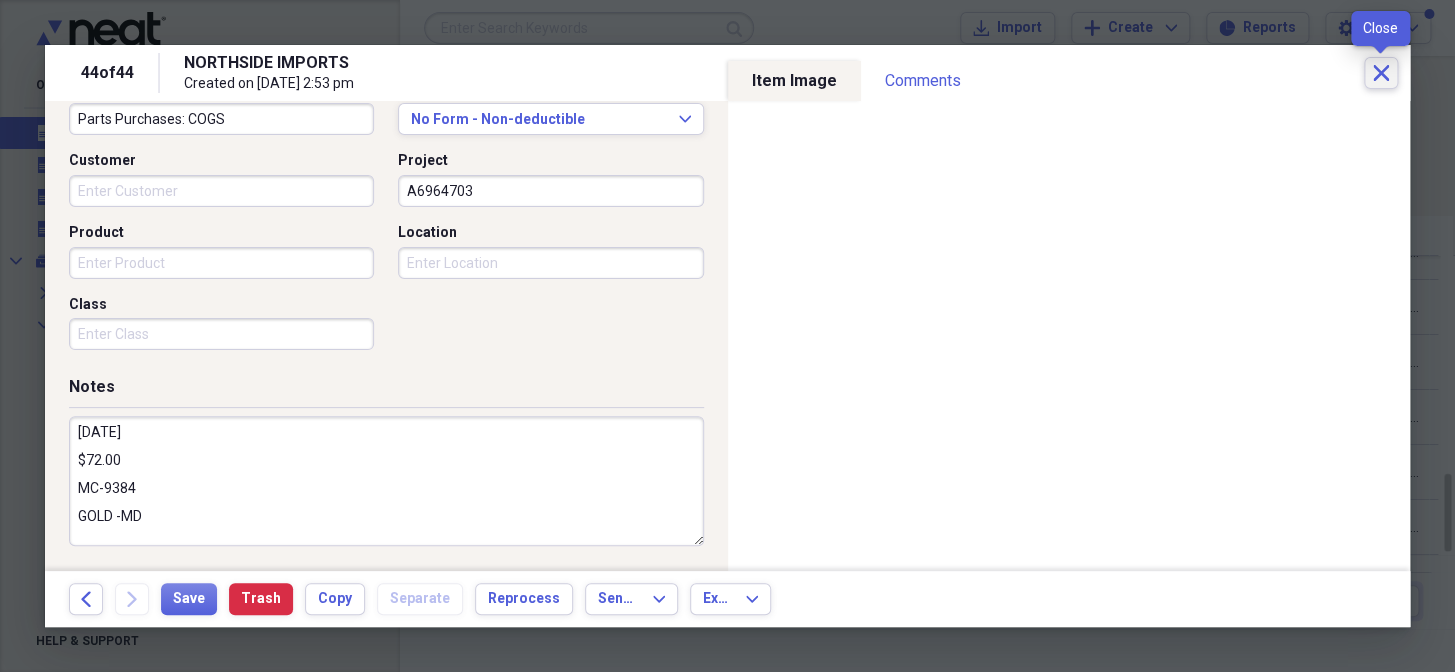 click on "Close" at bounding box center [1381, 73] 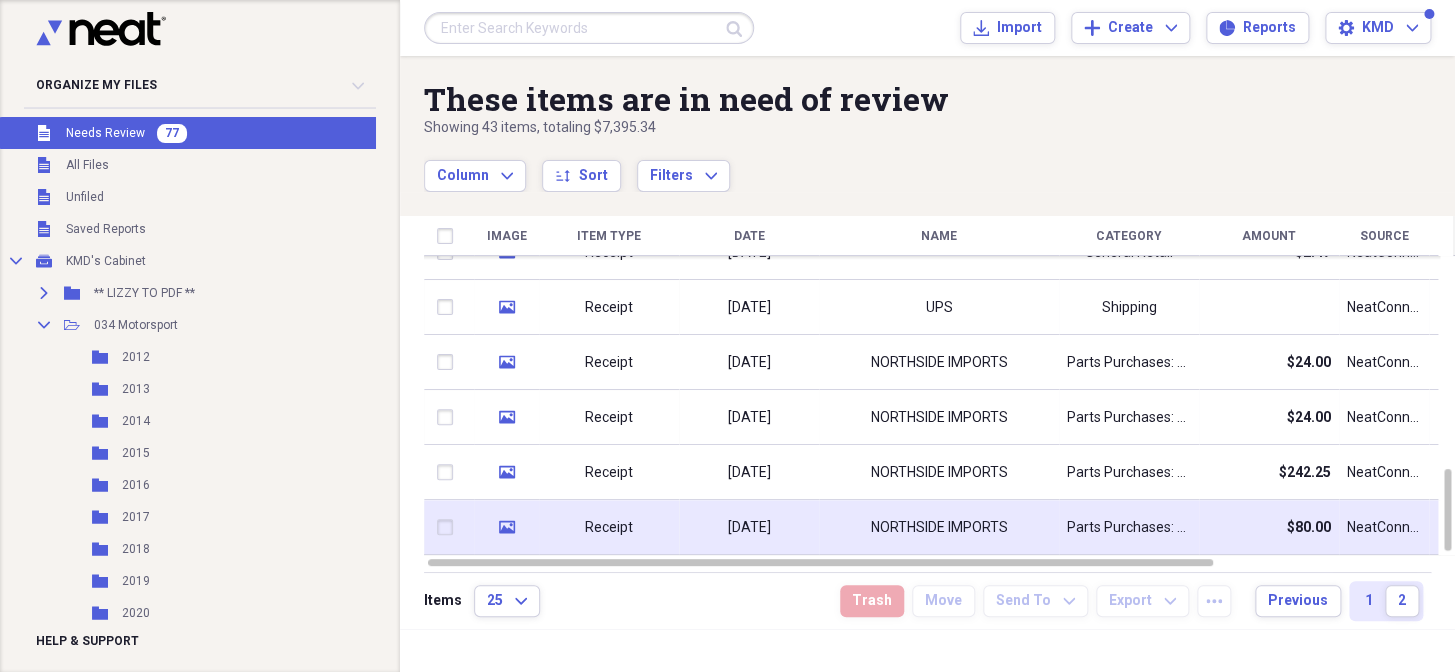 click on "06/11/2025" at bounding box center (749, 528) 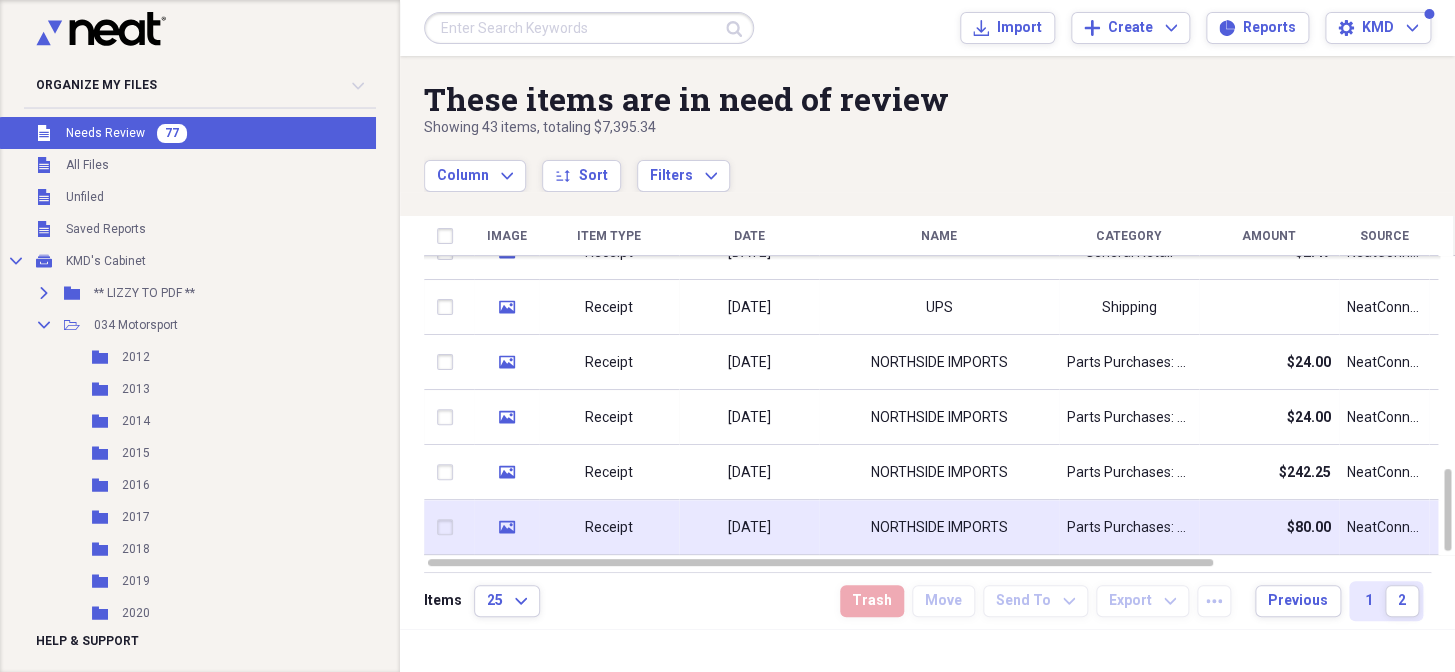 click on "06/11/2025" at bounding box center (749, 528) 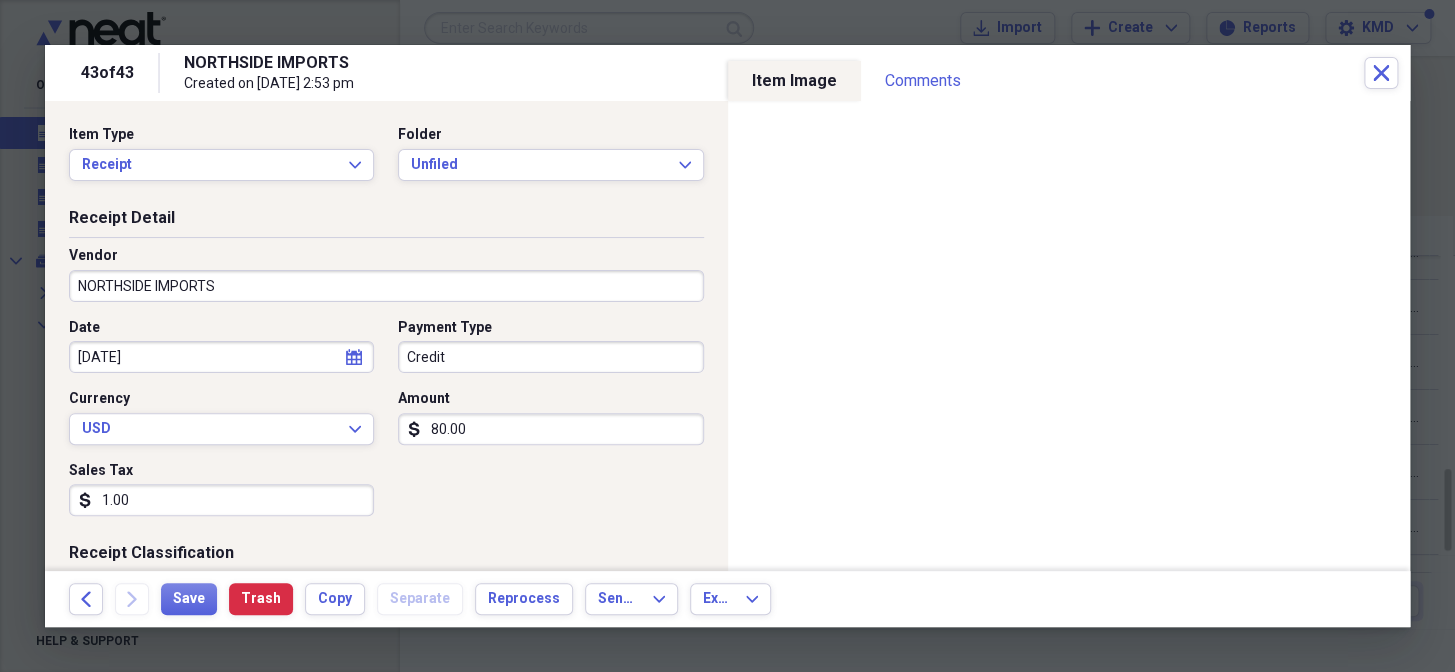 click on "1.00" at bounding box center (221, 500) 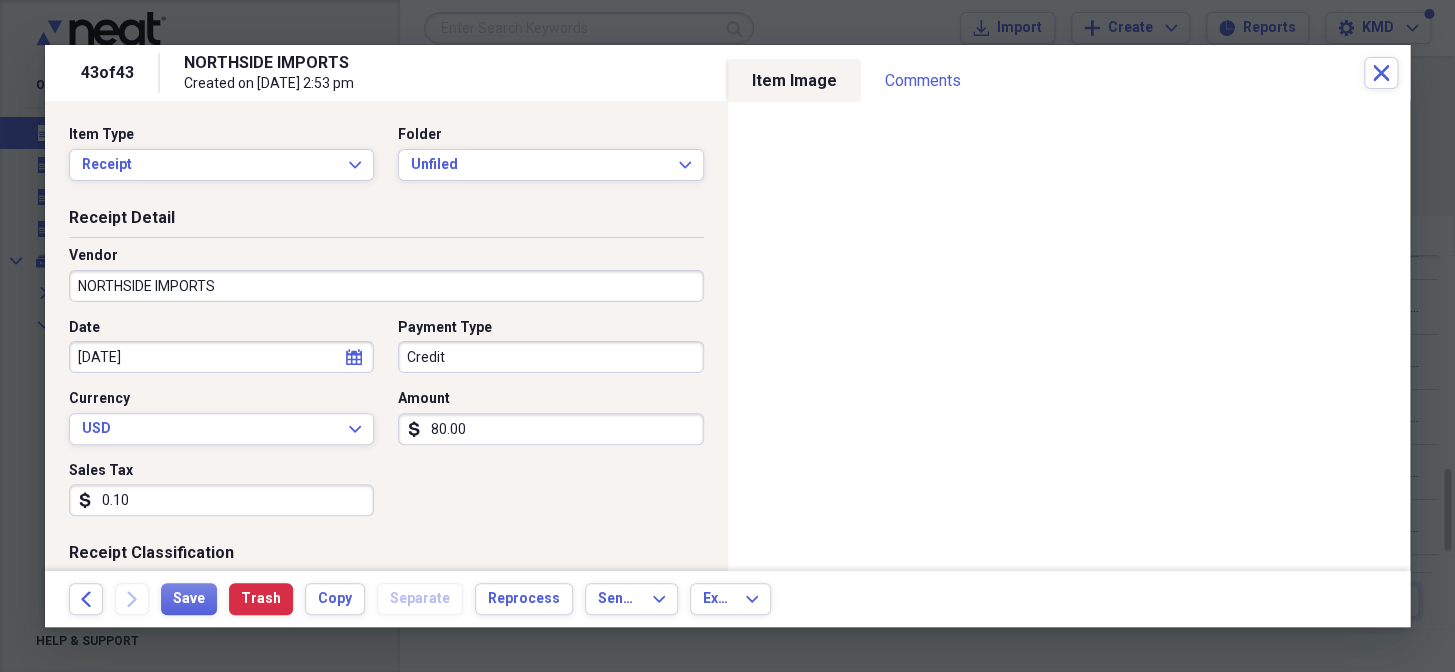 type on "0.01" 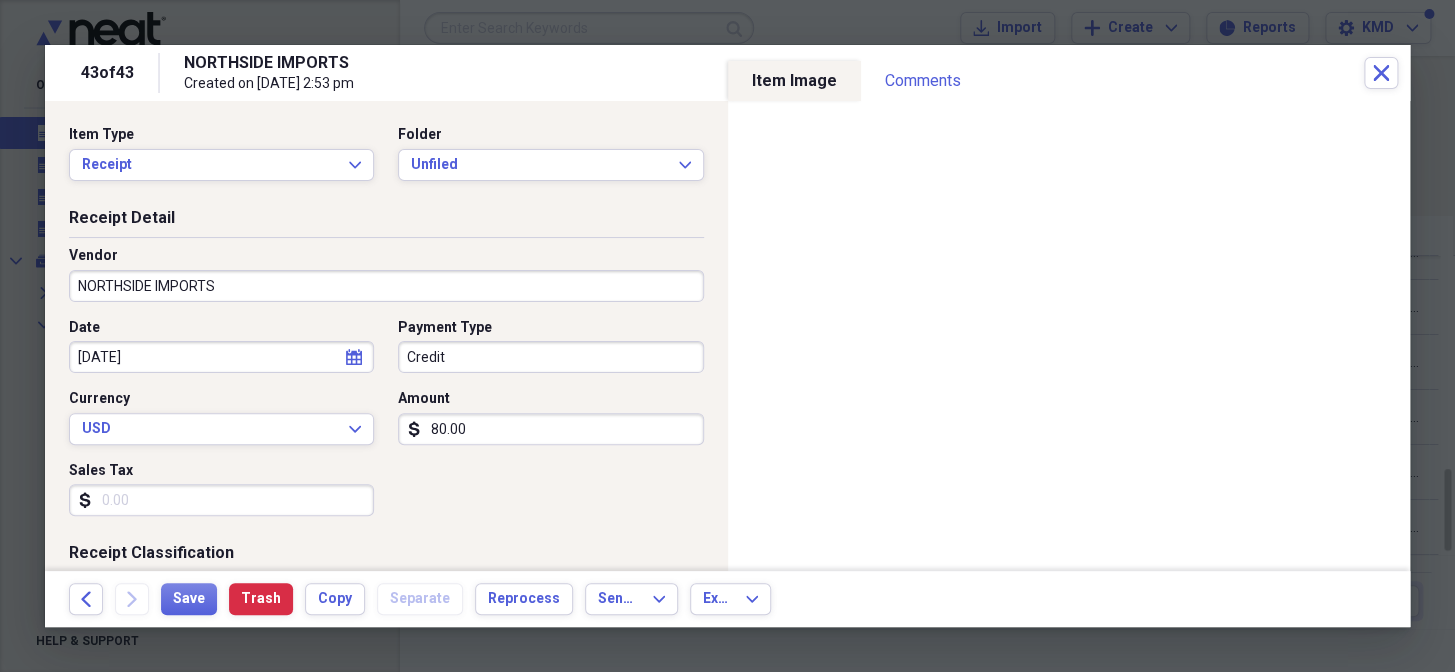 type 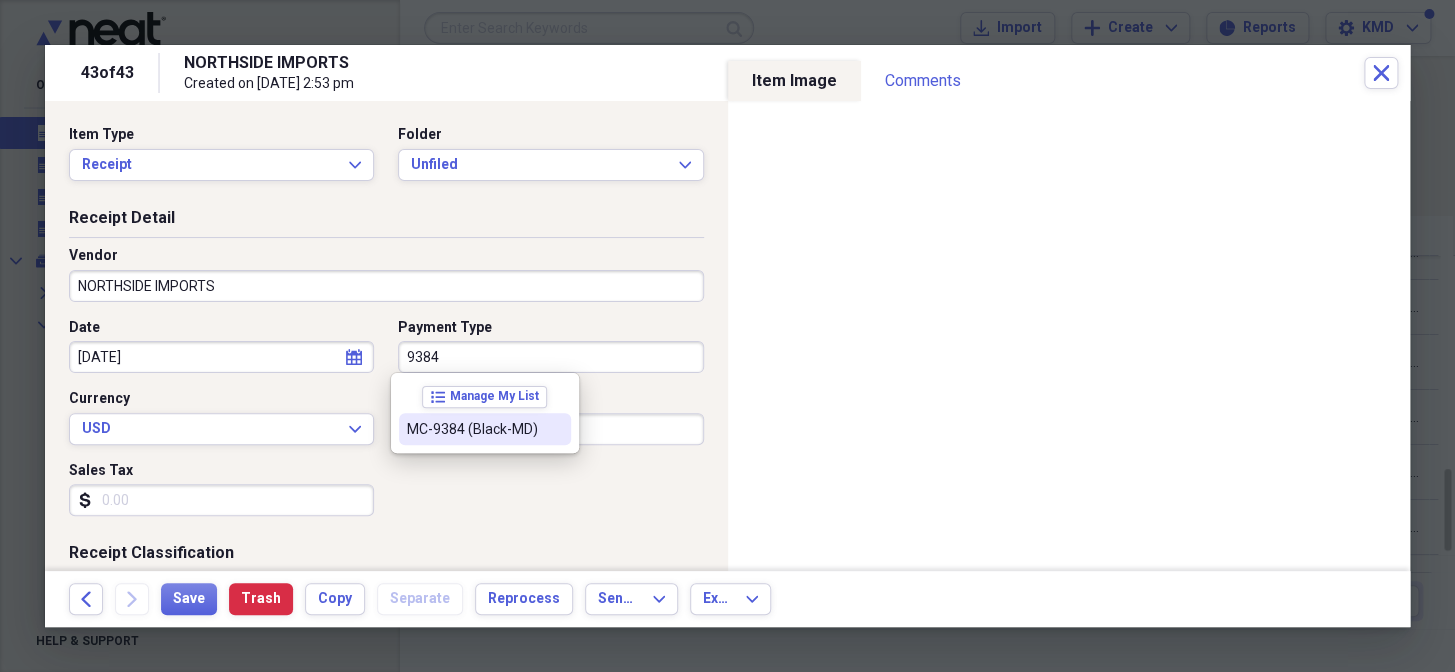 click on "MC-9384 (Black-MD)" at bounding box center [473, 429] 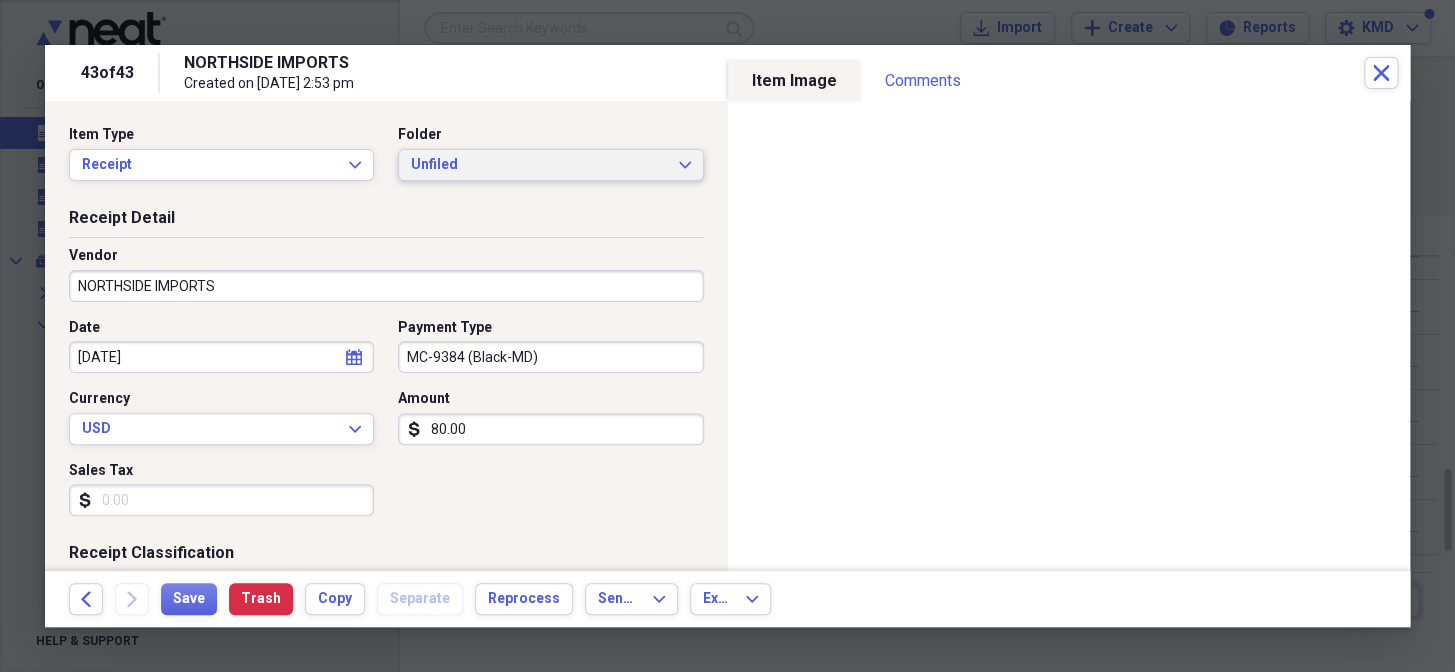 click on "Unfiled" at bounding box center [538, 165] 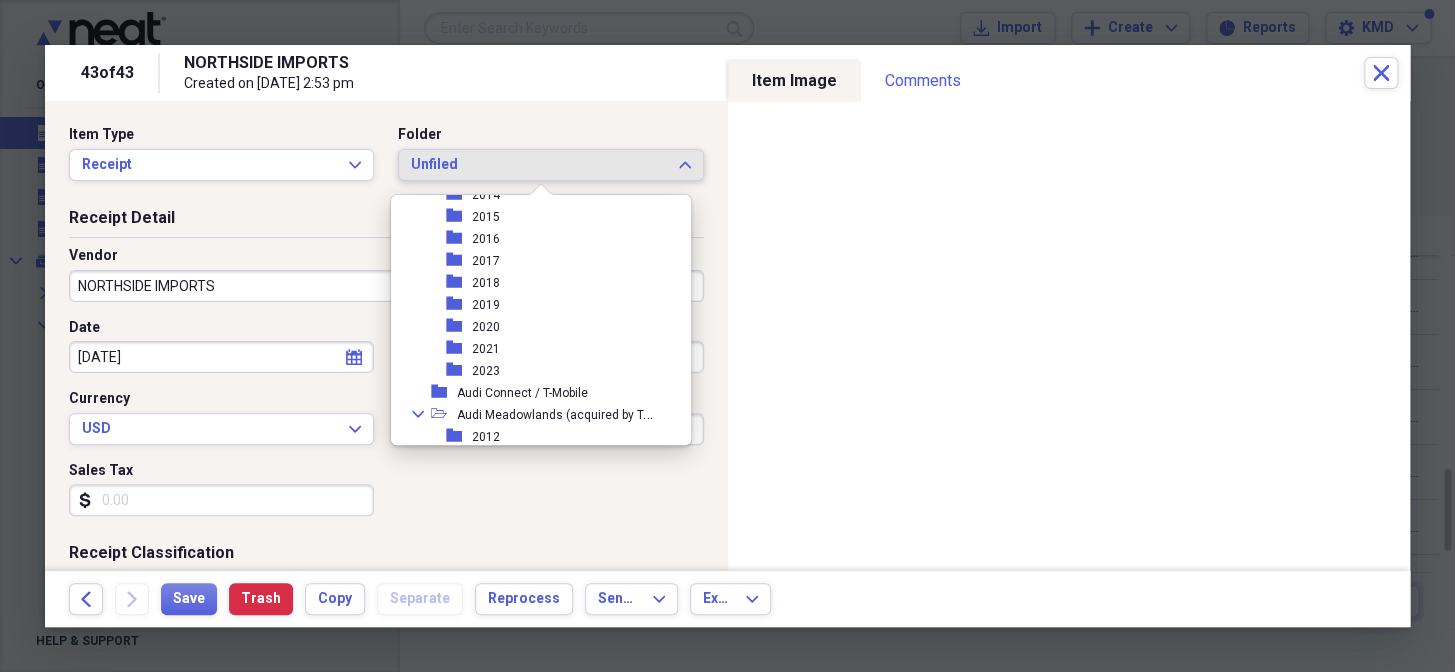 scroll, scrollTop: 7455, scrollLeft: 0, axis: vertical 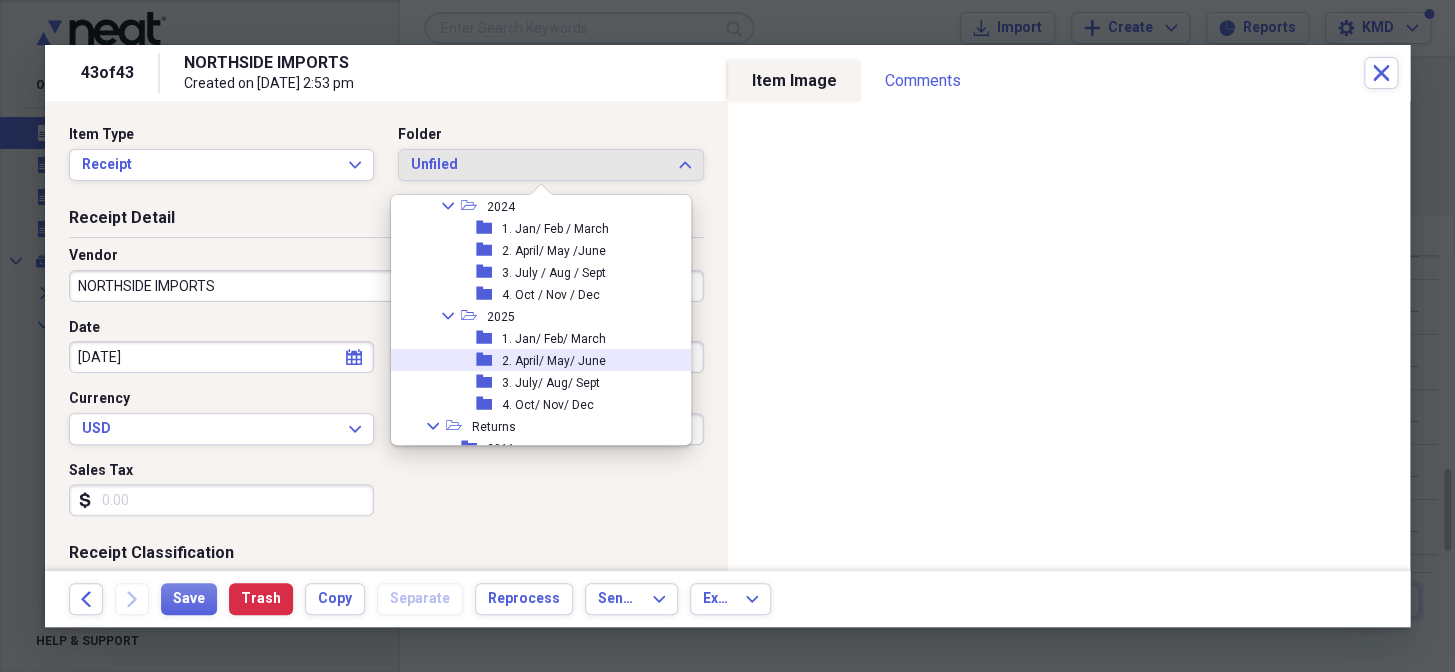 click on "2.  April/ May/ June" at bounding box center (554, 361) 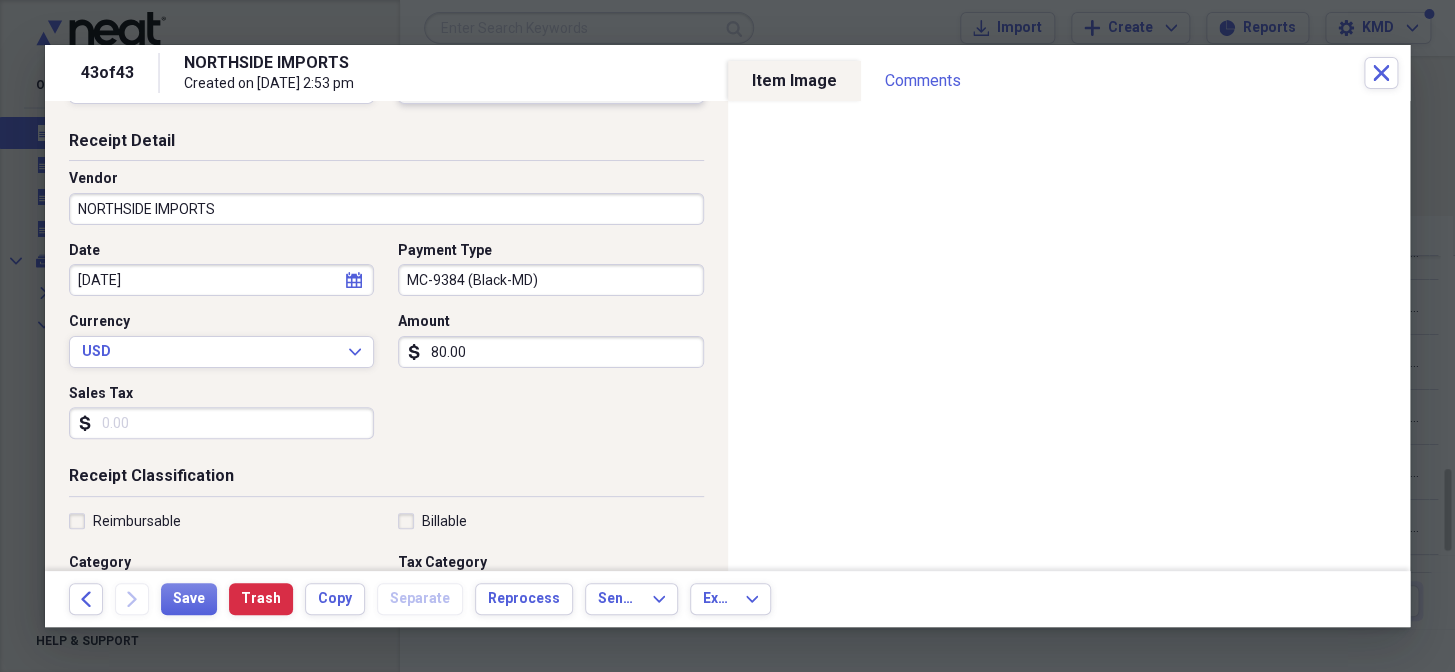 scroll, scrollTop: 272, scrollLeft: 0, axis: vertical 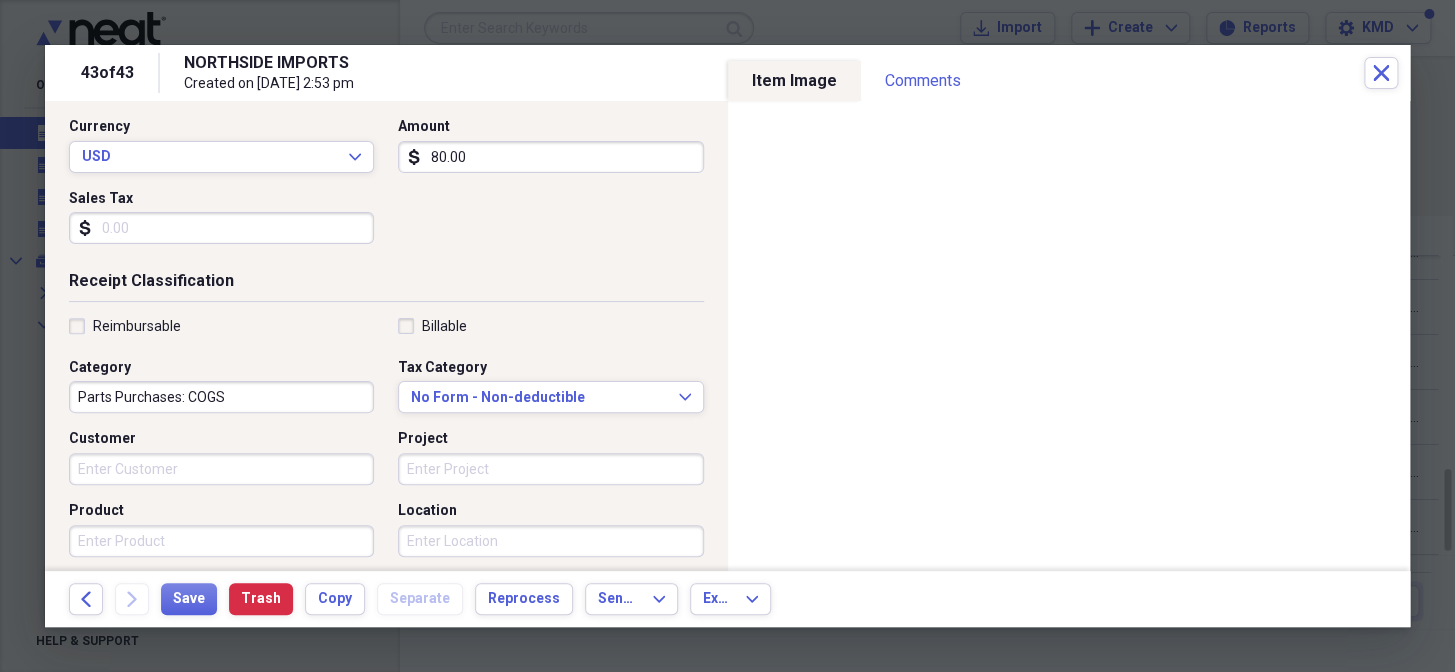 click on "Project" at bounding box center (550, 469) 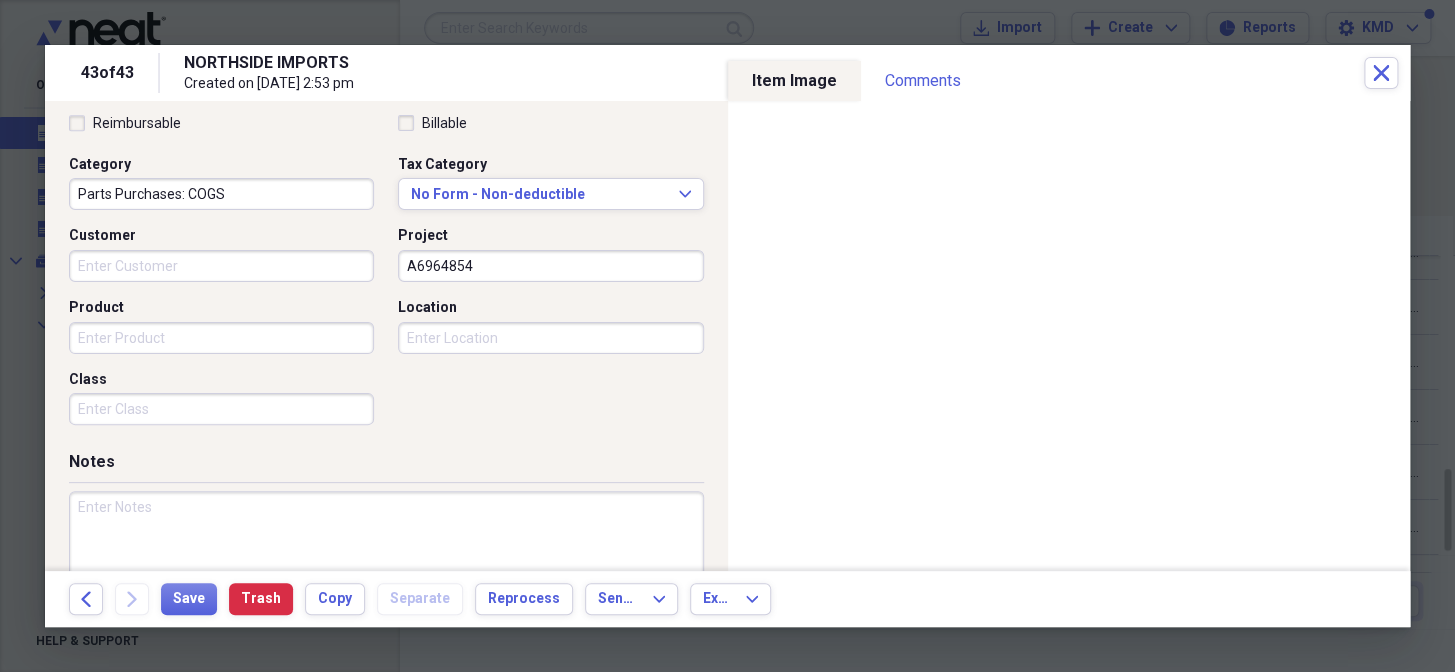 scroll, scrollTop: 550, scrollLeft: 0, axis: vertical 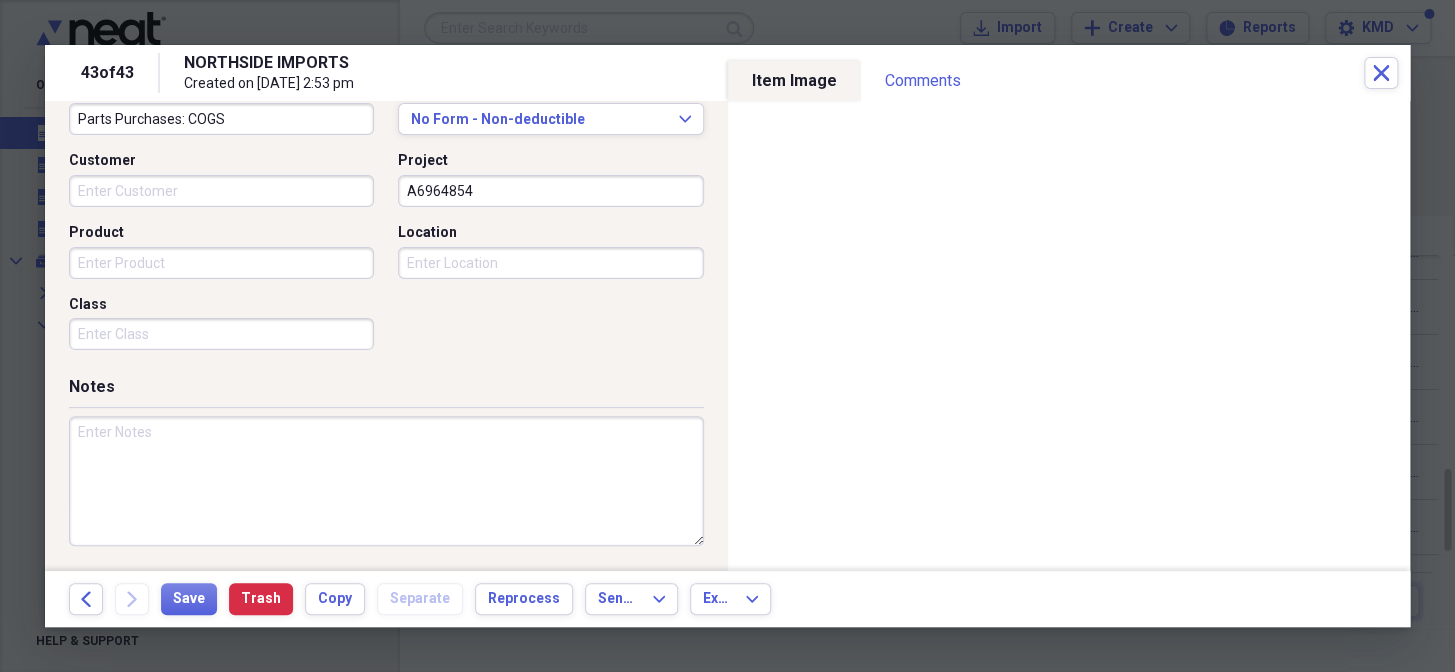 type on "A6964854" 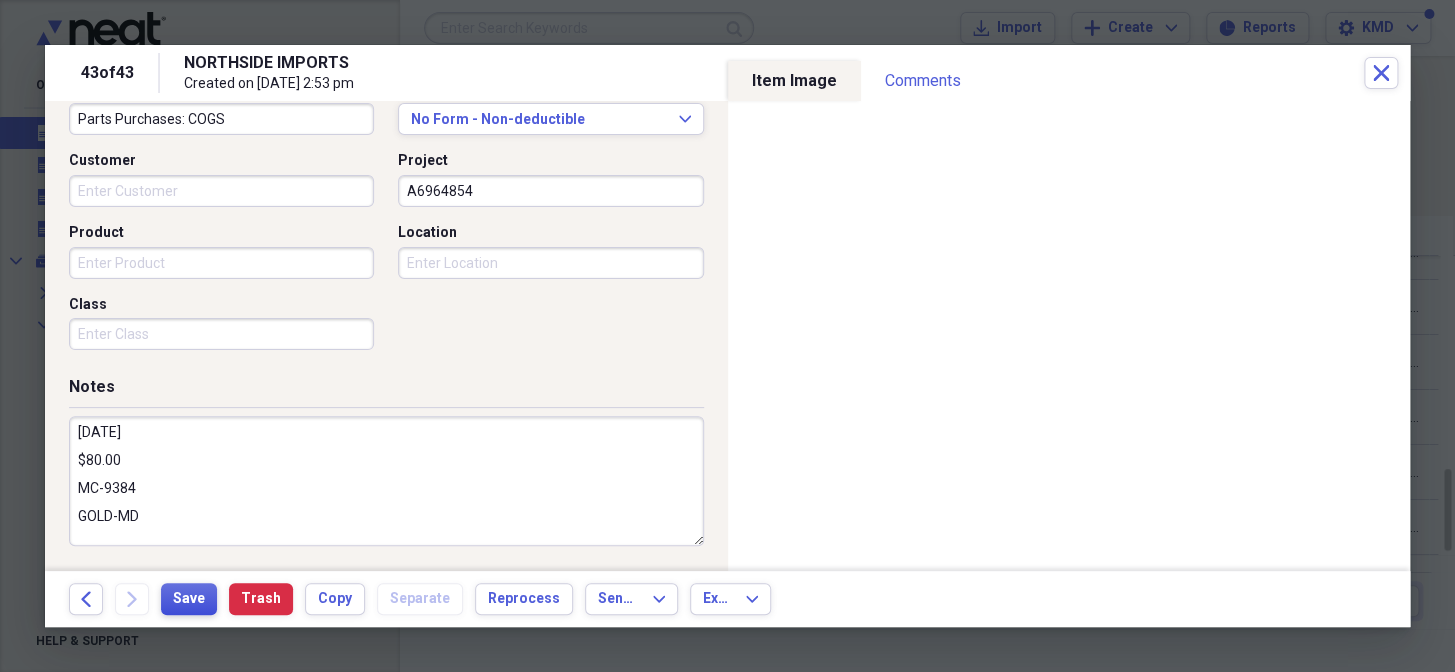 type on "6.11.25
$80.00
MC-9384
GOLD-MD" 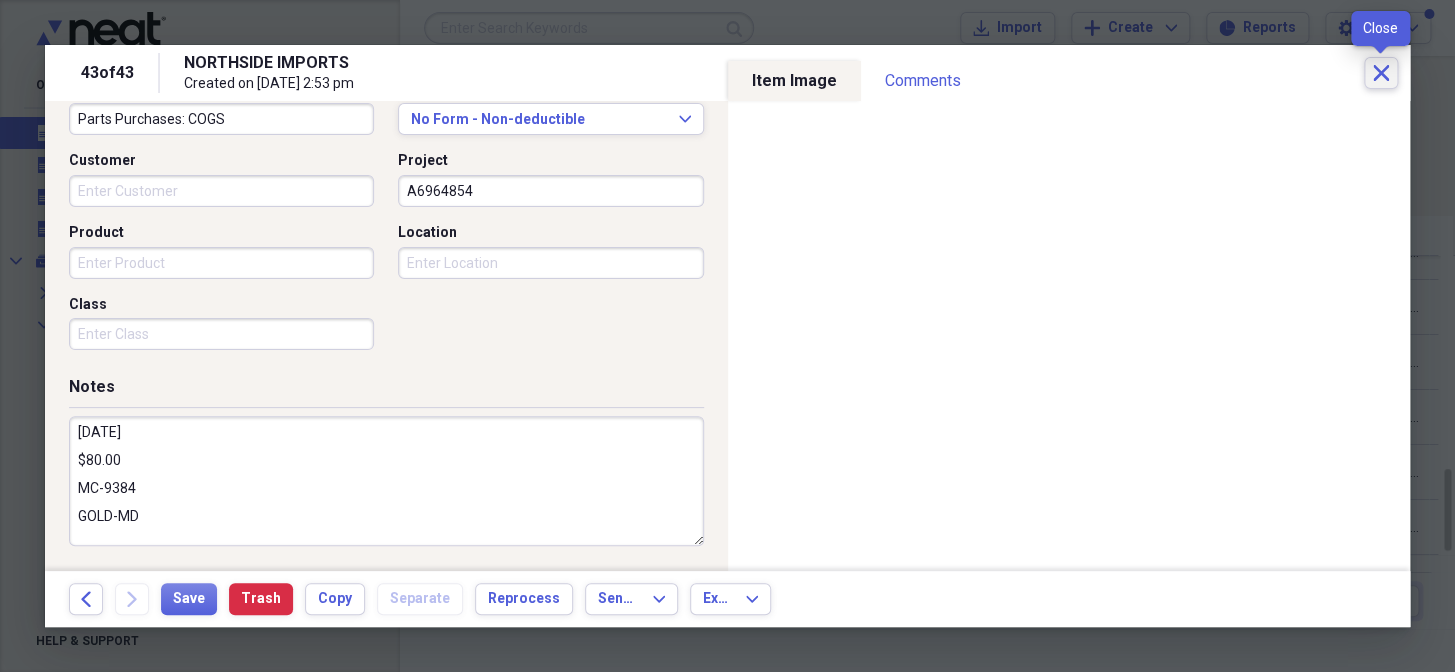 click on "Close" at bounding box center [1381, 73] 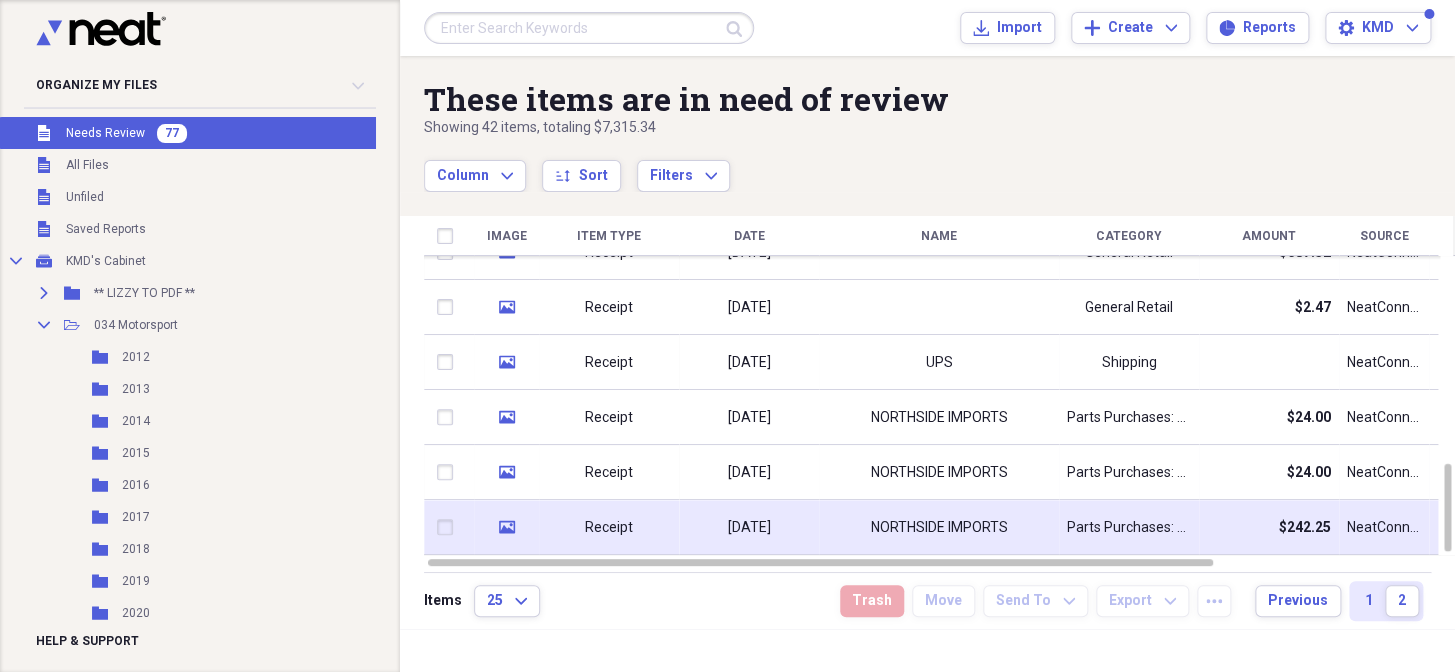 click on "06/11/2025" at bounding box center [749, 528] 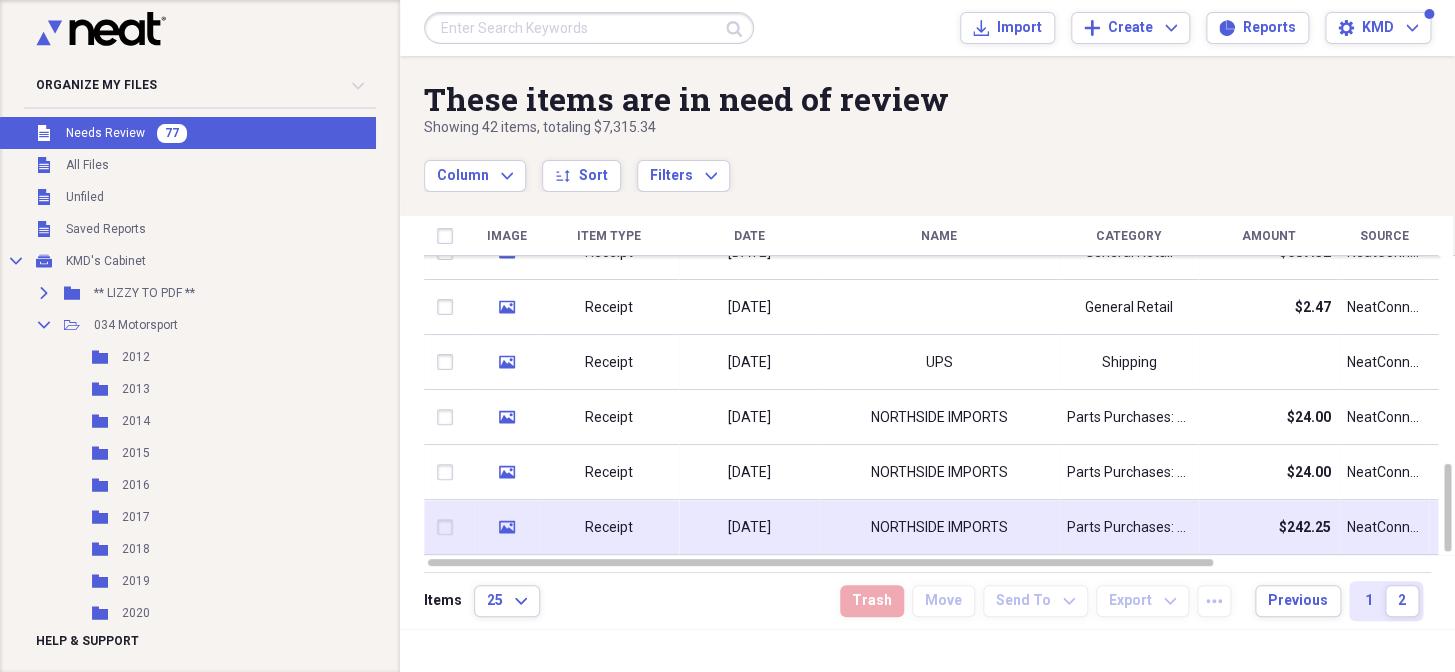 click on "06/11/2025" at bounding box center (749, 528) 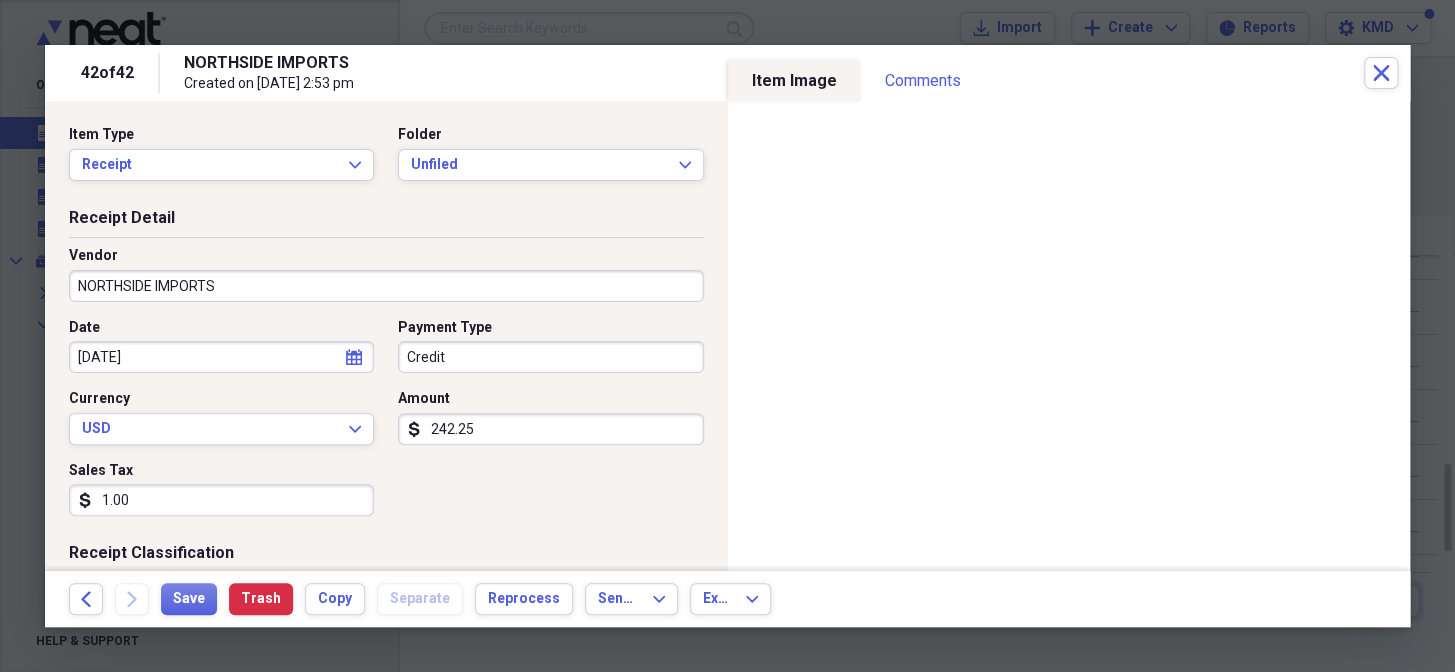 click on "1.00" at bounding box center [221, 500] 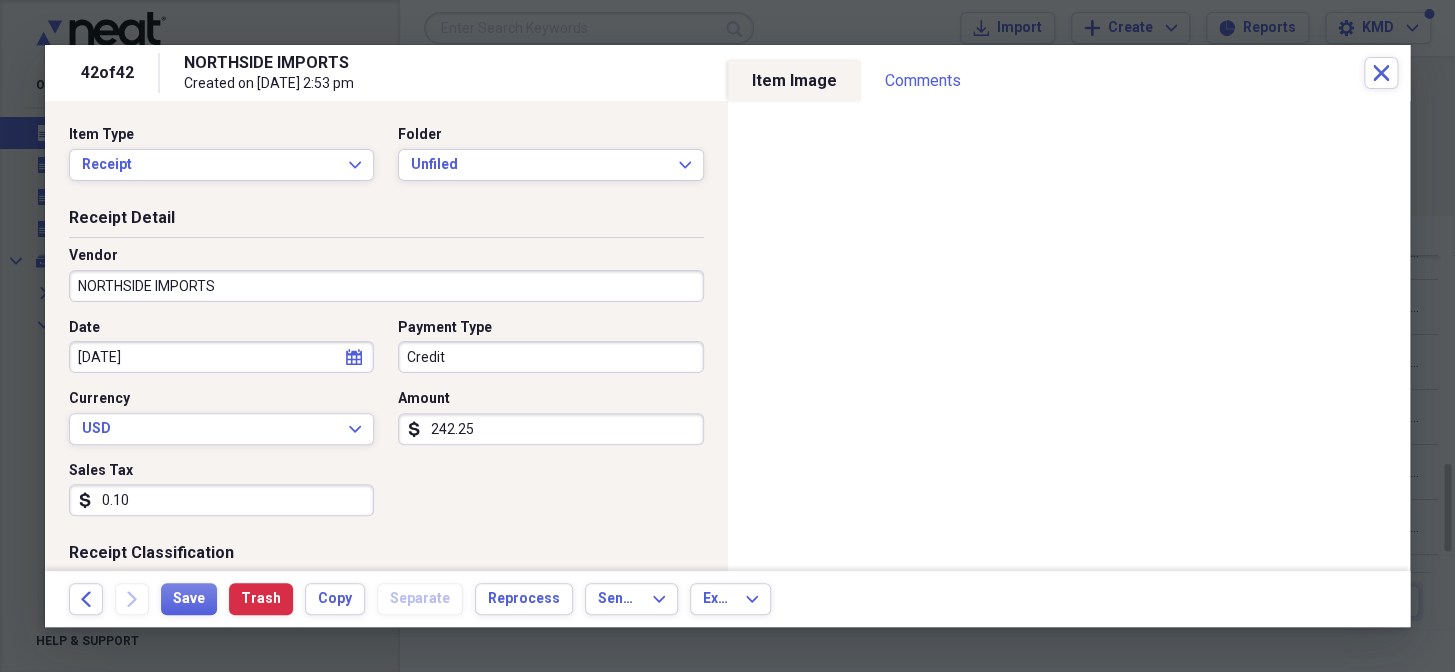 type on "0.01" 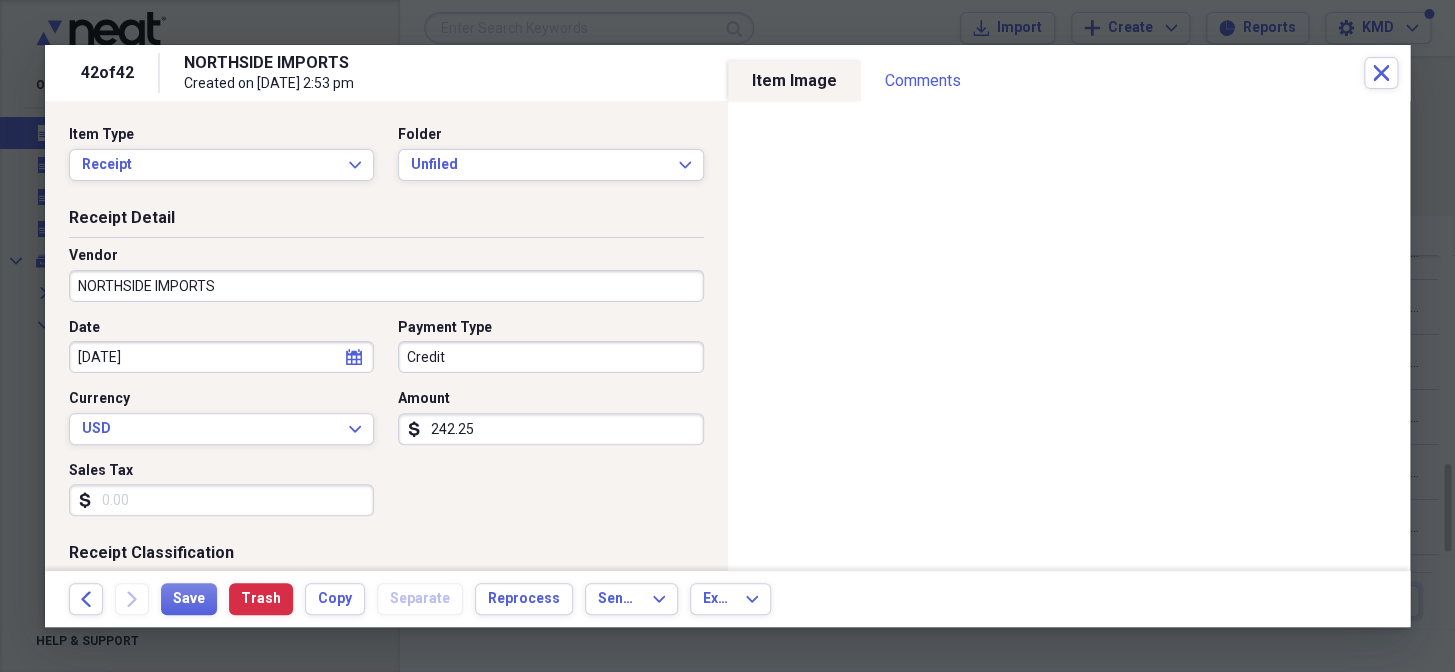 click on "Sales Tax" at bounding box center (221, 500) 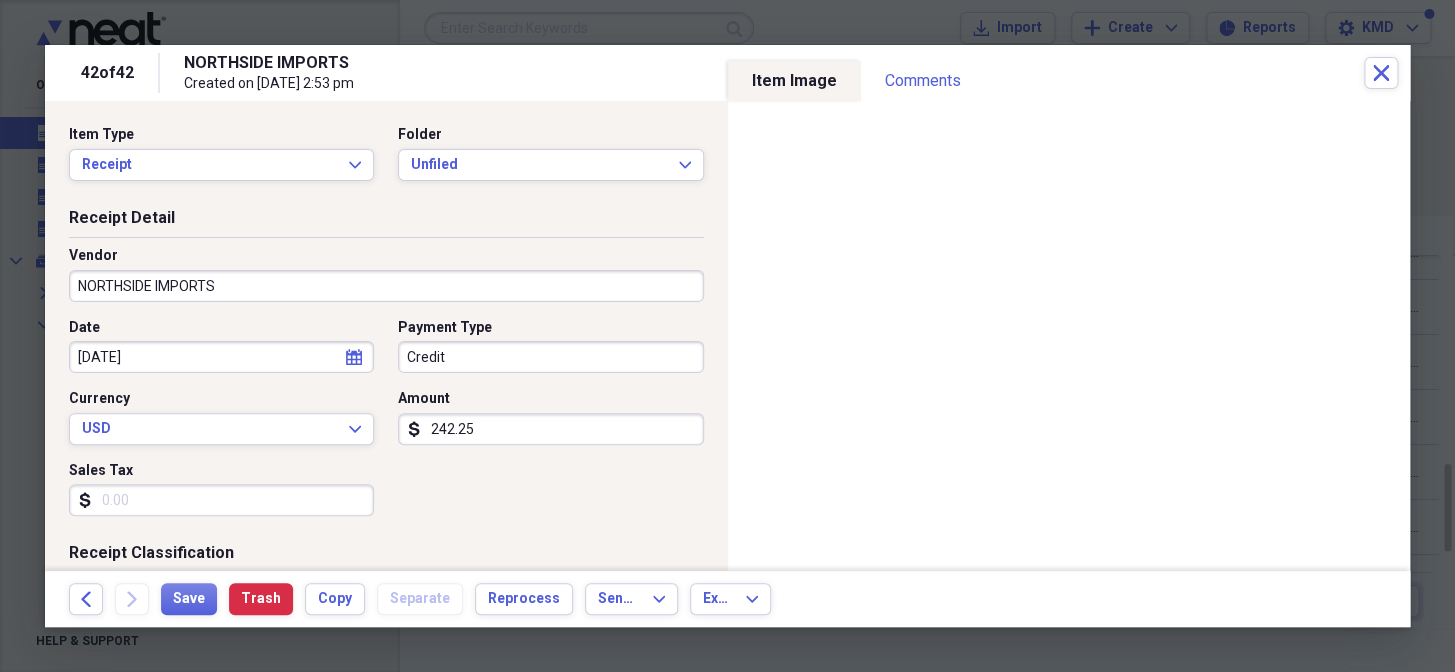 type 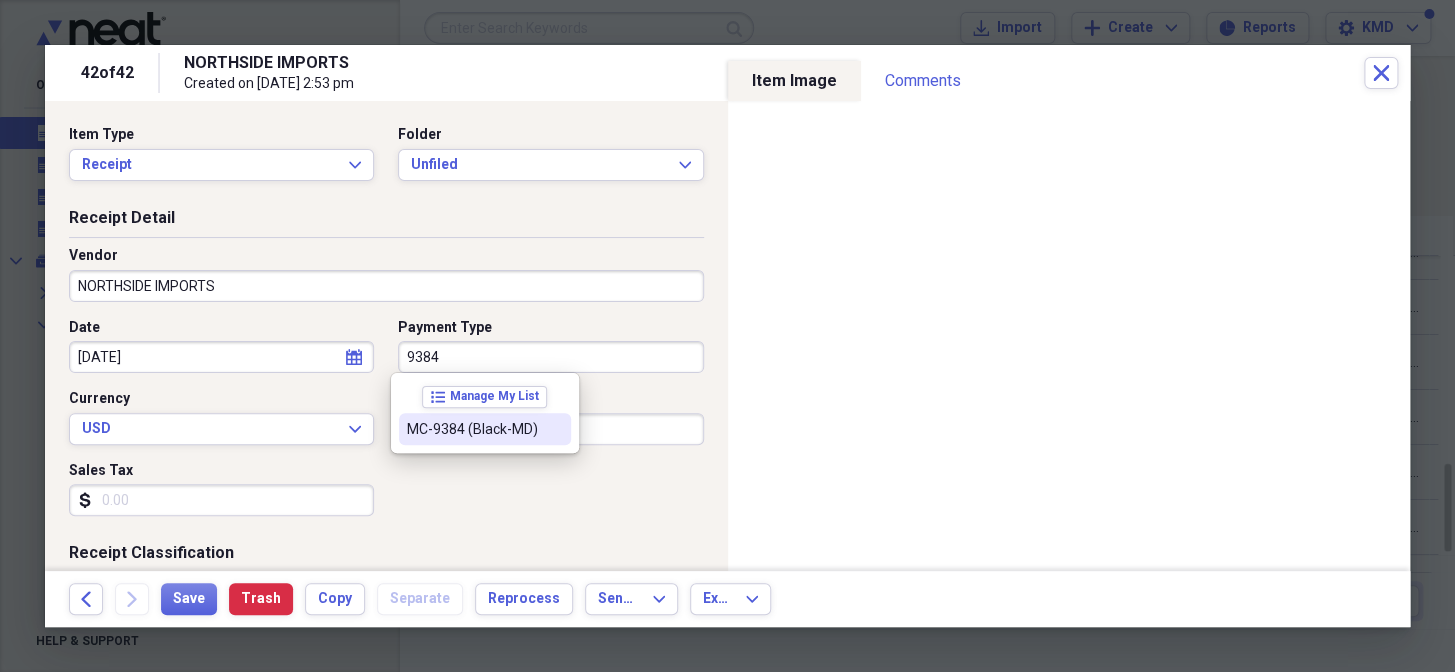 click on "MC-9384 (Black-MD)" at bounding box center (473, 429) 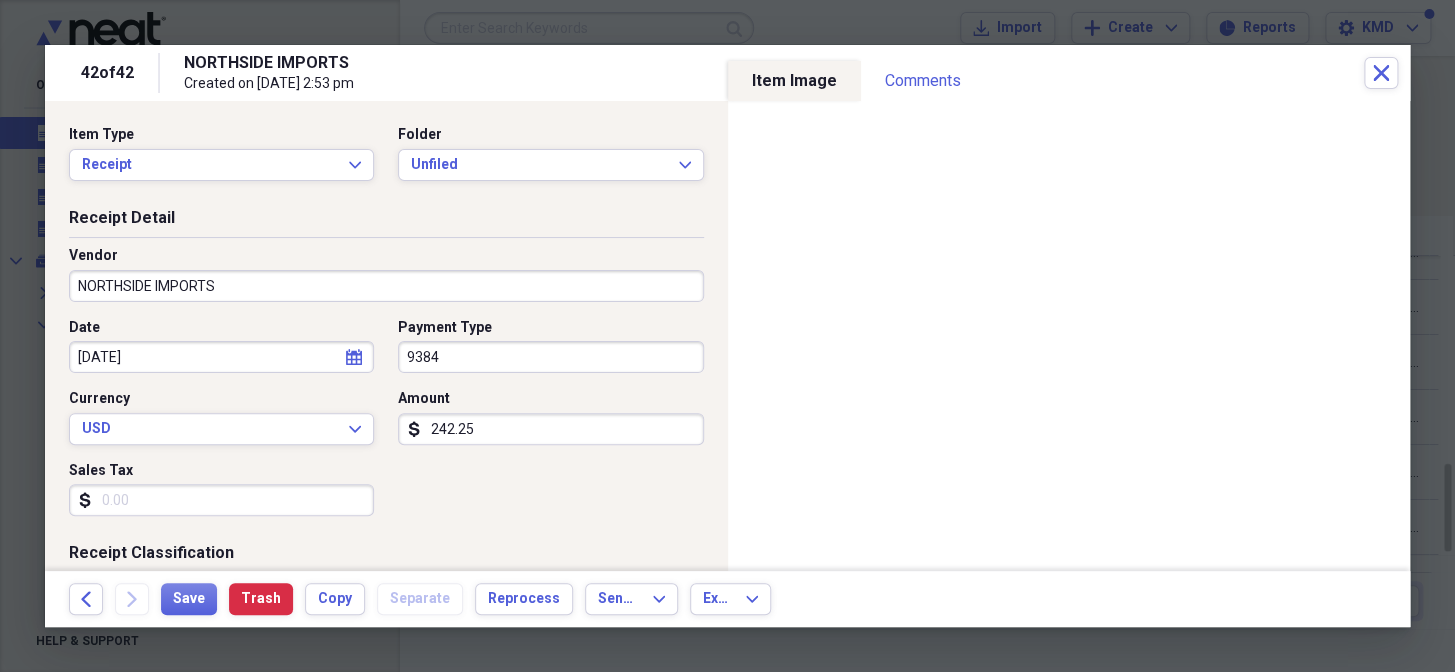 type on "MC-9384 (Black-MD)" 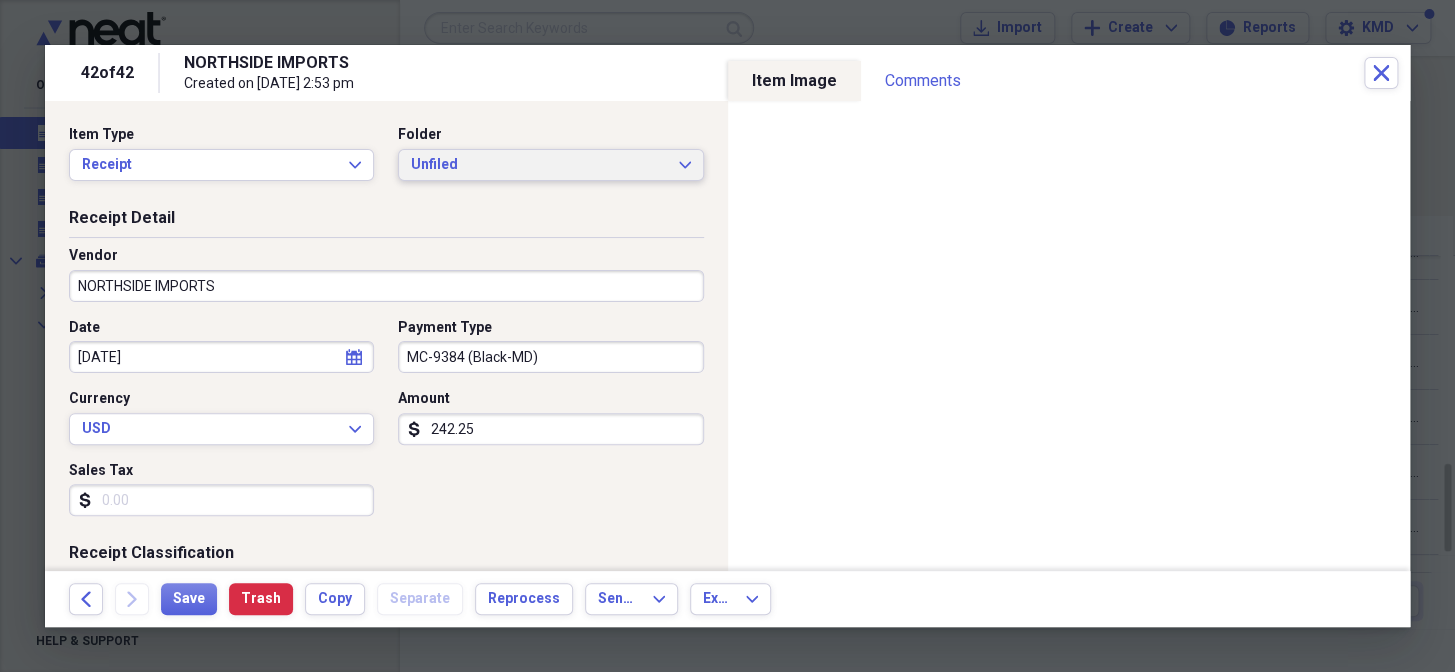 click on "Unfiled" at bounding box center (538, 165) 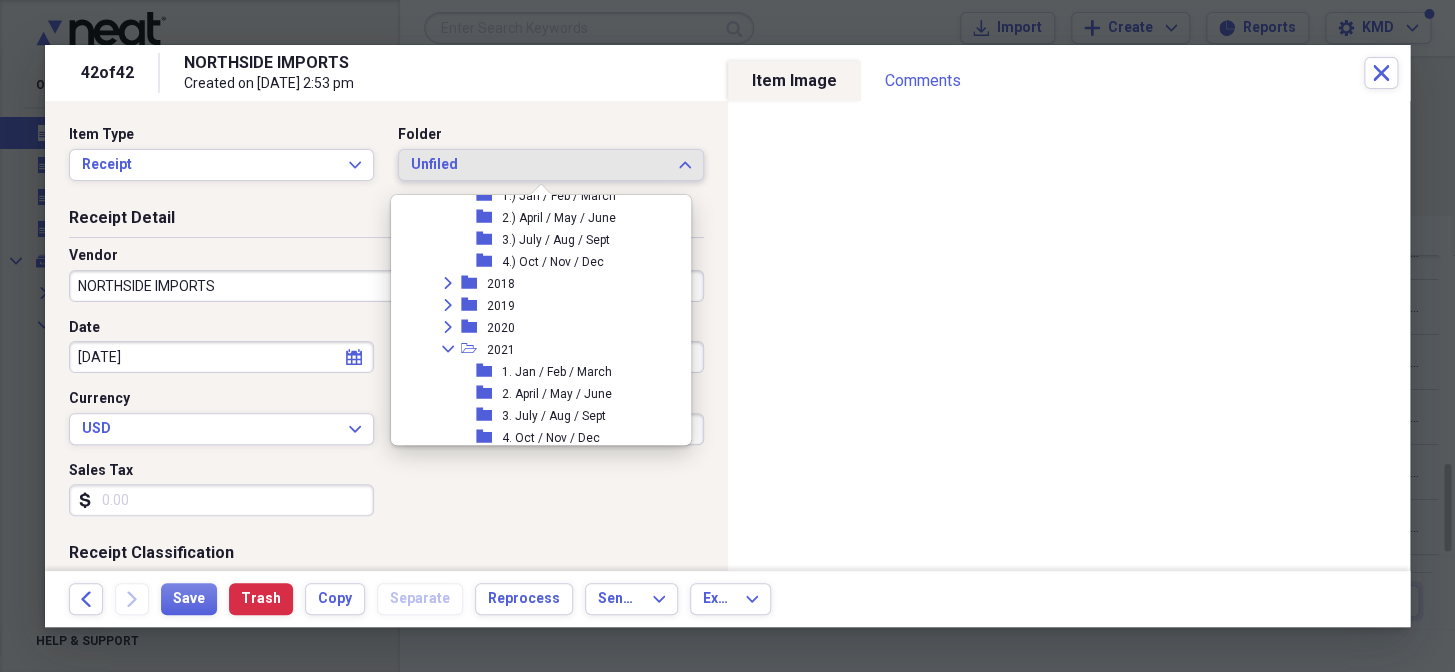 scroll, scrollTop: 19090, scrollLeft: 0, axis: vertical 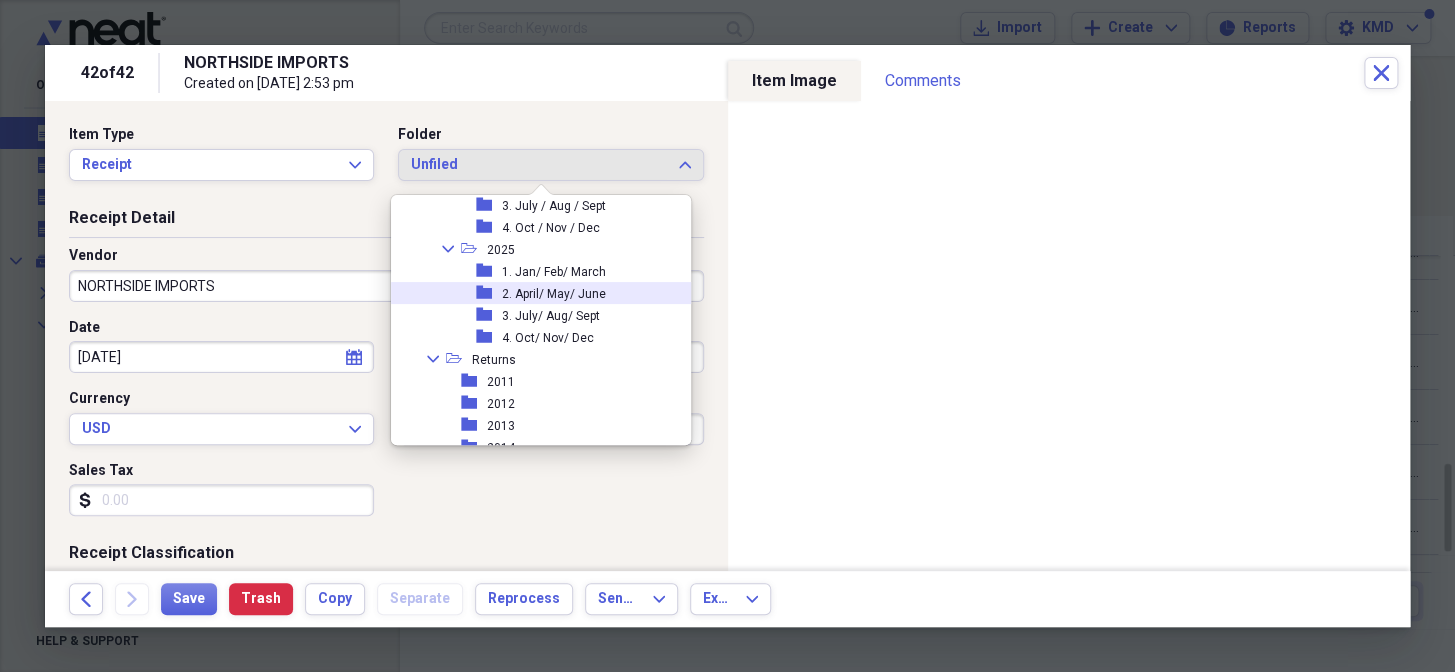 click on "2.  April/ May/ June" at bounding box center (554, 294) 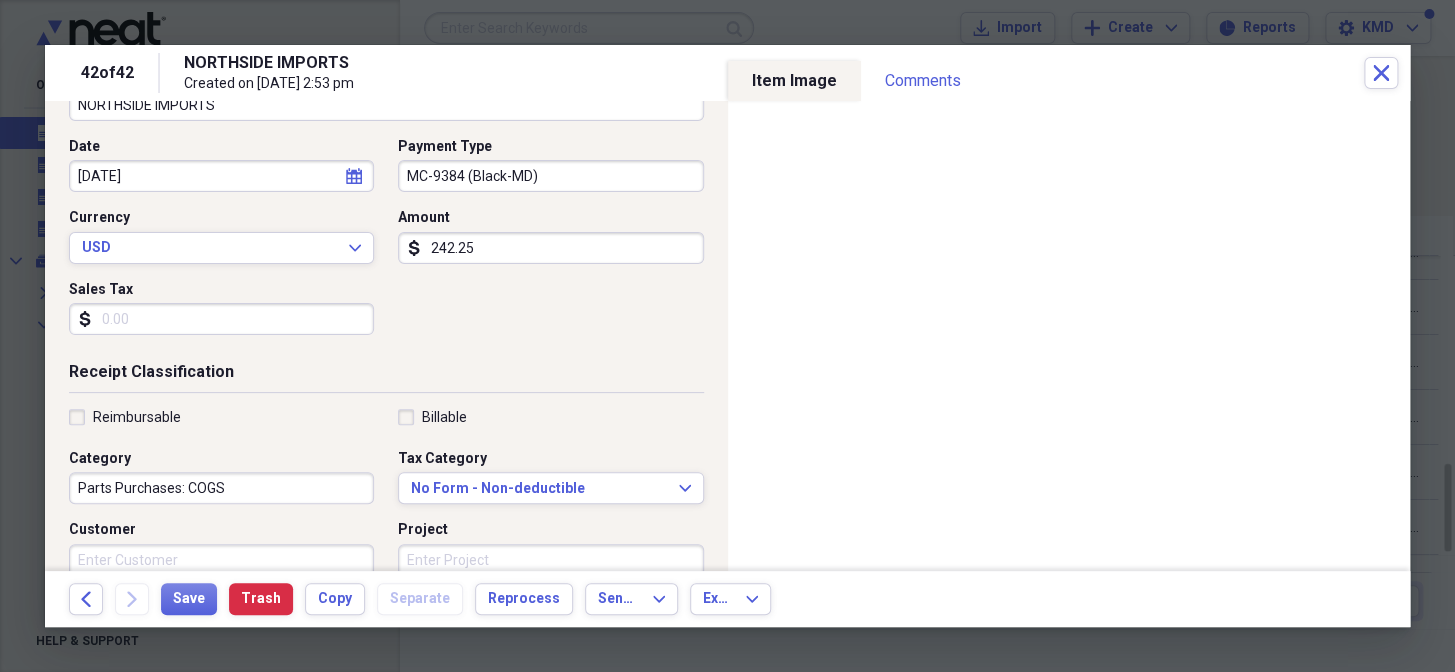 scroll, scrollTop: 272, scrollLeft: 0, axis: vertical 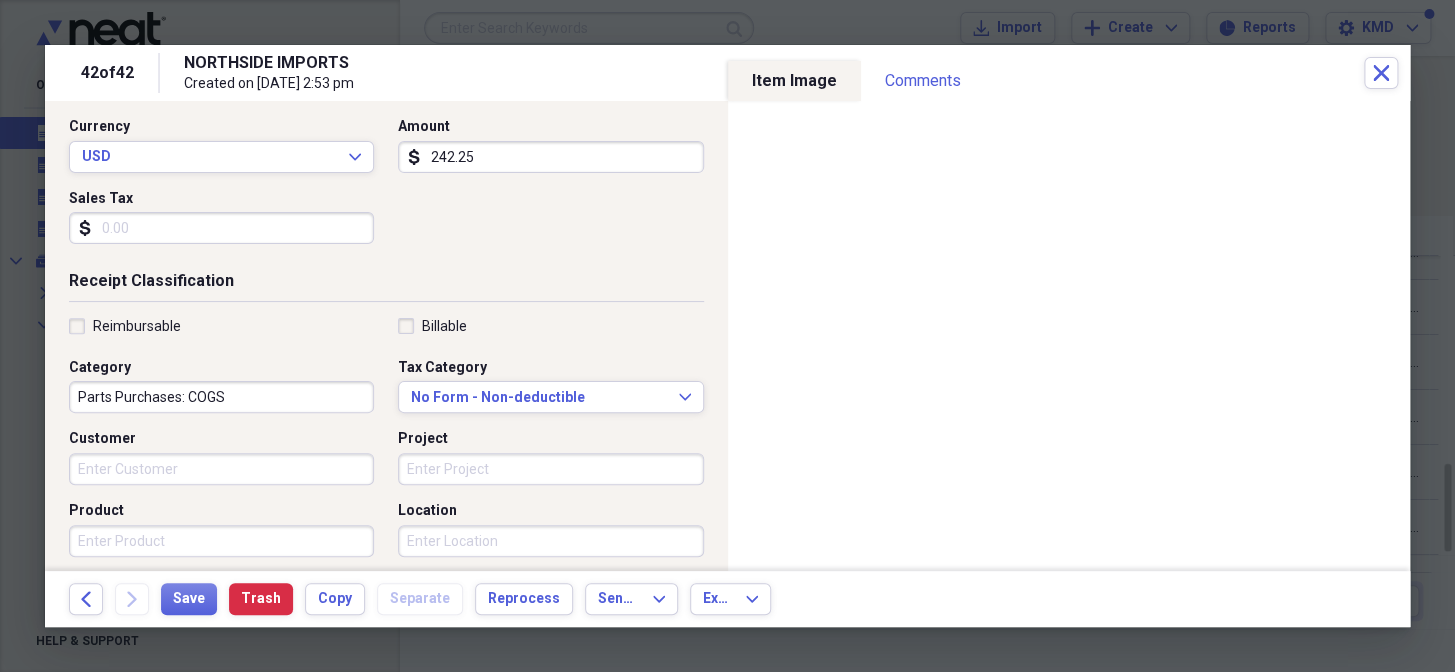 click on "Project" at bounding box center (550, 469) 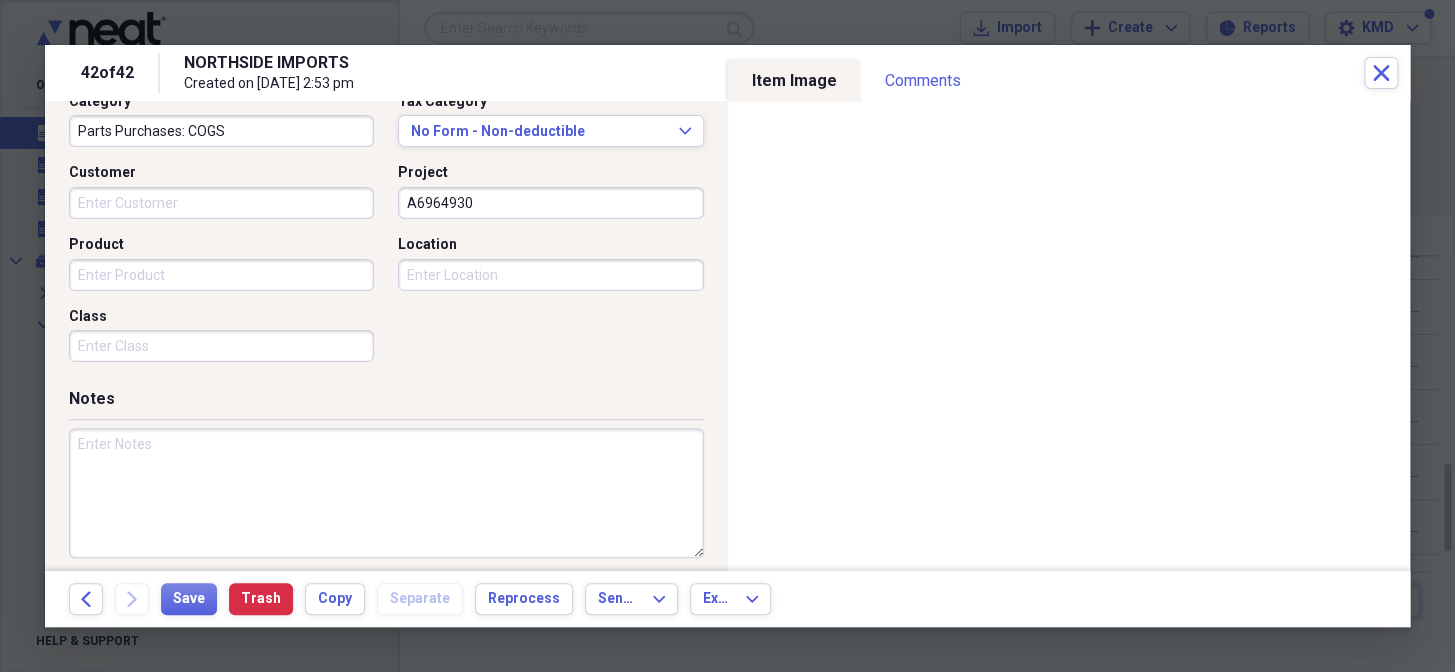 scroll, scrollTop: 545, scrollLeft: 0, axis: vertical 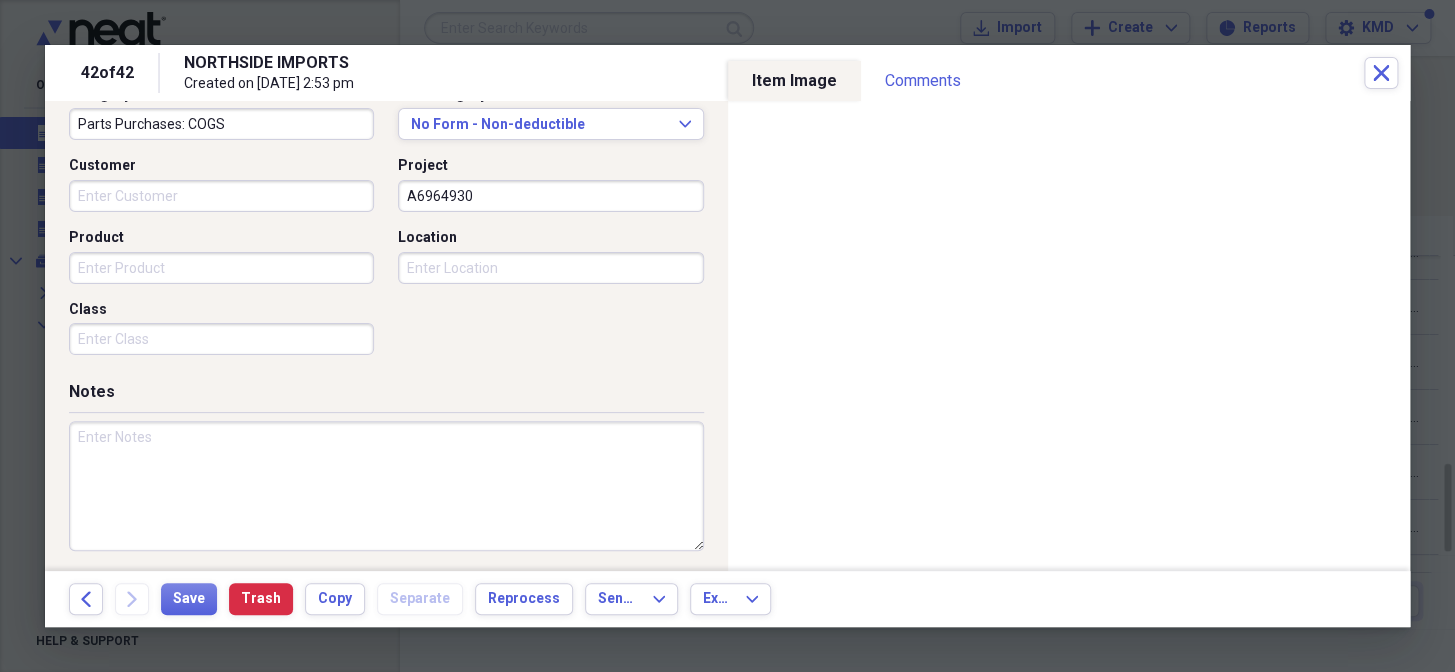 type on "A6964930" 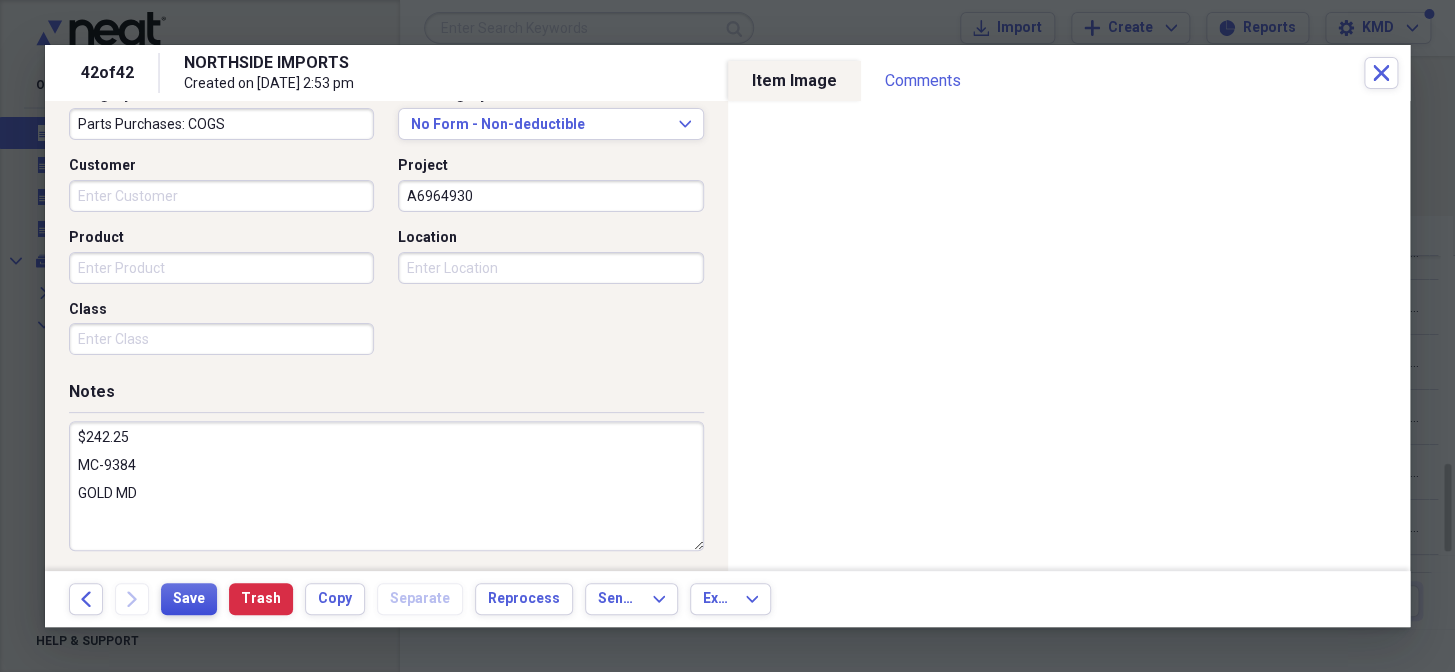 type on "$242.25
MC-9384
GOLD MD" 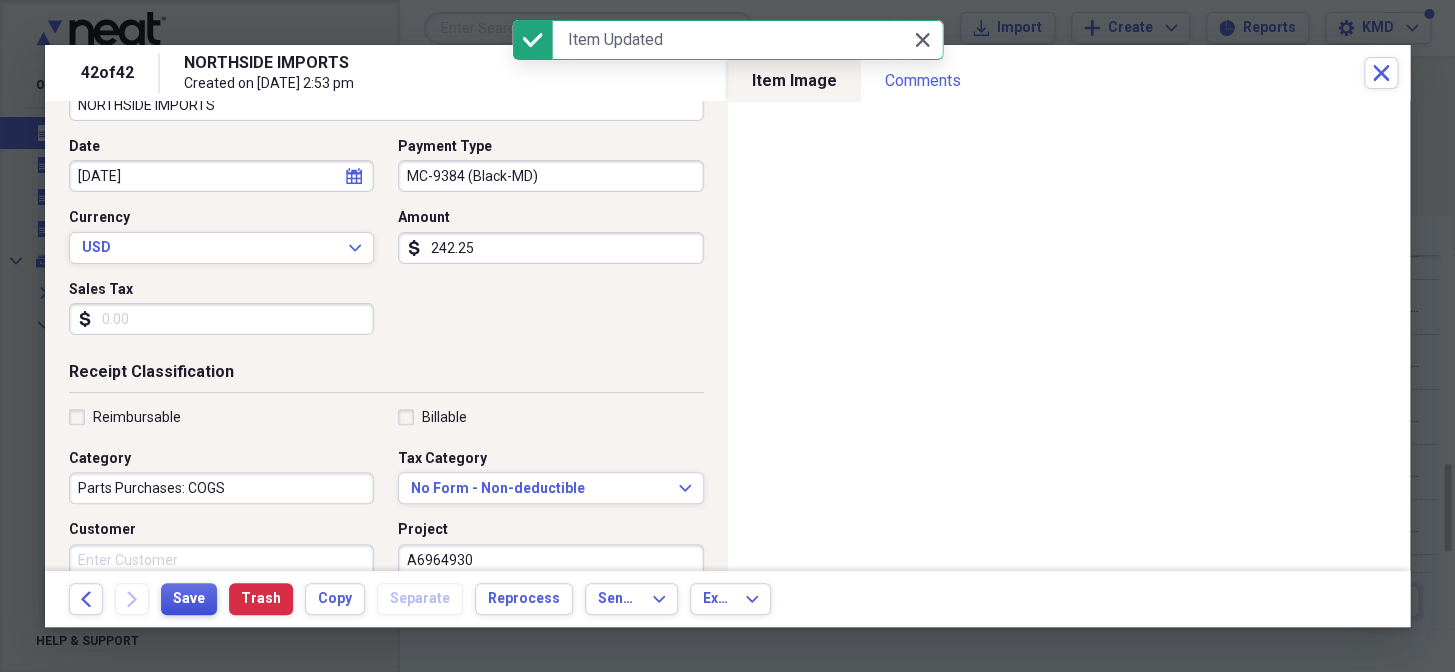 scroll, scrollTop: 0, scrollLeft: 0, axis: both 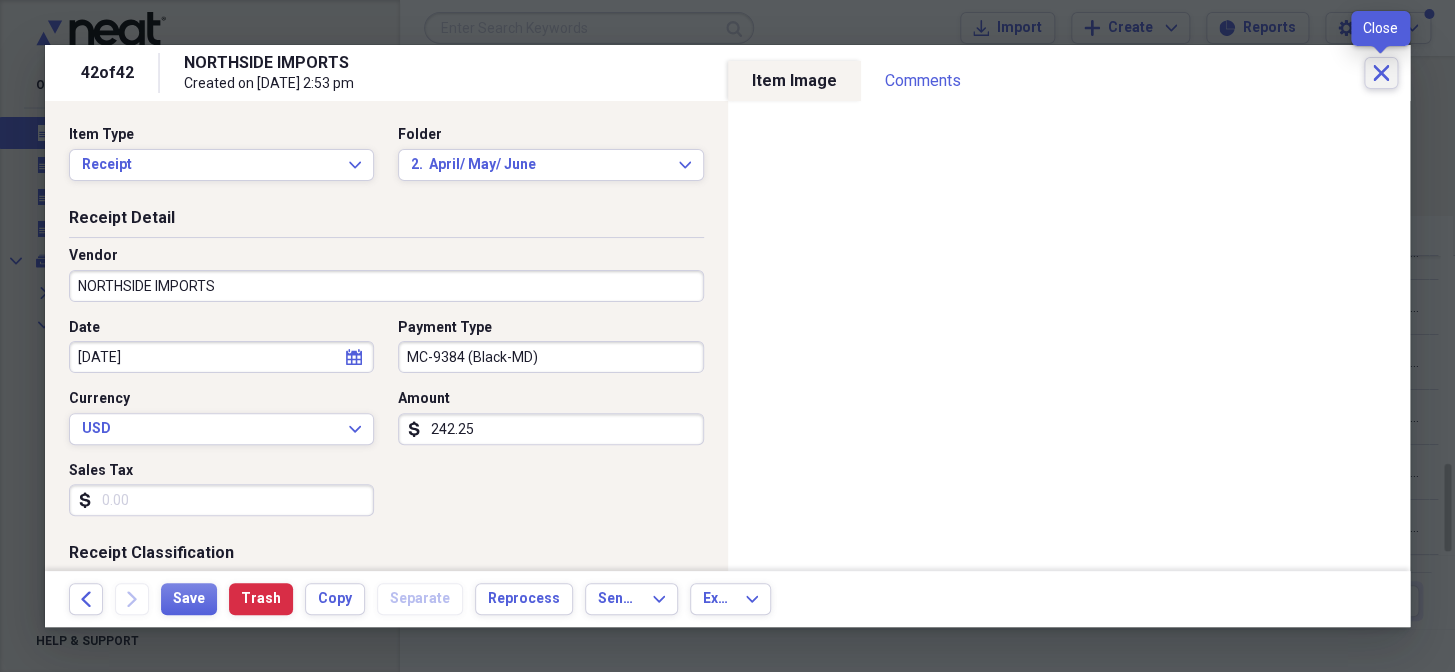 click on "Close" 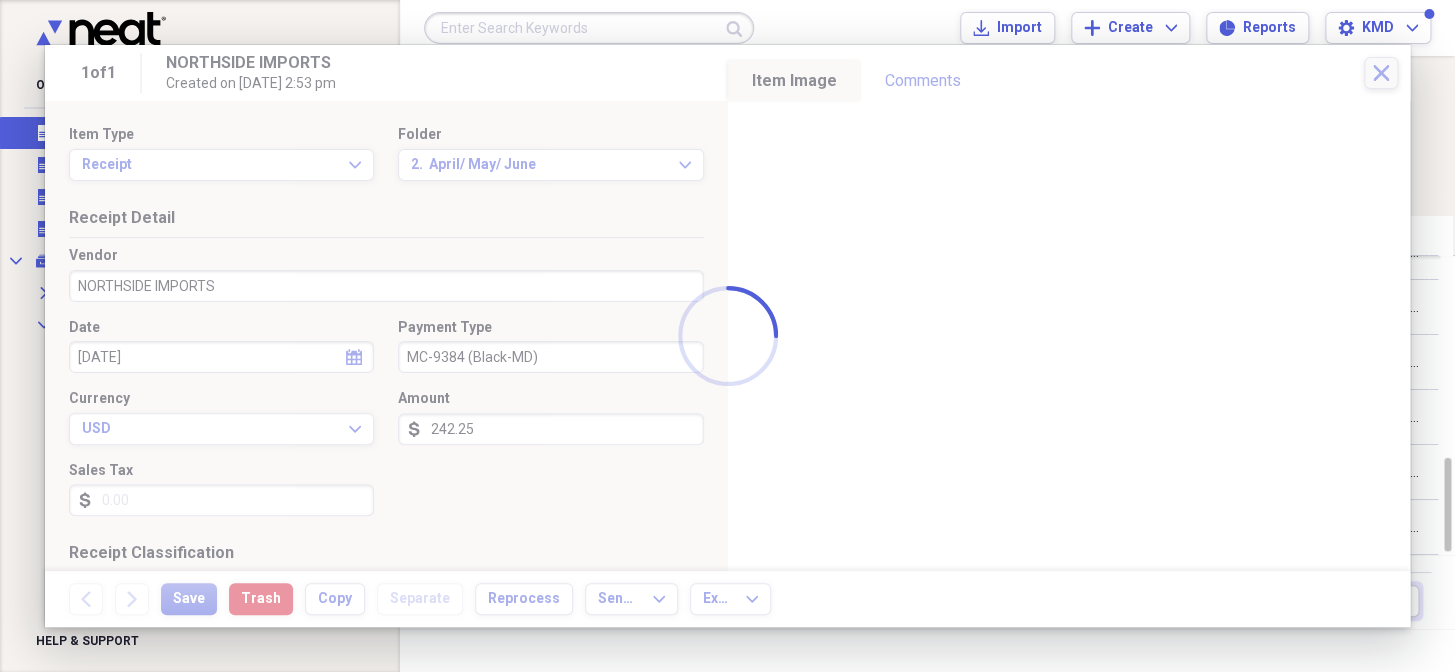 click on "These items are in need of review Showing 41 items , totaling $7,073.09 Column Expand sort Sort Filters  Expand Create Item Expand" at bounding box center (927, 124) 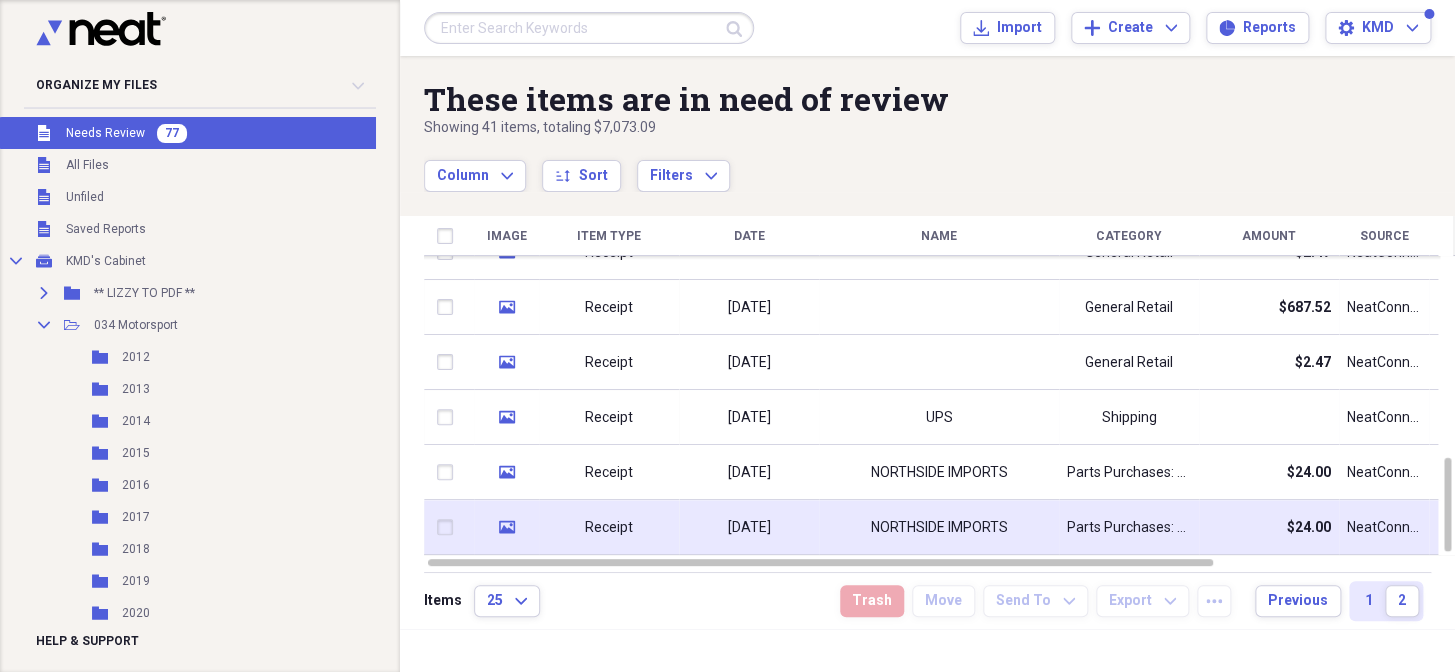 click on "NORTHSIDE IMPORTS" at bounding box center [939, 528] 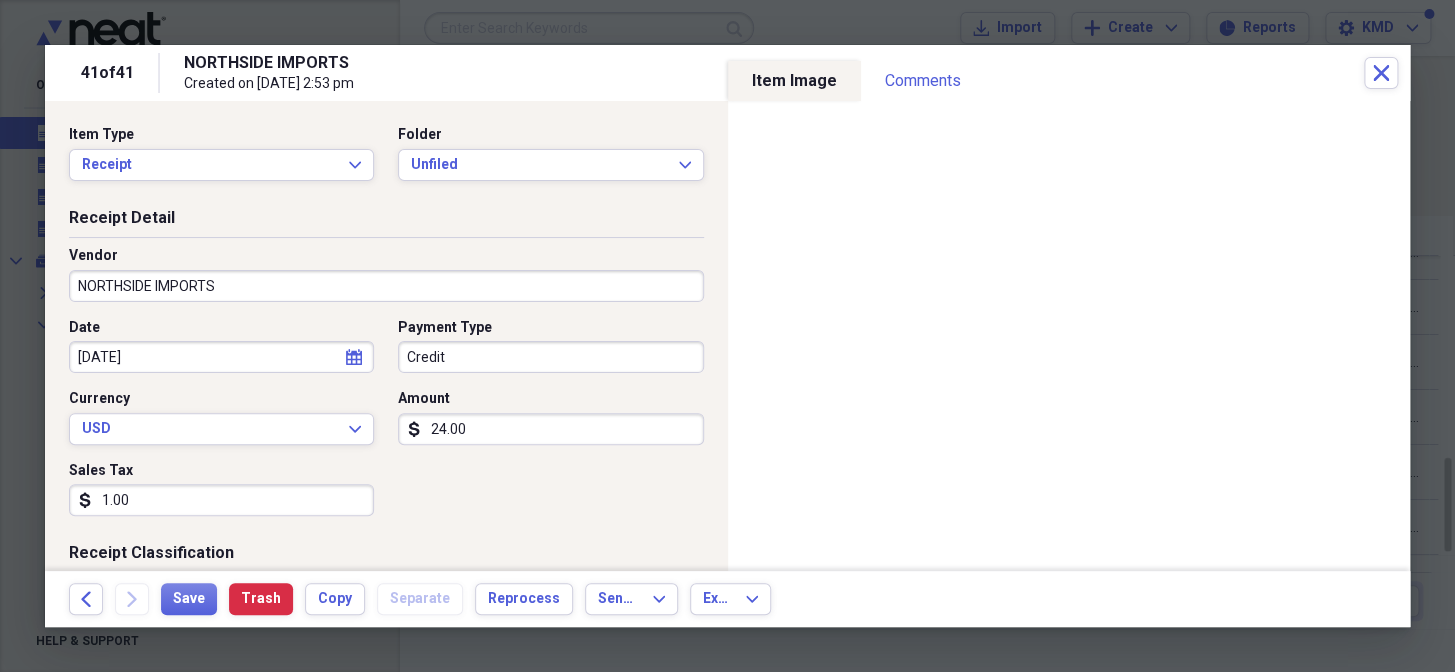 click on "1.00" at bounding box center (221, 500) 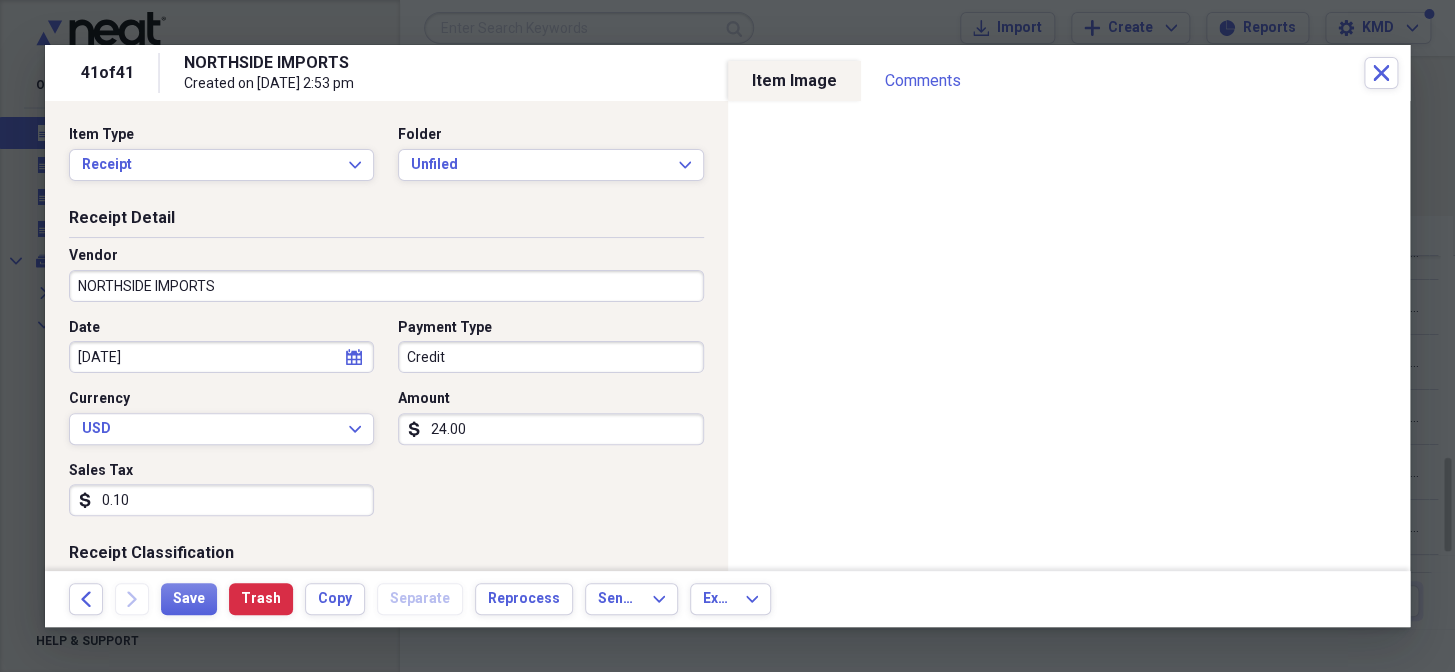 click on "41  of  41 NORTHSIDE IMPORTS Created on 07/14/2025 at 2:53 pm Close Item Type Receipt Expand Folder Unfiled Expand Receipt Detail Vendor NORTHSIDE IMPORTS Date 06/11/2025 calendar Calendar Payment Type Credit Currency USD Expand Amount dollar-sign 24.00 Sales Tax dollar-sign 0.10 Receipt Classification Reimbursable Billable Category Parts Purchases: COGS Tax Category No Form - Non-deductible Expand Customer Project Product Location Class Notes Item Image Comments There are no comments for this item yet Share your comments Back Forward Save Trash Copy Separate Reprocess Send To Expand Export Expand" at bounding box center [727, 0] 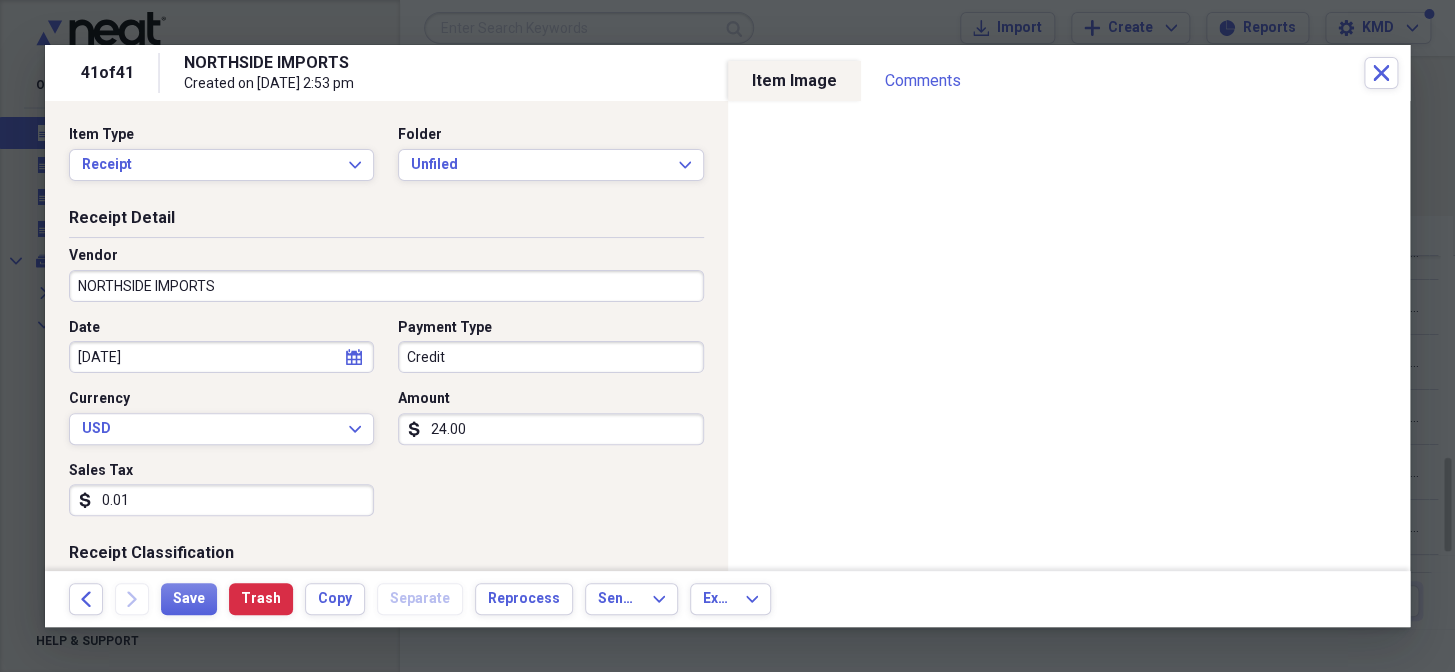 click on "0.01" at bounding box center (221, 500) 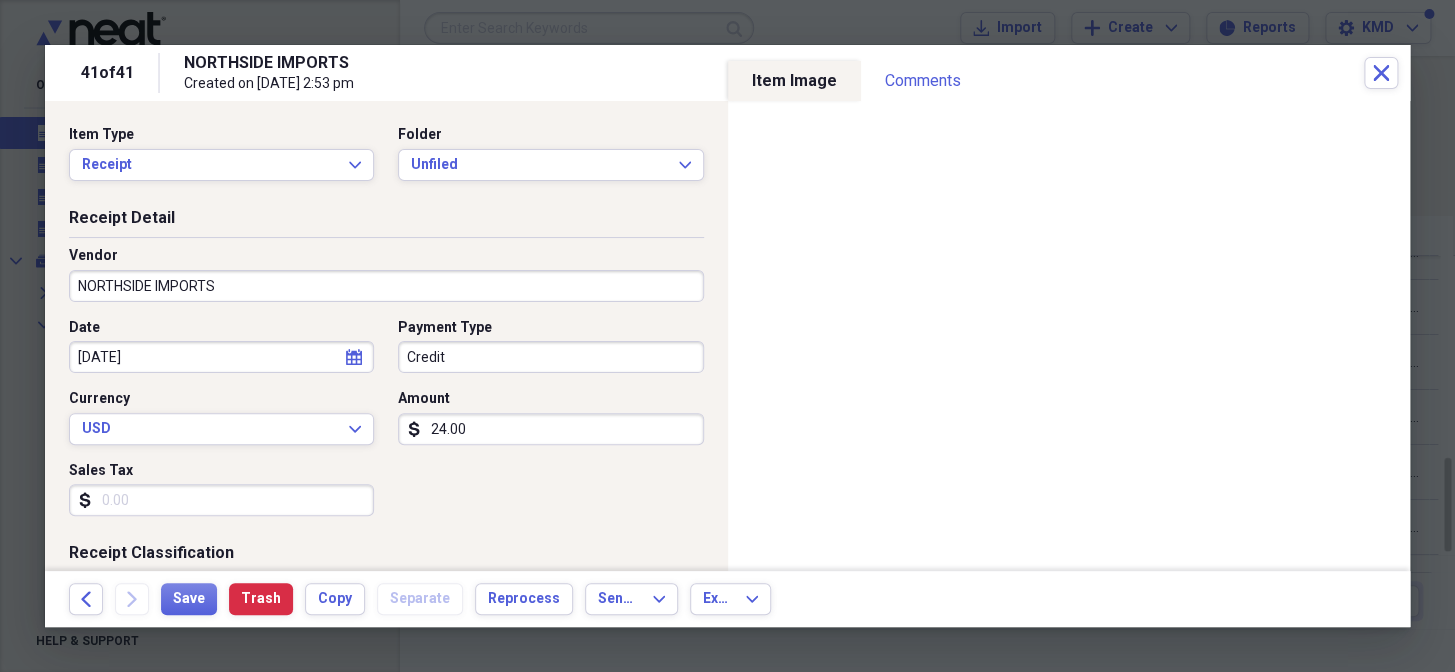 type 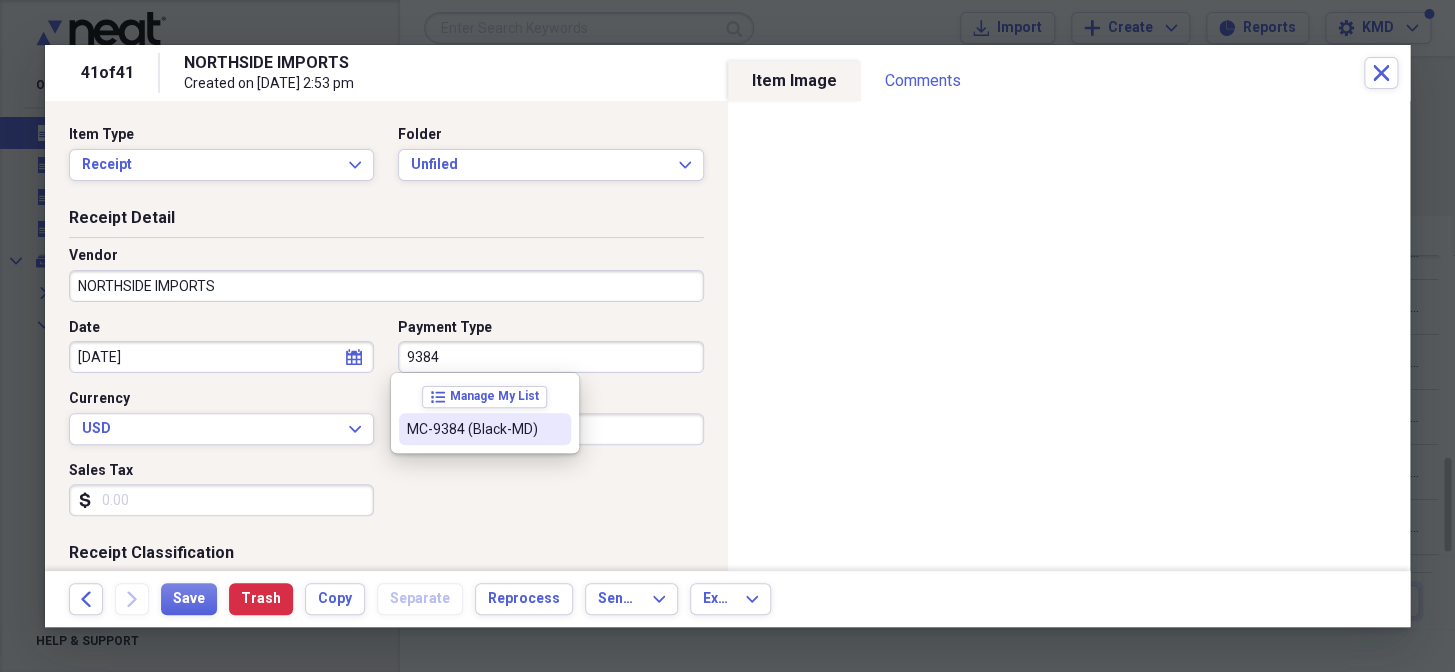 click on "MC-9384 (Black-MD)" at bounding box center [473, 429] 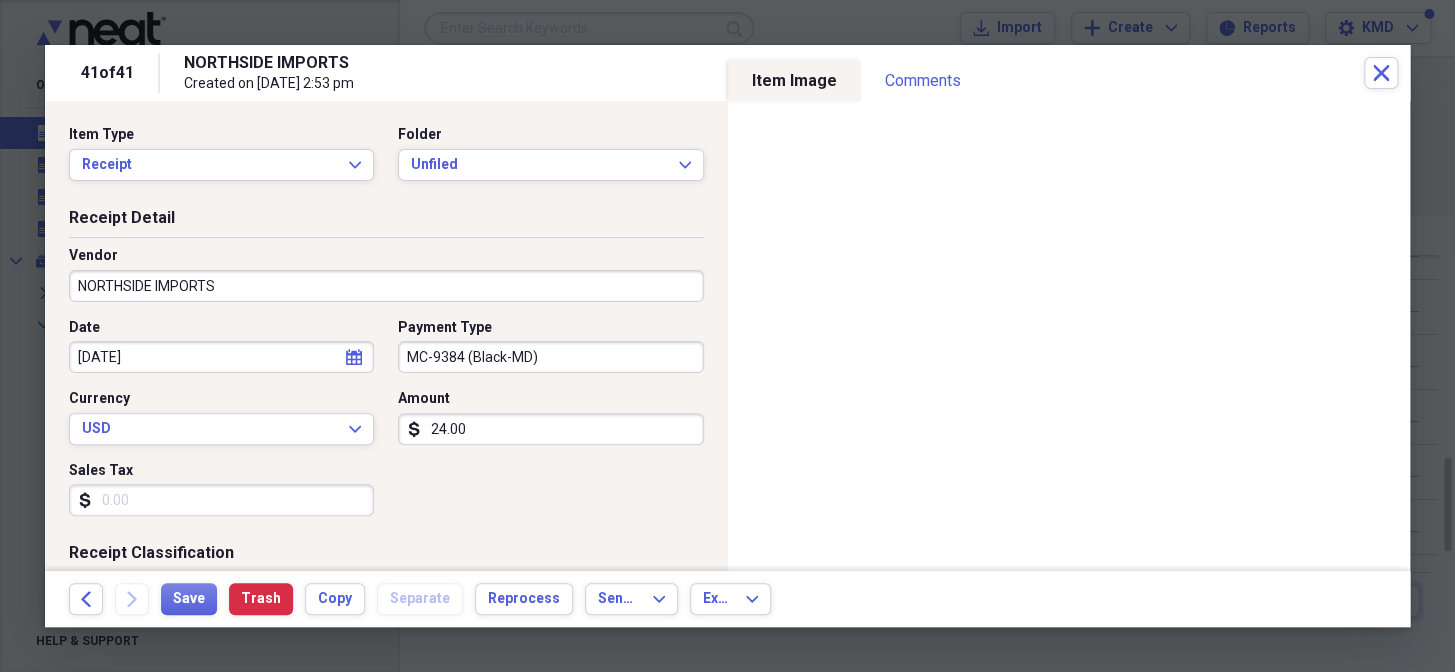 click on "24.00" at bounding box center [550, 429] 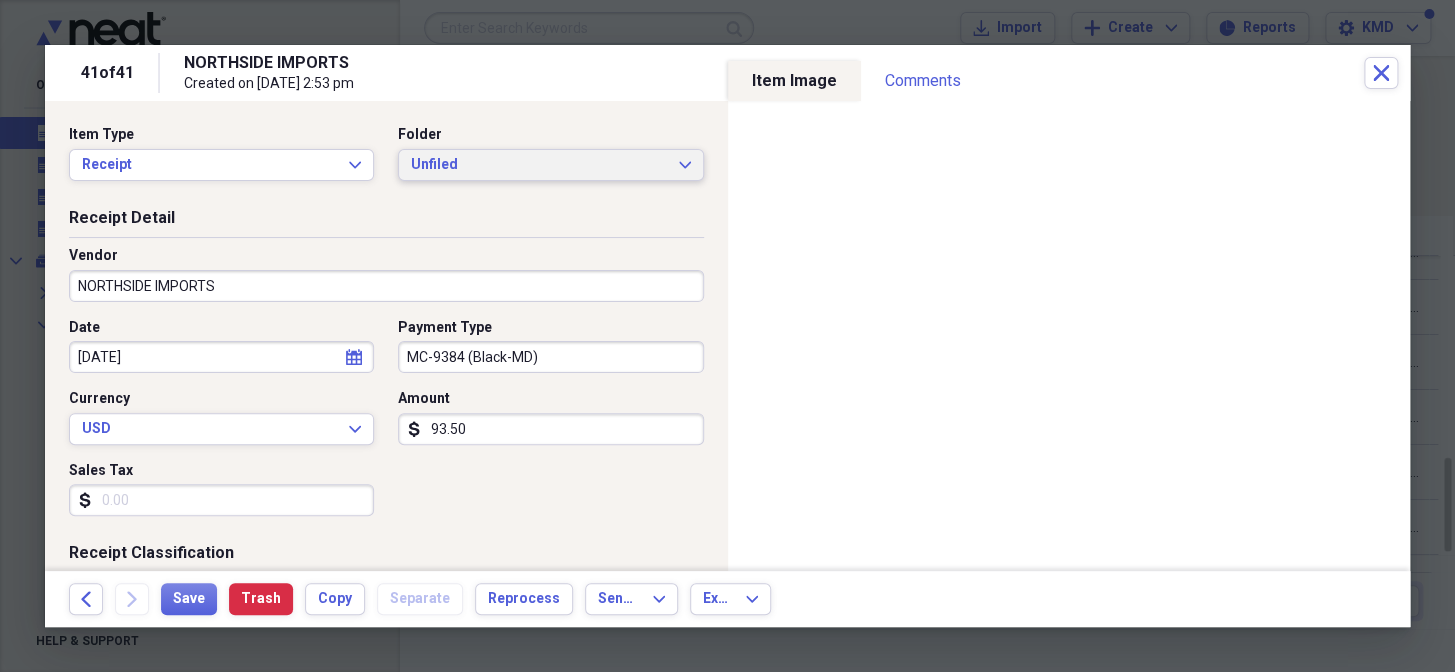 type on "93.50" 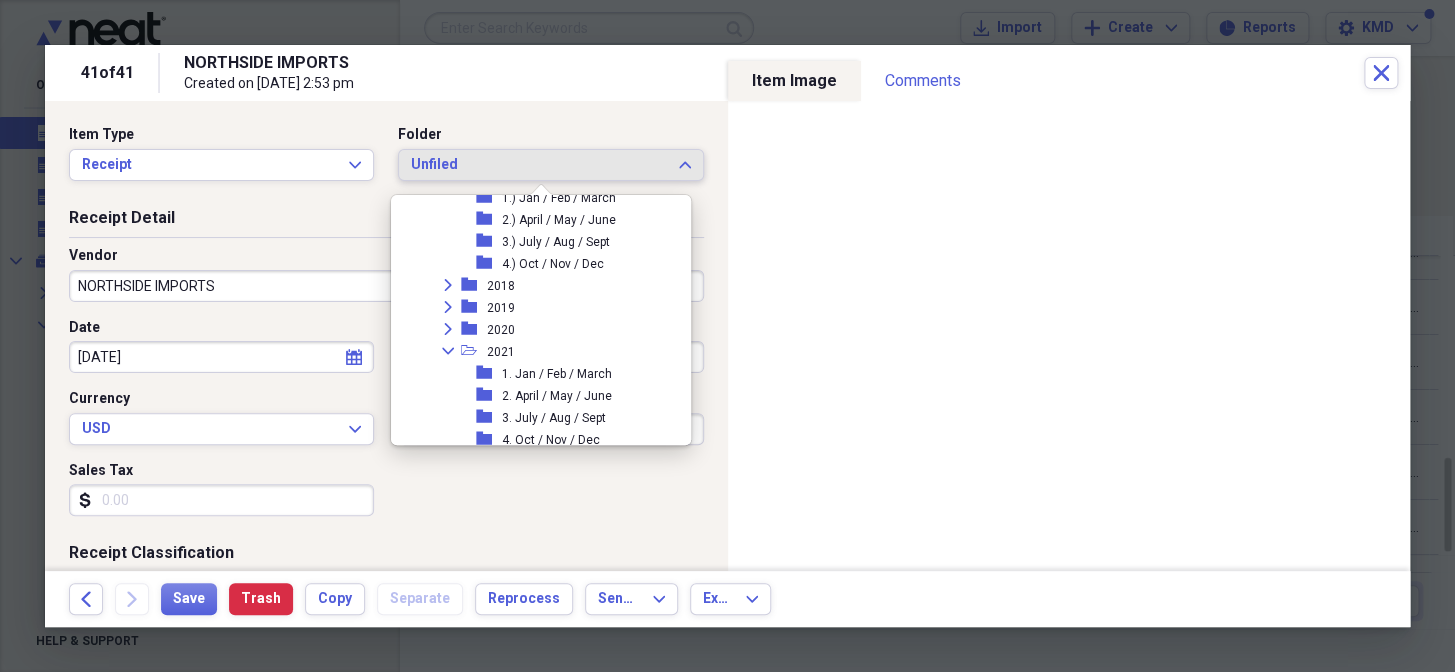 scroll, scrollTop: 19090, scrollLeft: 0, axis: vertical 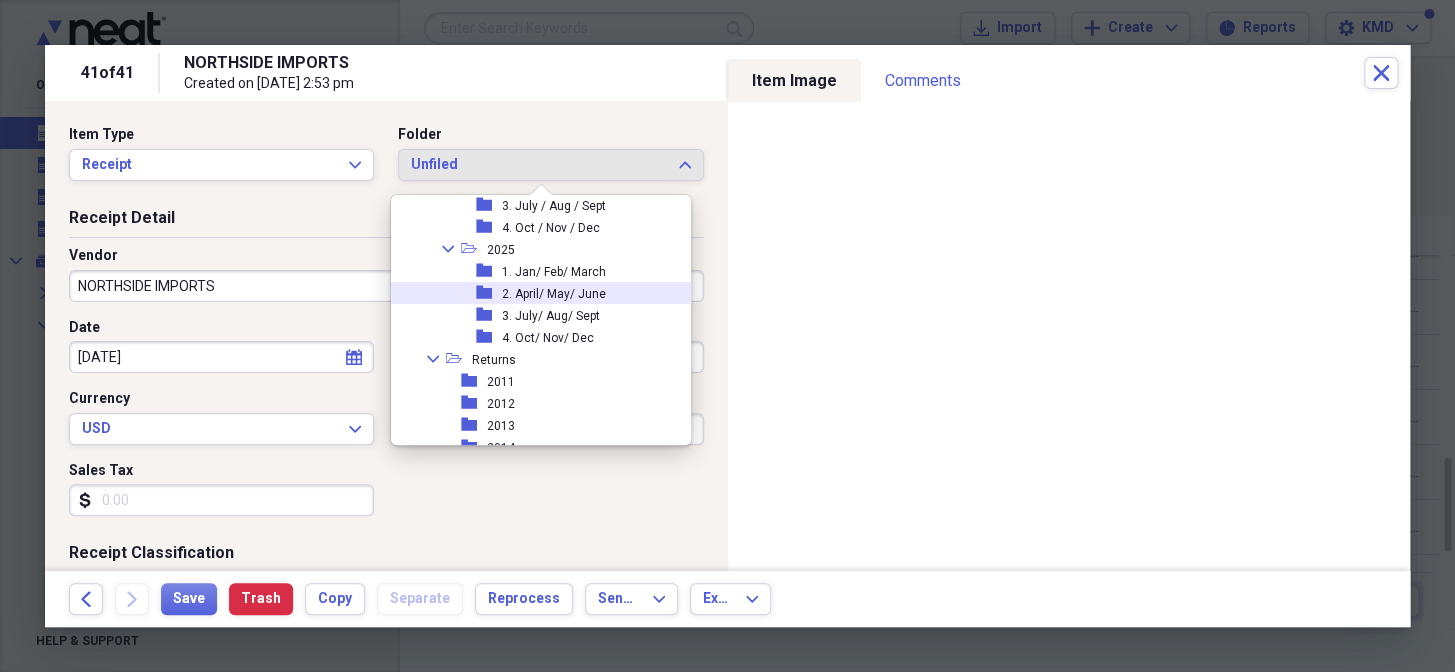 click on "2.  April/ May/ June" at bounding box center [554, 294] 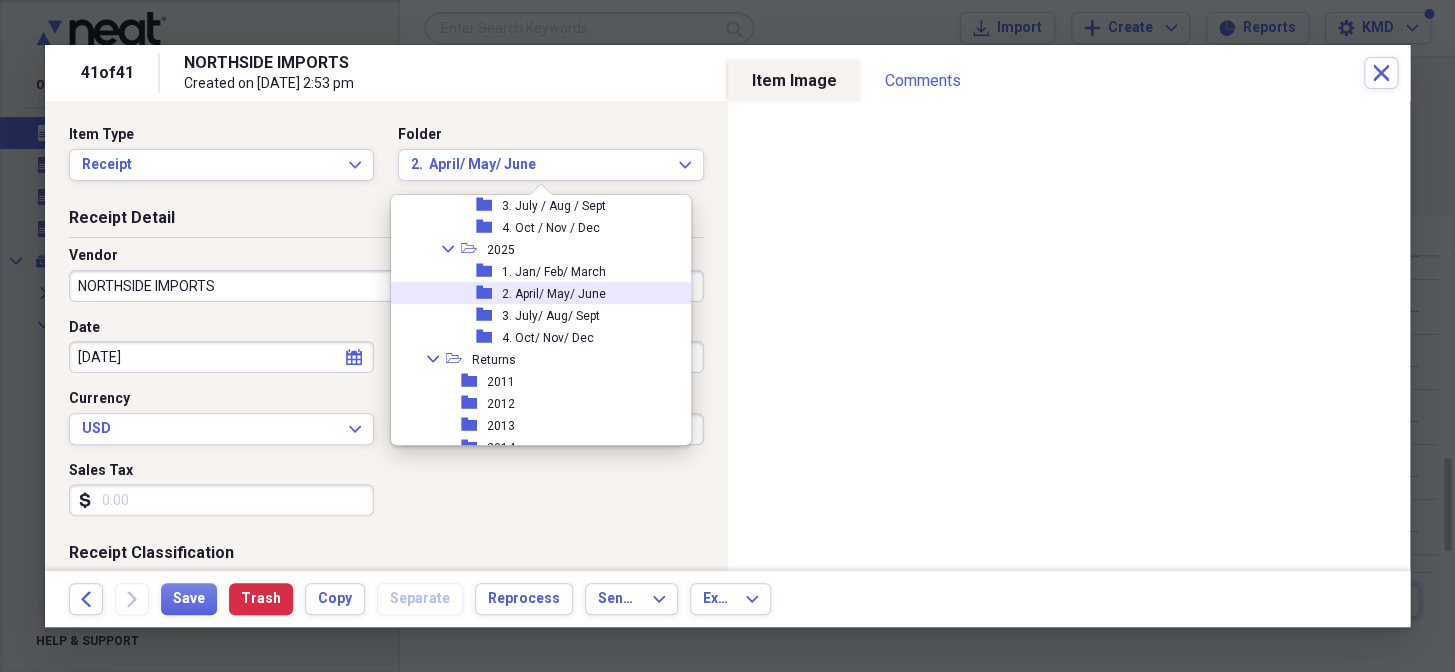 drag, startPoint x: 532, startPoint y: 284, endPoint x: 485, endPoint y: 528, distance: 248.48541 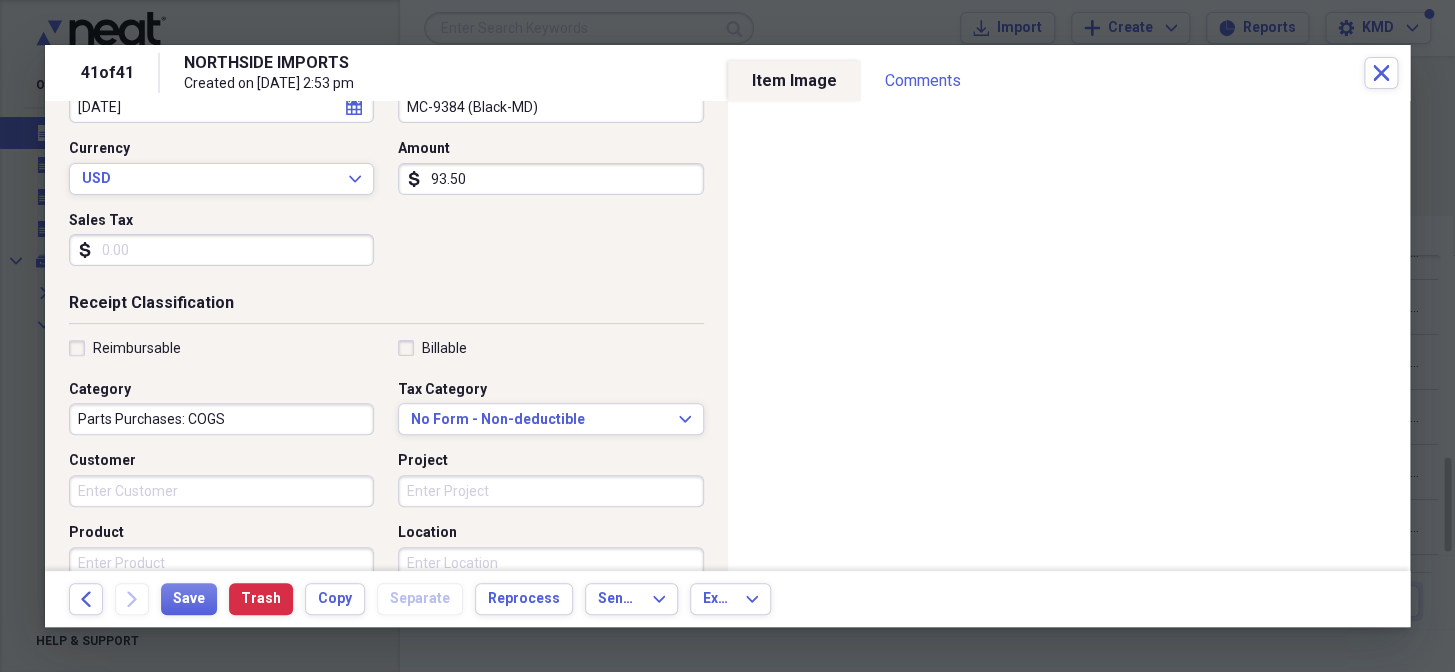 scroll, scrollTop: 272, scrollLeft: 0, axis: vertical 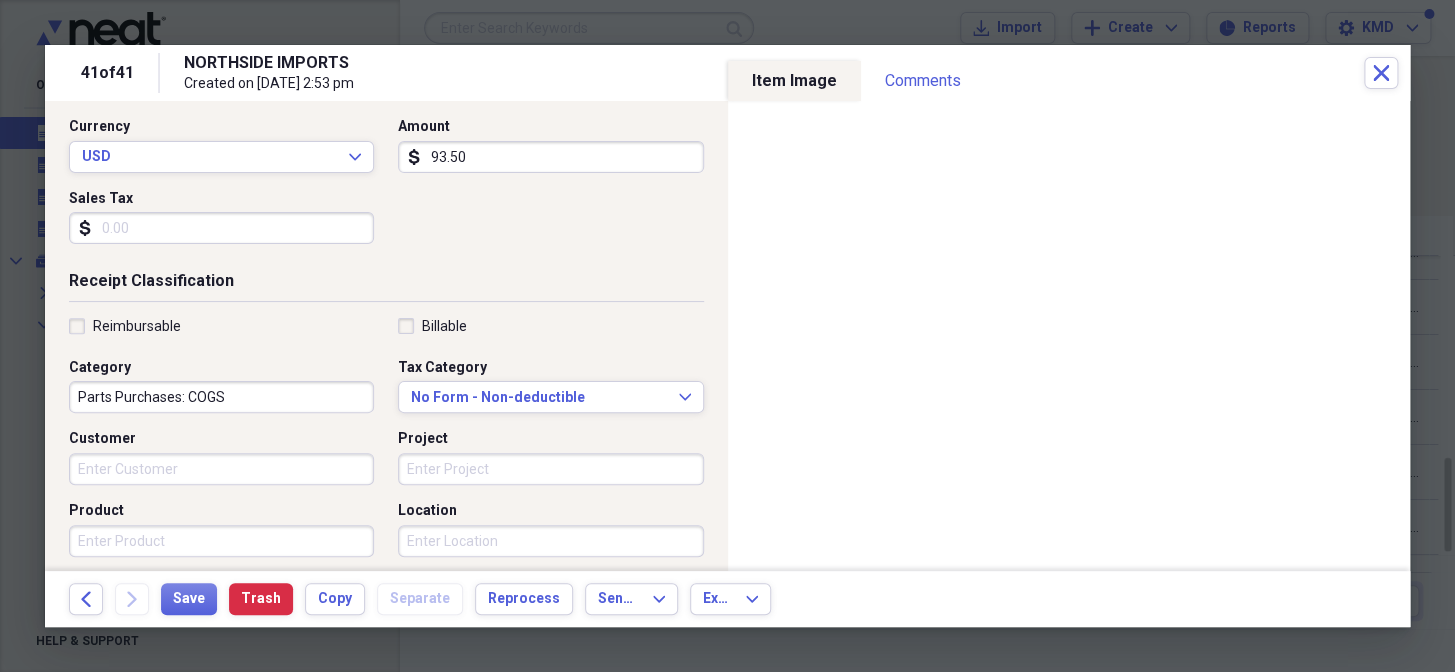 click on "Project" at bounding box center (550, 469) 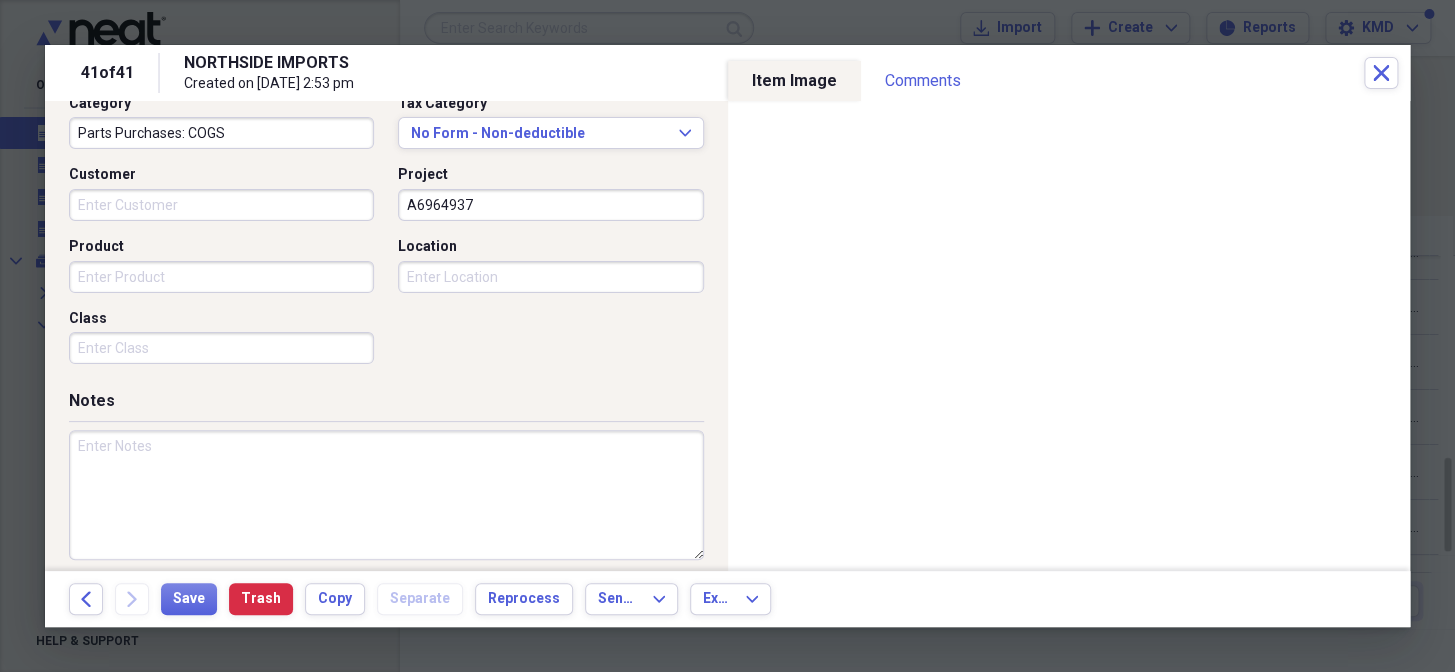 scroll, scrollTop: 550, scrollLeft: 0, axis: vertical 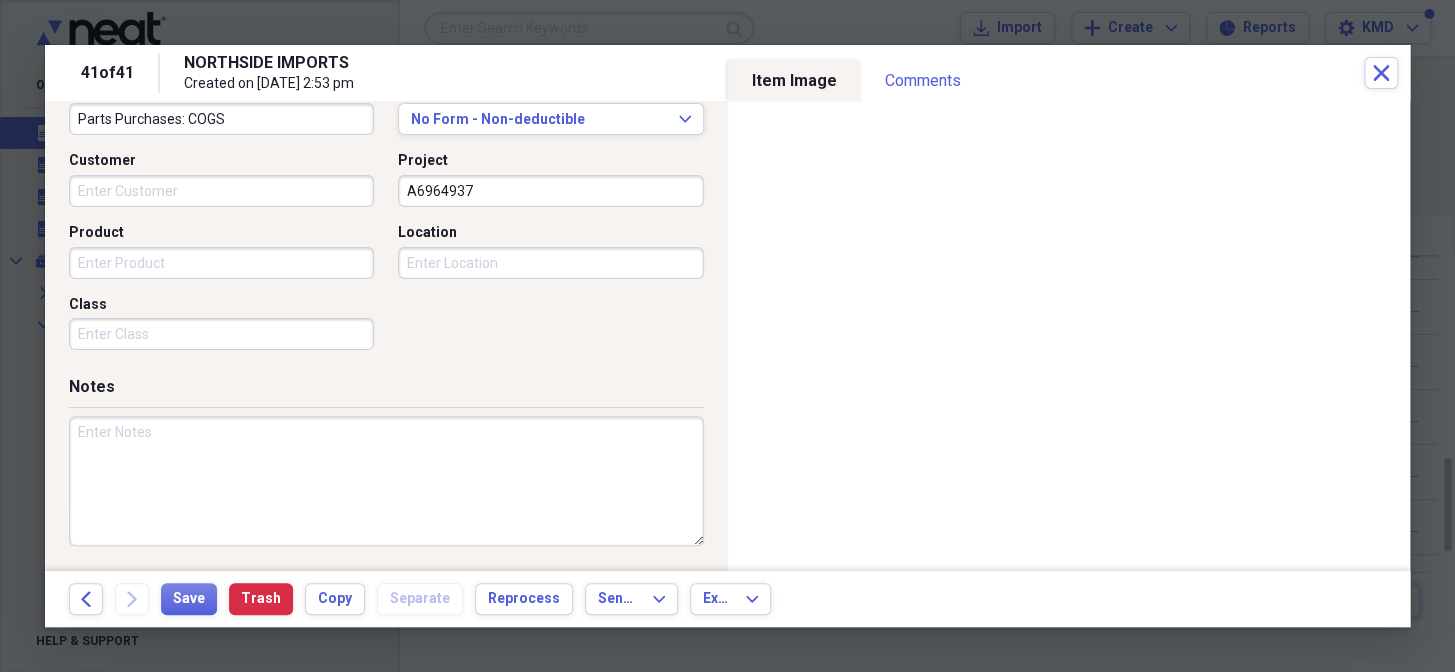 type on "A6964937" 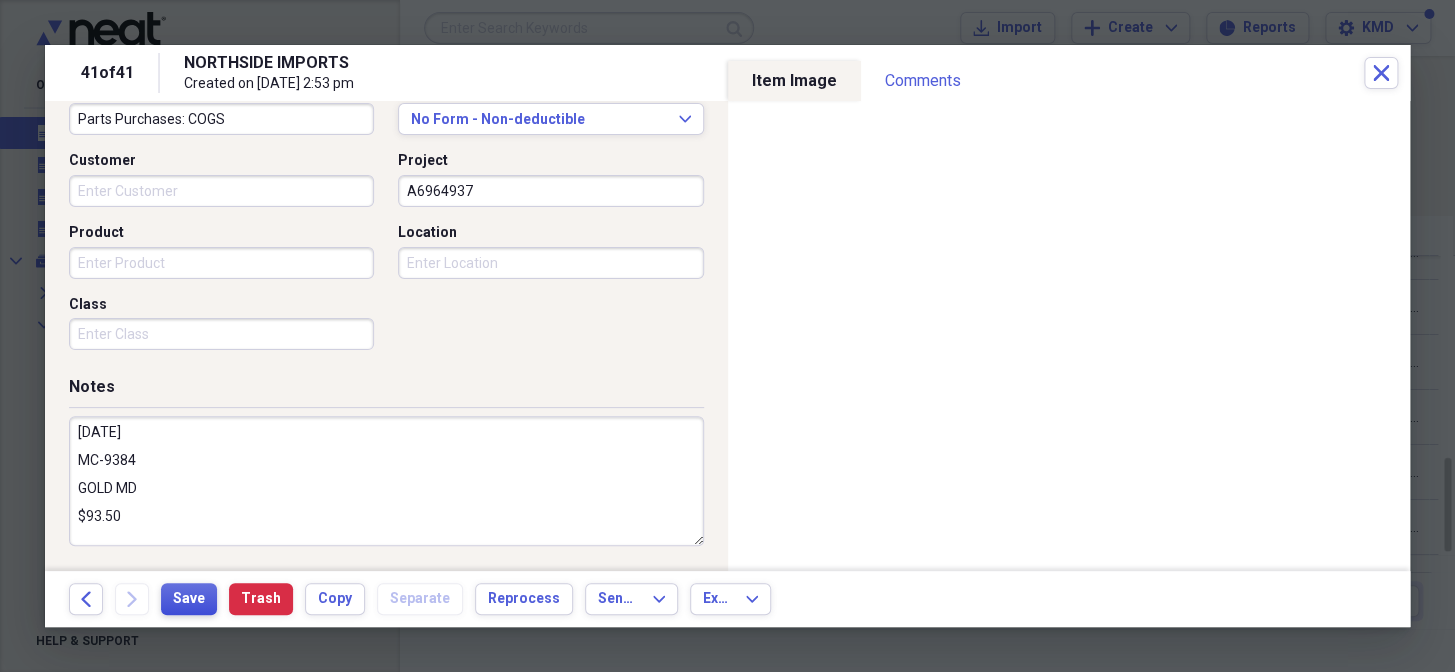 type on "6.11.25
MC-9384
GOLD MD
$93.50" 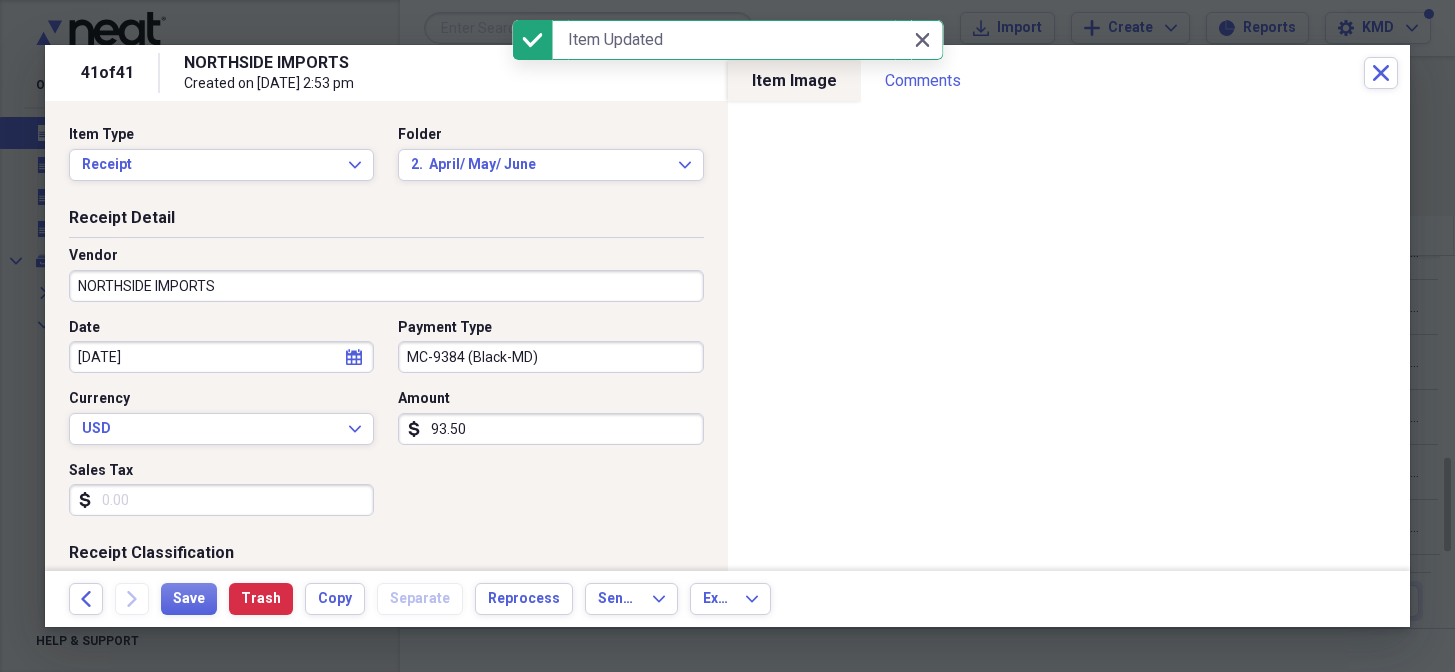 scroll, scrollTop: 0, scrollLeft: 0, axis: both 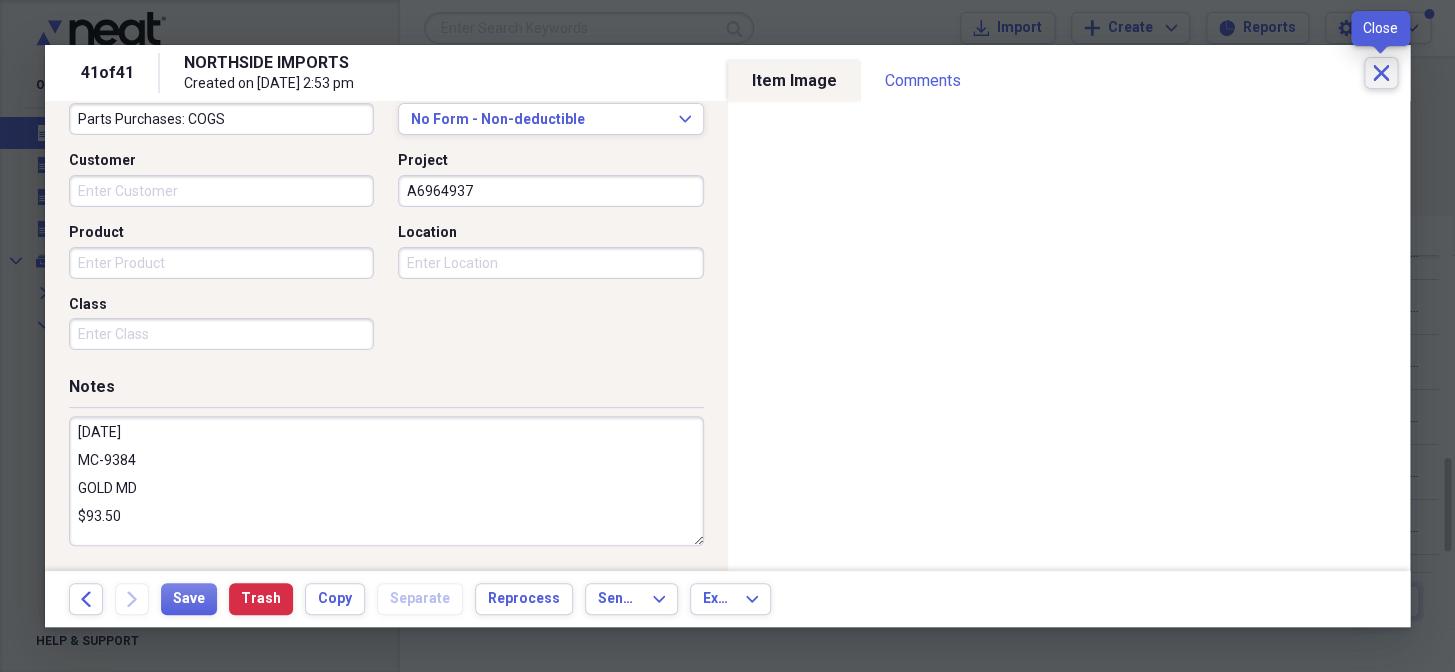 click 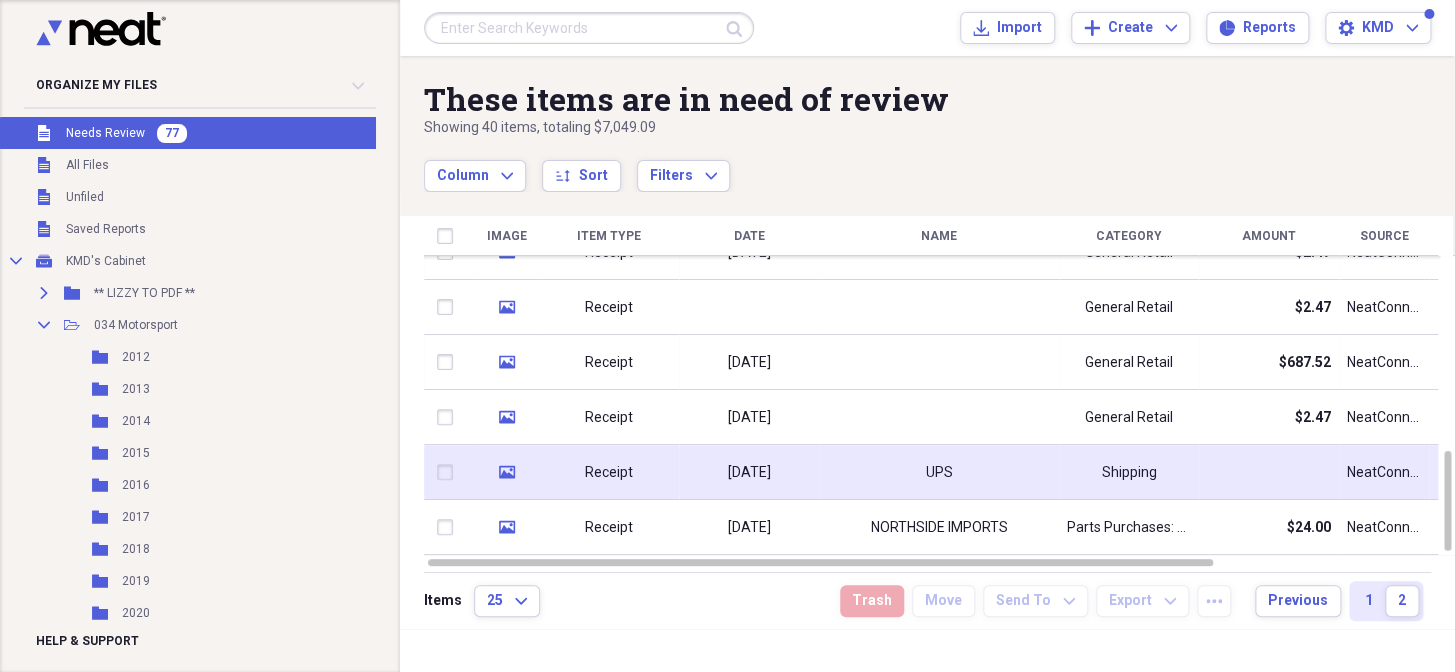 click on "NORTHSIDE IMPORTS" at bounding box center (939, 527) 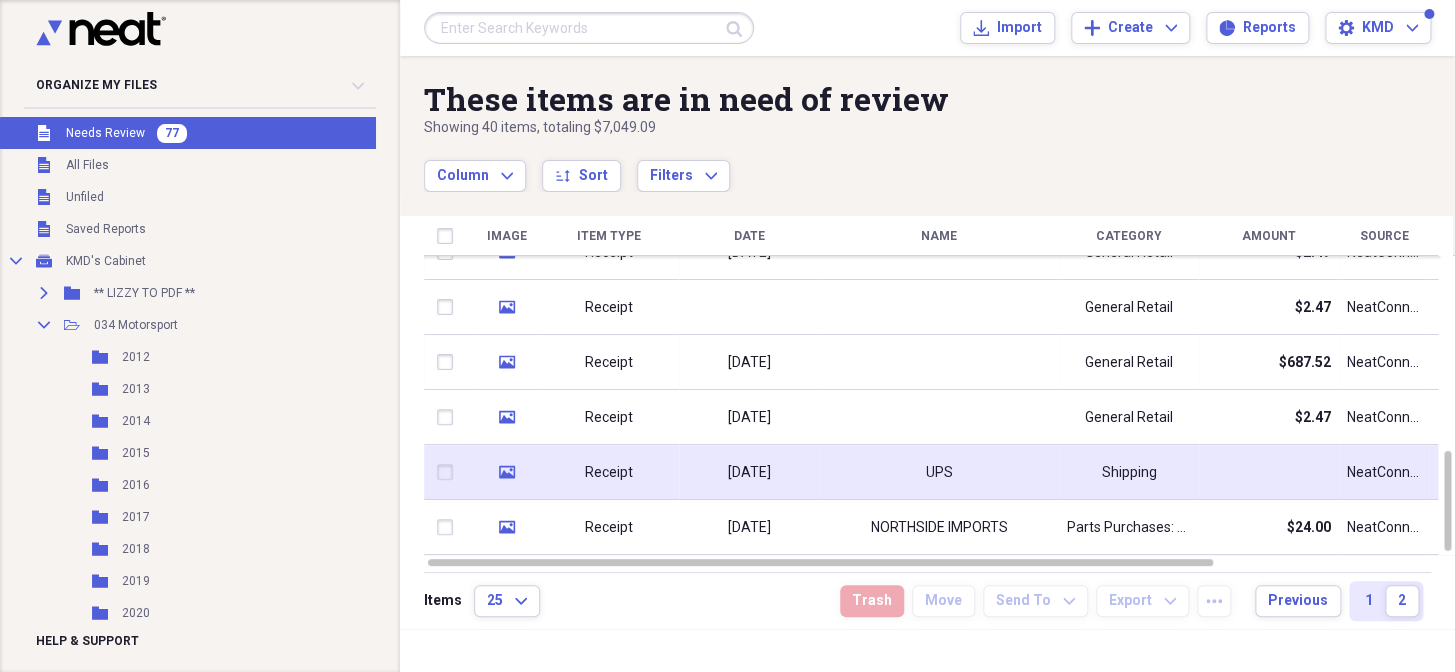 click on "NORTHSIDE IMPORTS" at bounding box center [939, 527] 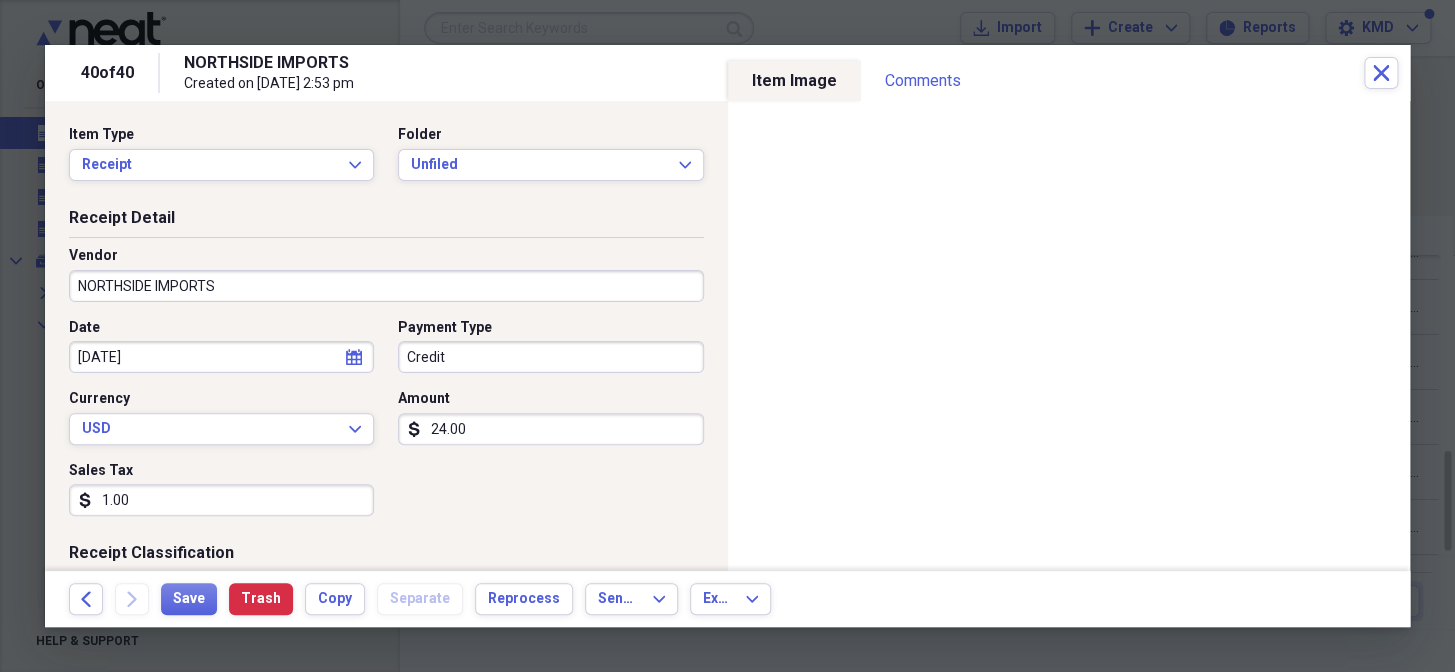click on "1.00" at bounding box center (221, 500) 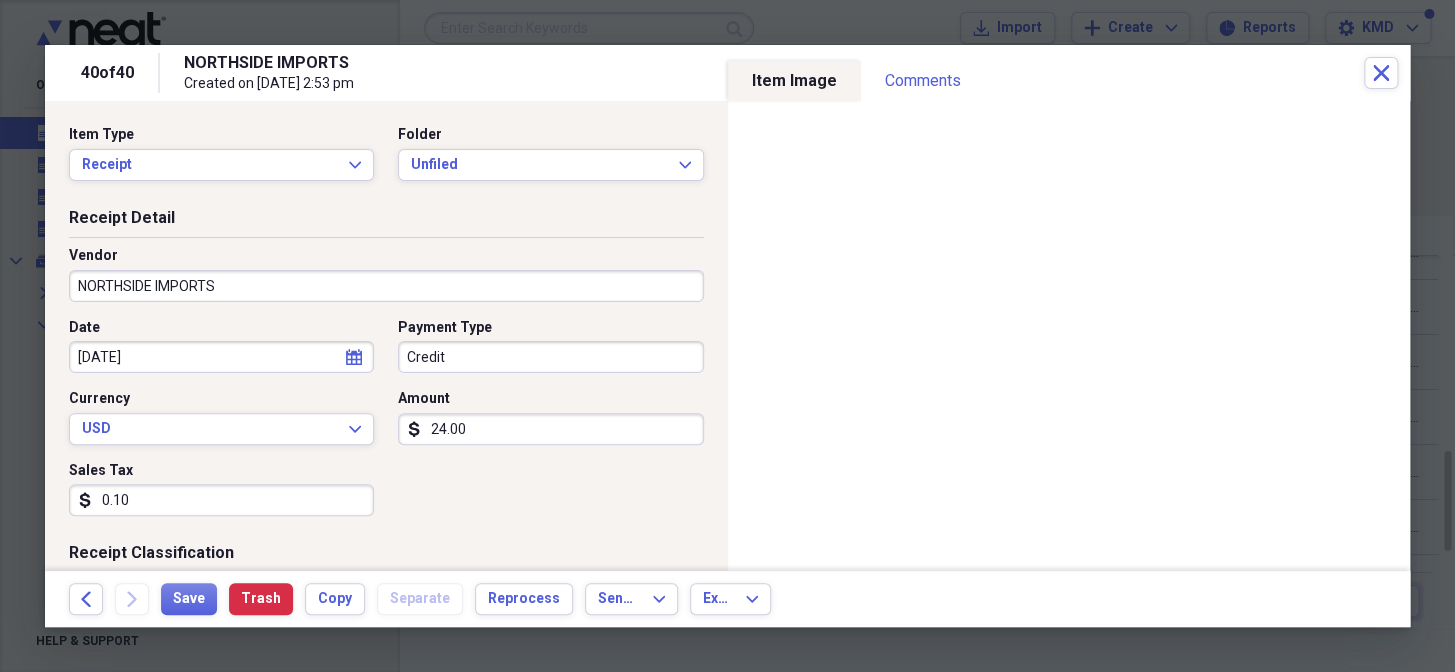 type on "0.01" 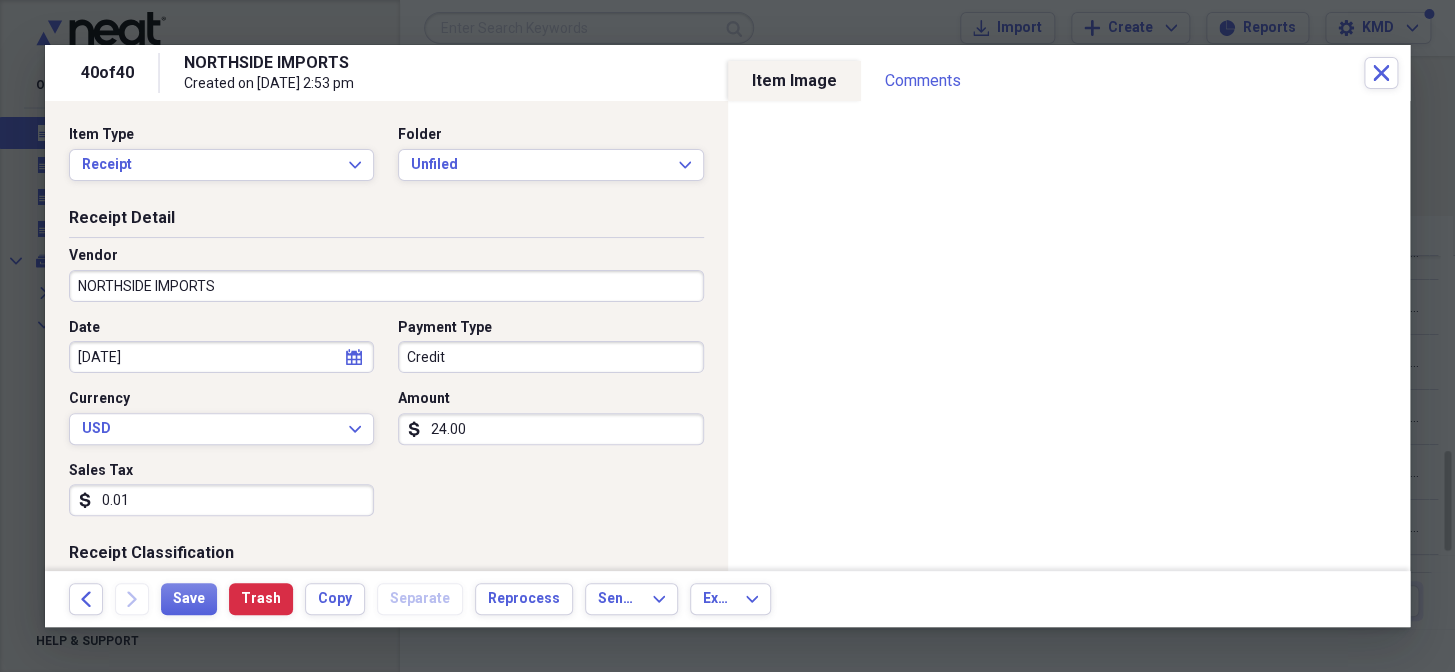 click on "0.01" at bounding box center (221, 500) 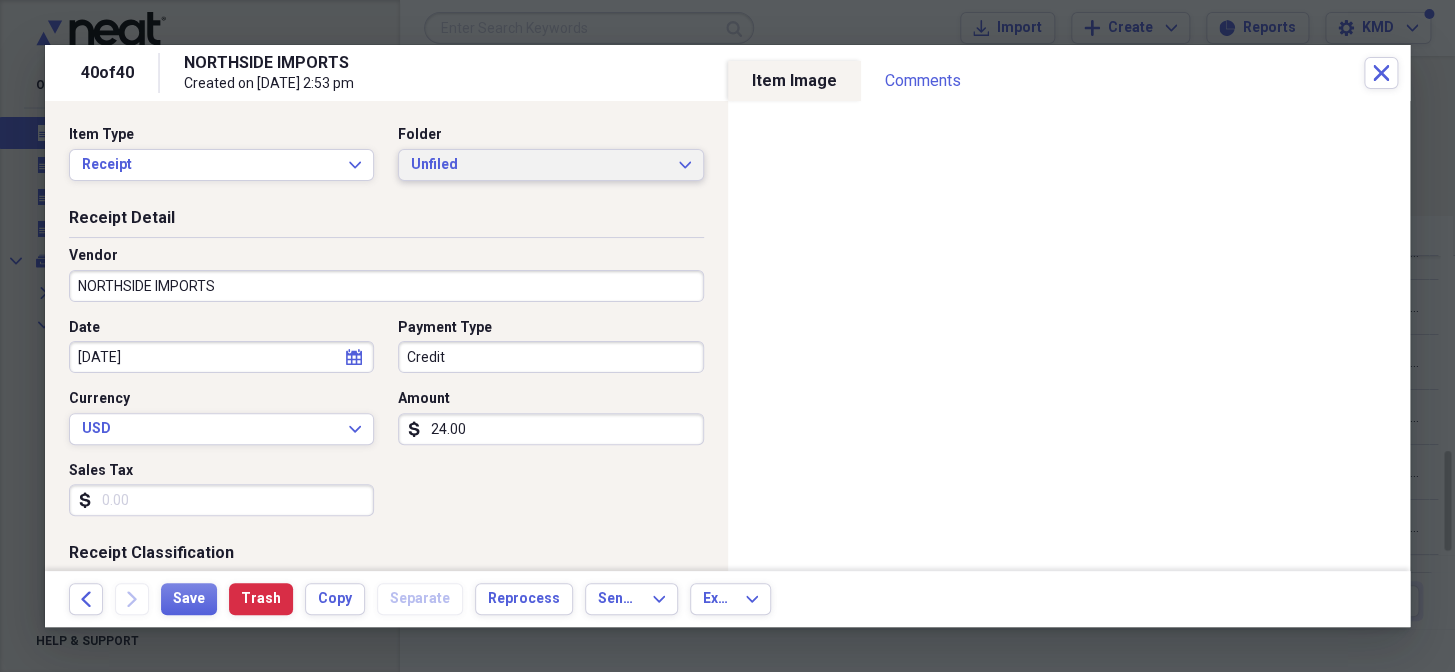 type 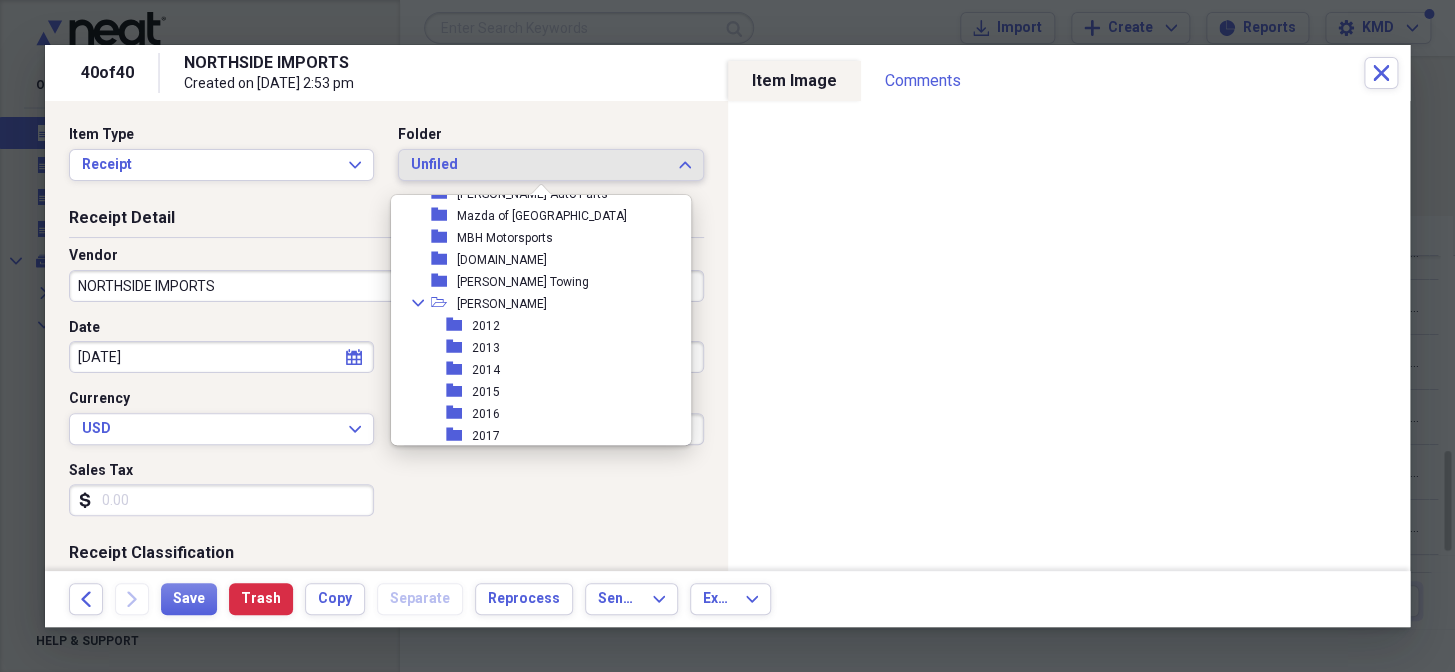 scroll, scrollTop: 16545, scrollLeft: 0, axis: vertical 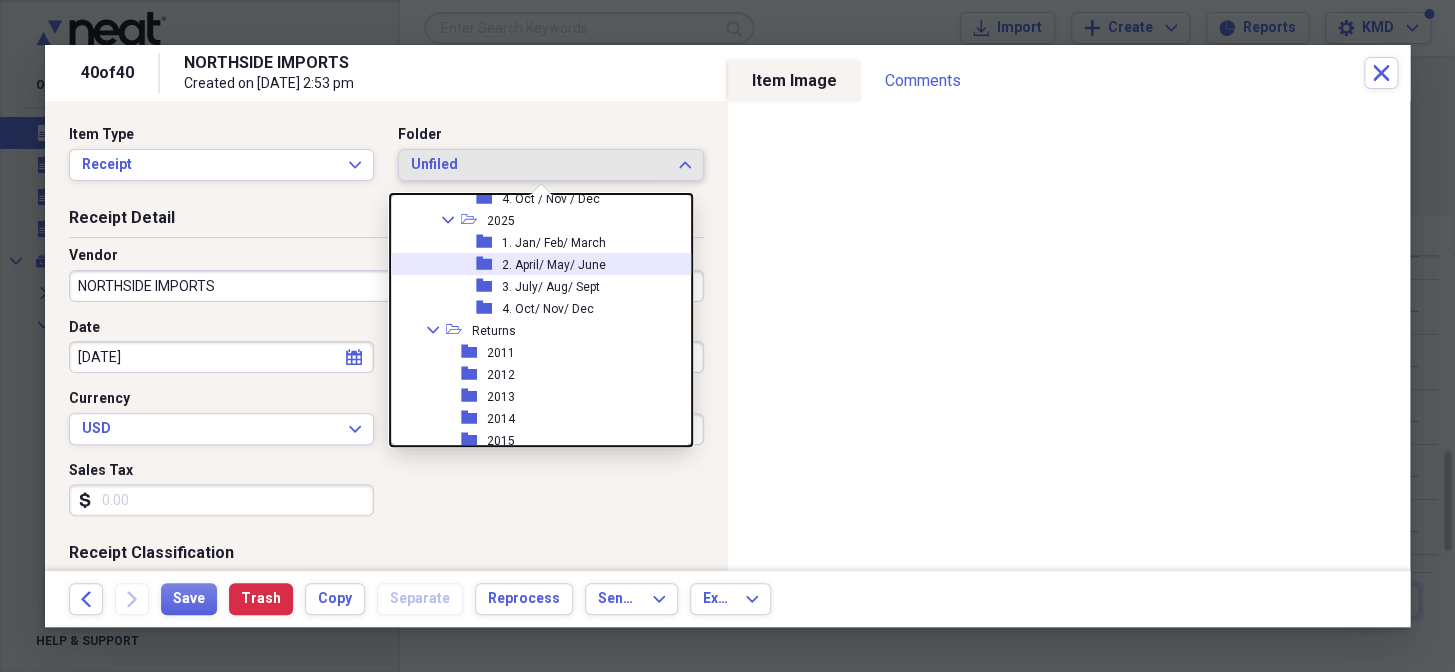 click on "2.  April/ May/ June" at bounding box center [554, 265] 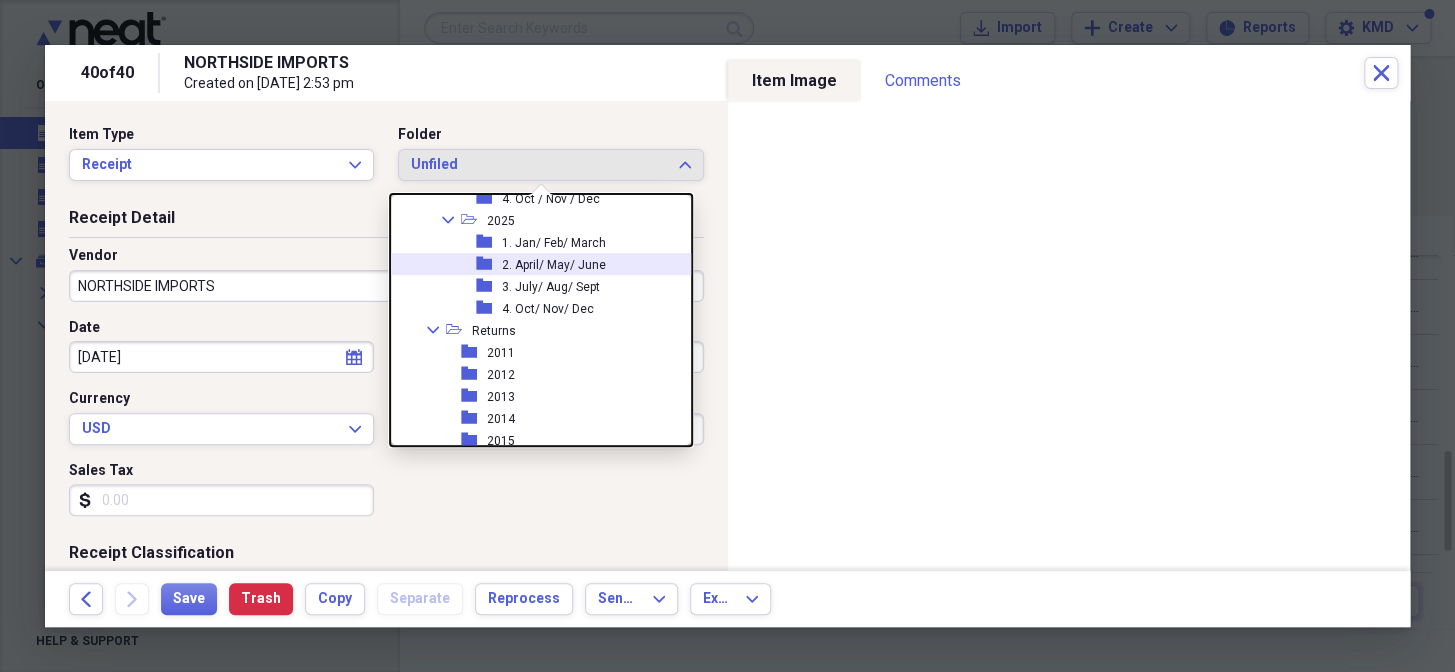 click on "2.  April/ May/ June" at bounding box center [554, 265] 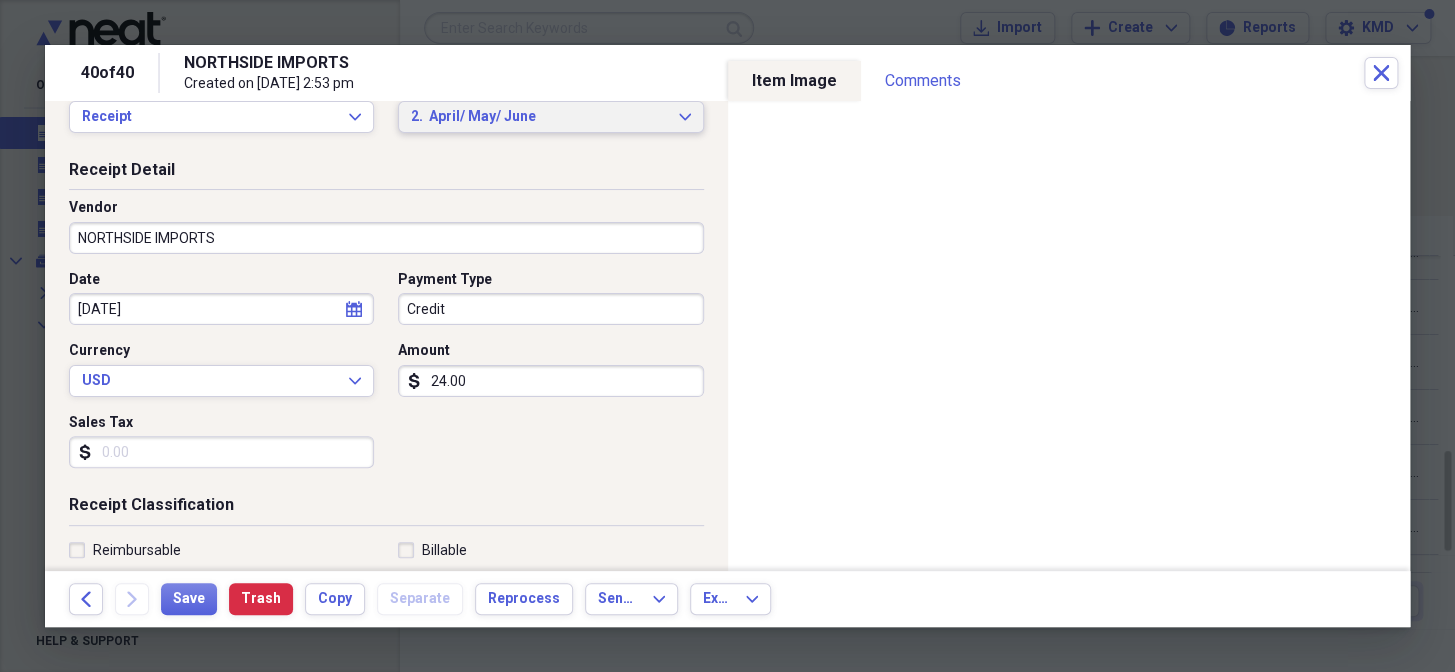 scroll, scrollTop: 90, scrollLeft: 0, axis: vertical 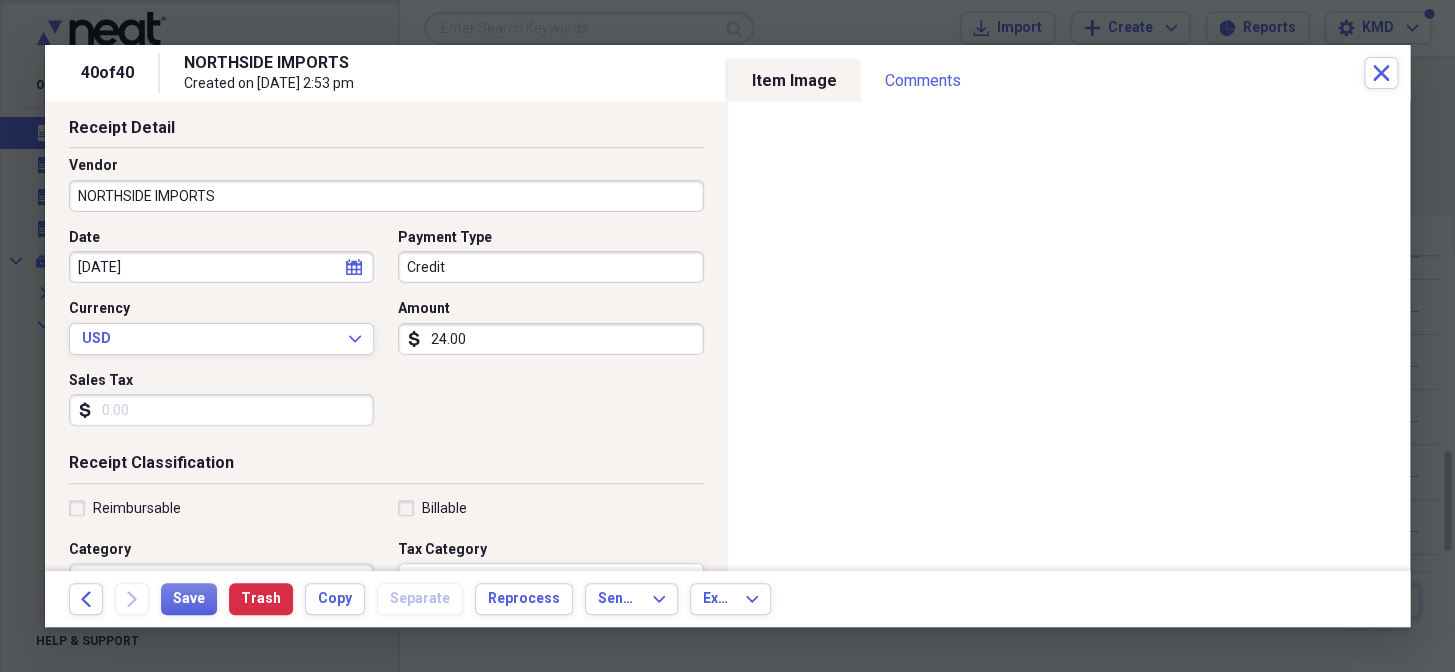 click on "Credit" at bounding box center (550, 267) 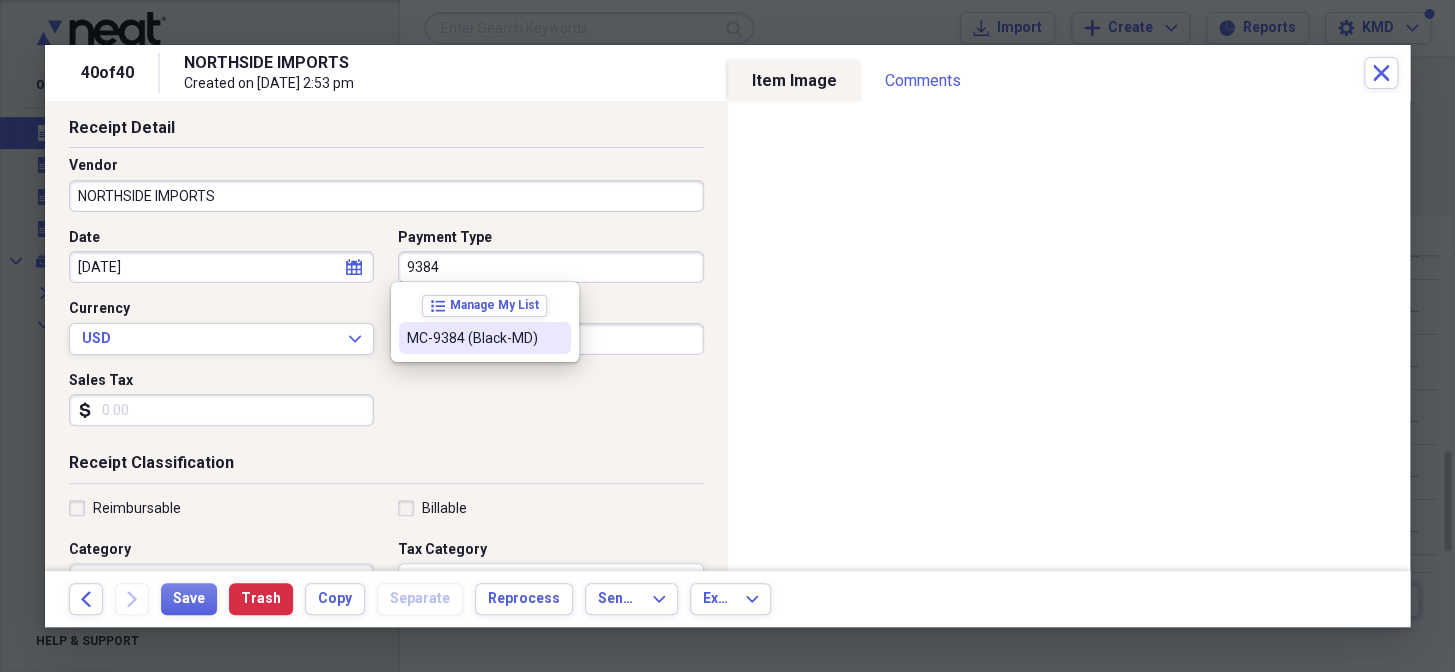 click on "MC-9384 (Black-MD)" at bounding box center [473, 338] 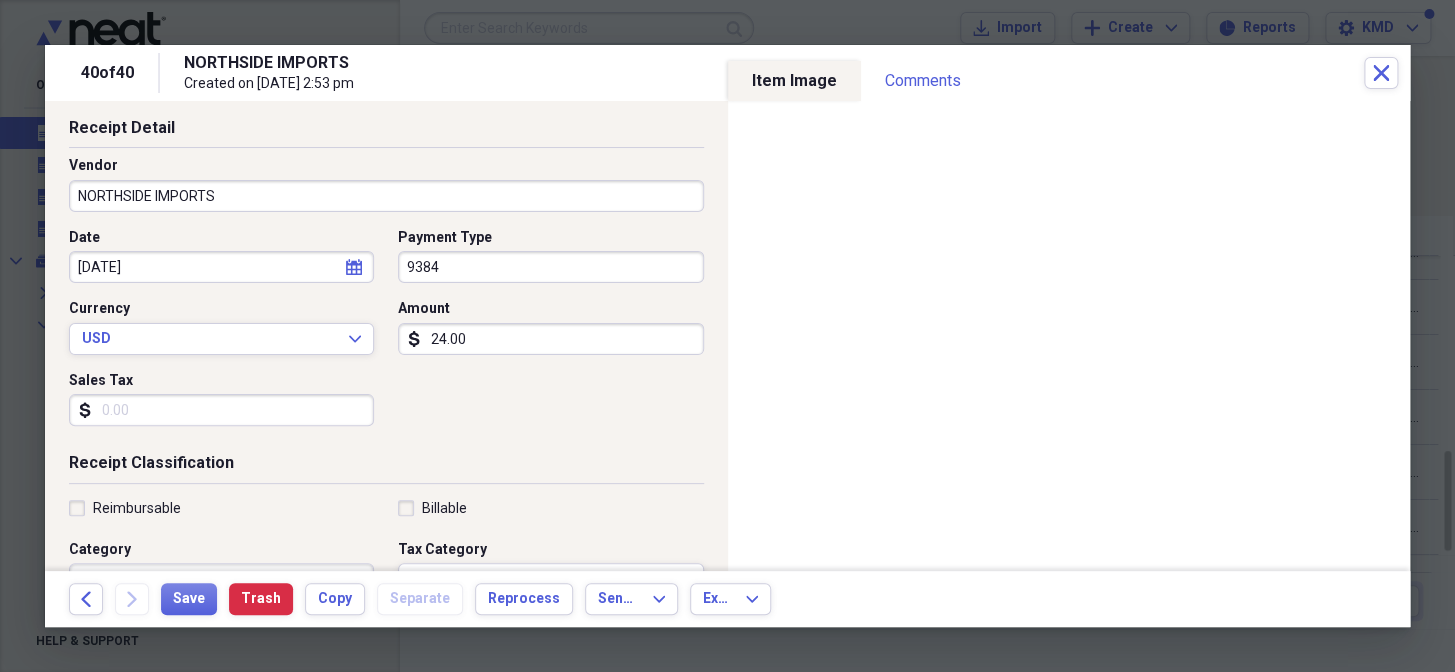 type on "MC-9384 (Black-MD)" 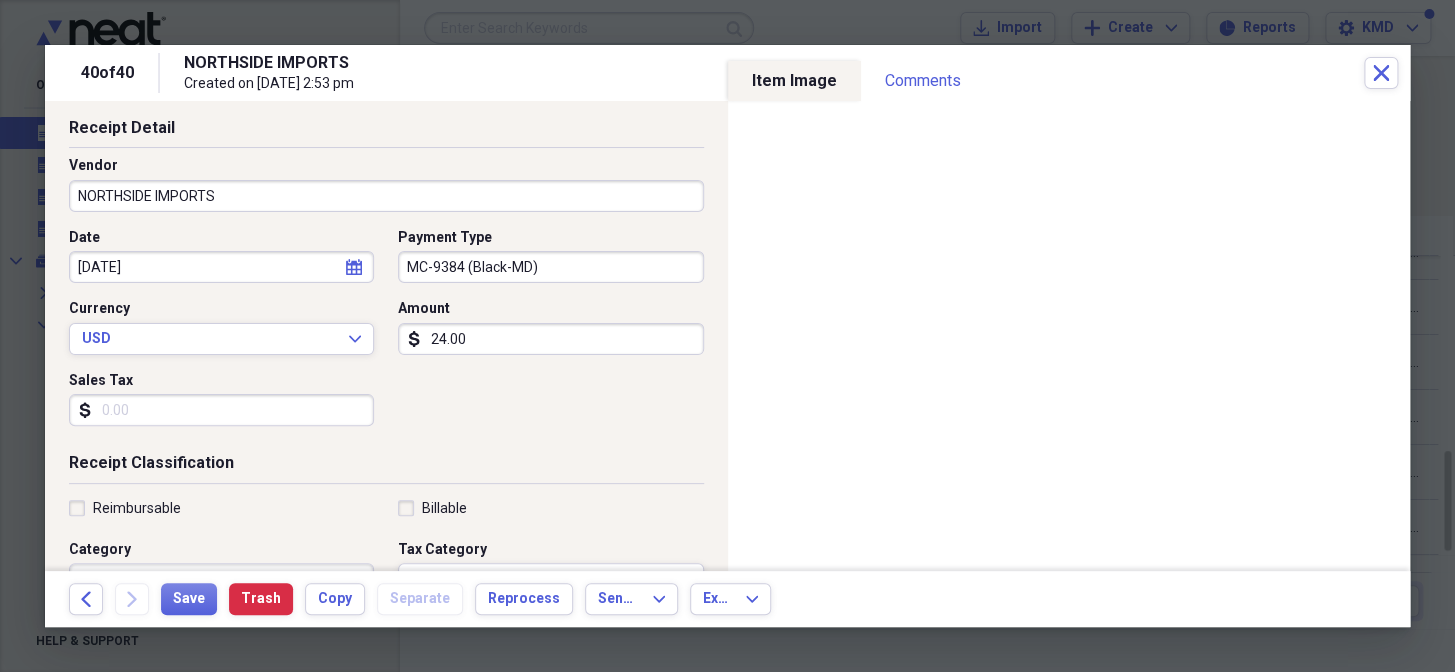scroll, scrollTop: 0, scrollLeft: 0, axis: both 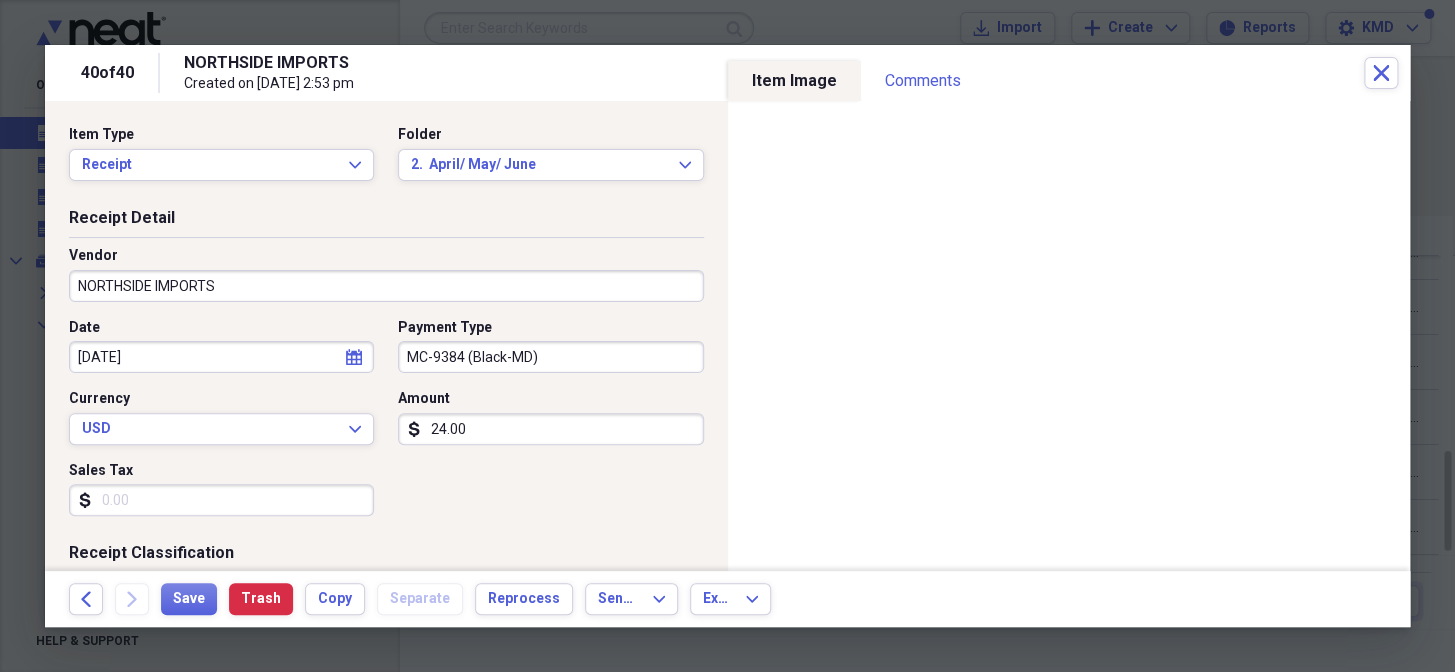 click on "24.00" at bounding box center [550, 429] 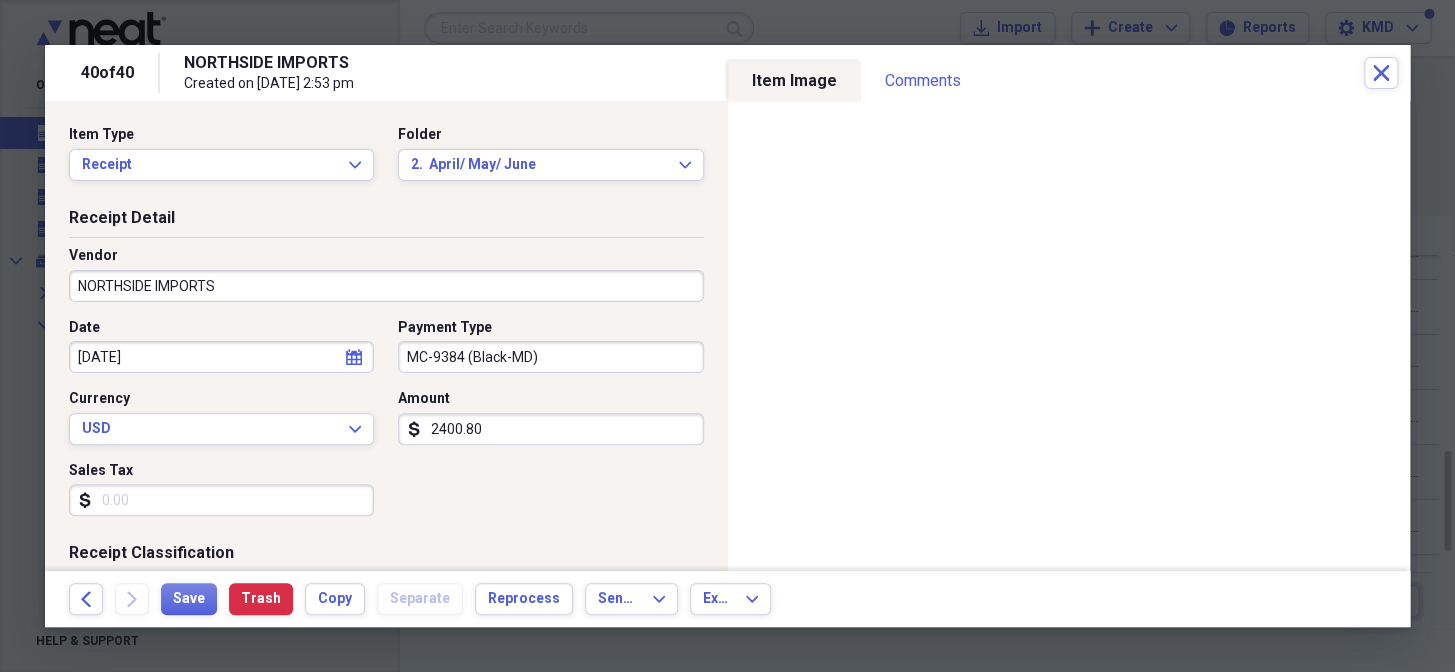 drag, startPoint x: 503, startPoint y: 423, endPoint x: 251, endPoint y: 458, distance: 254.41895 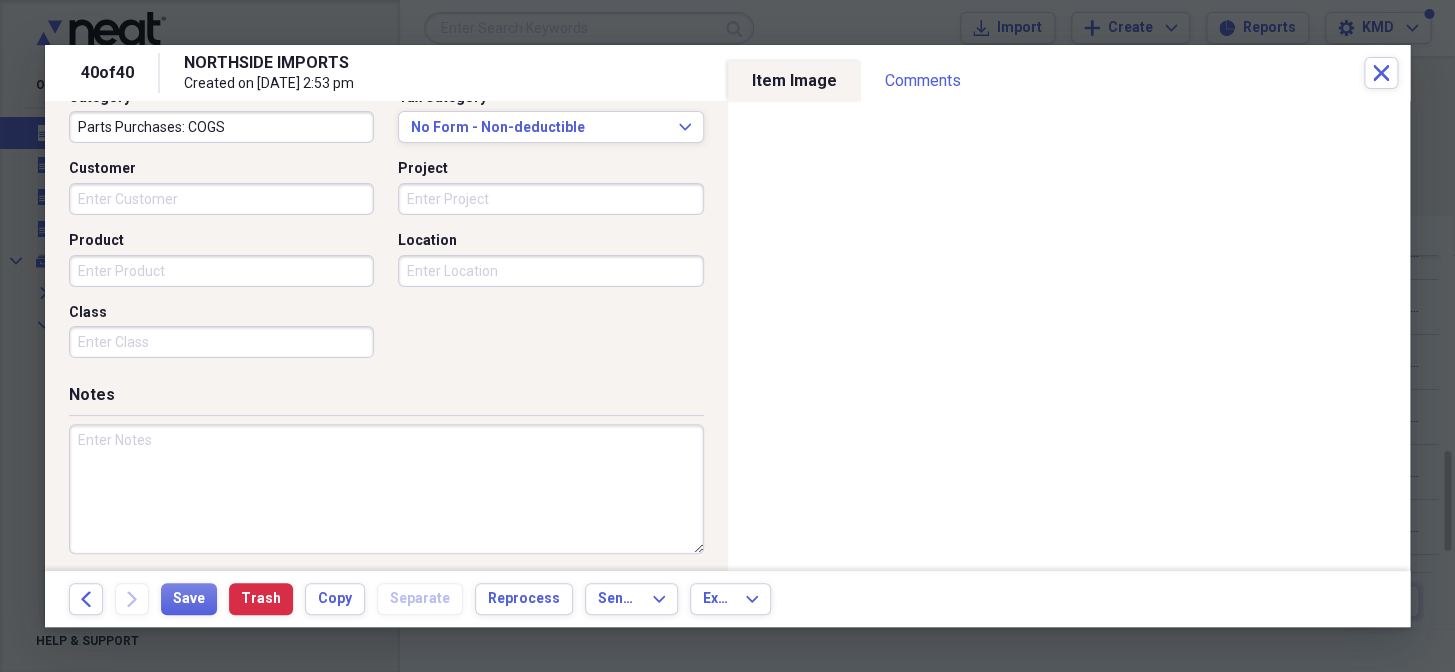 scroll, scrollTop: 545, scrollLeft: 0, axis: vertical 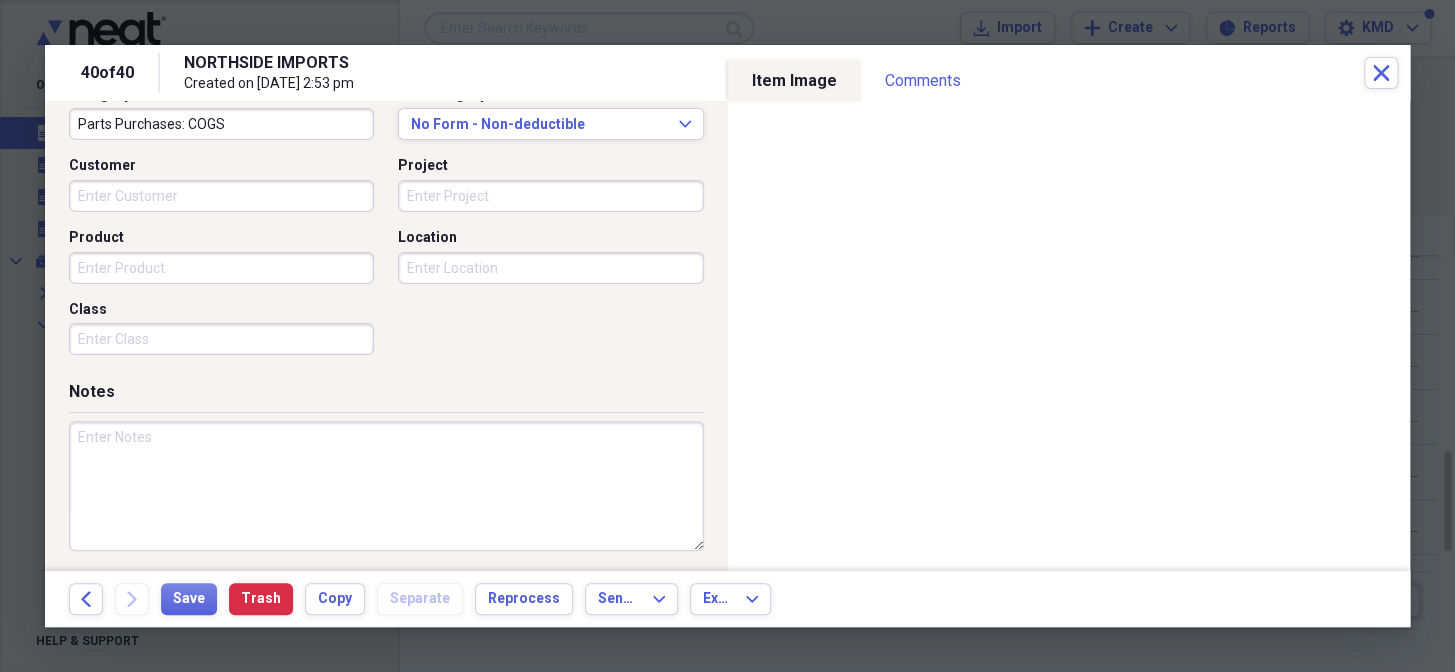 type on "48.00" 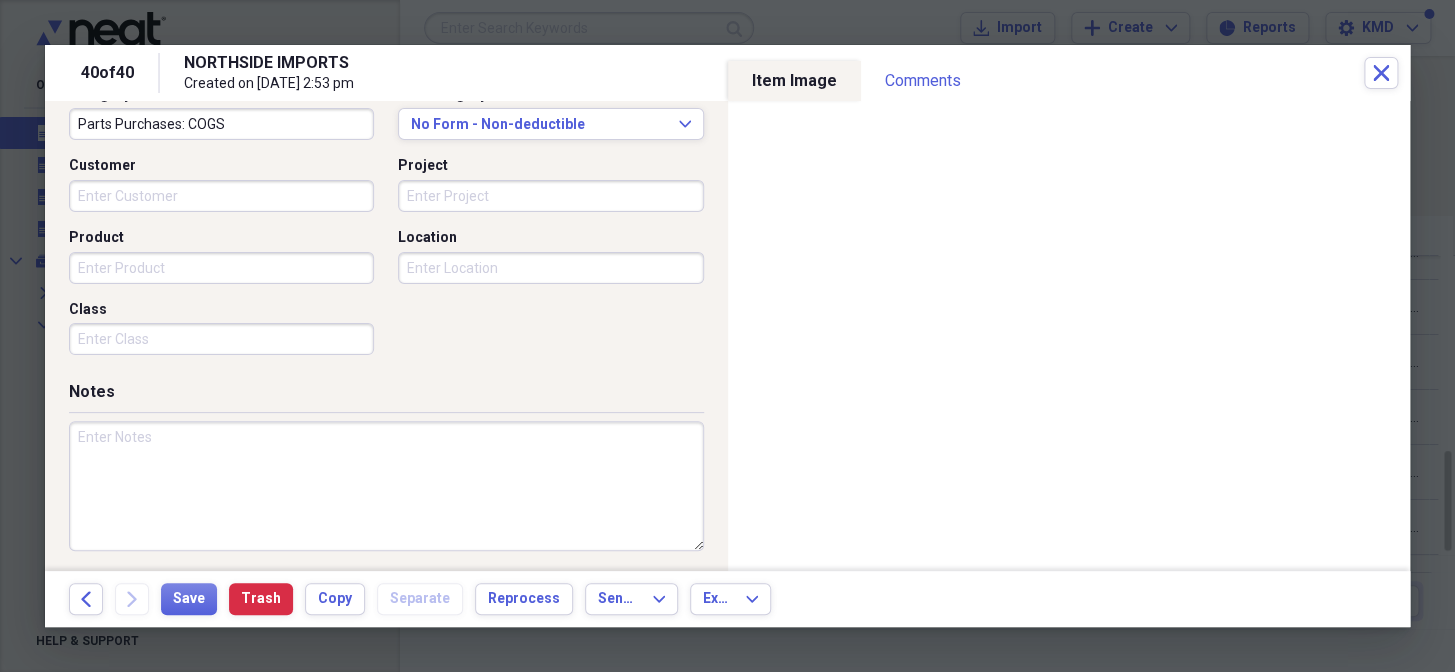 click on "Project" at bounding box center (550, 196) 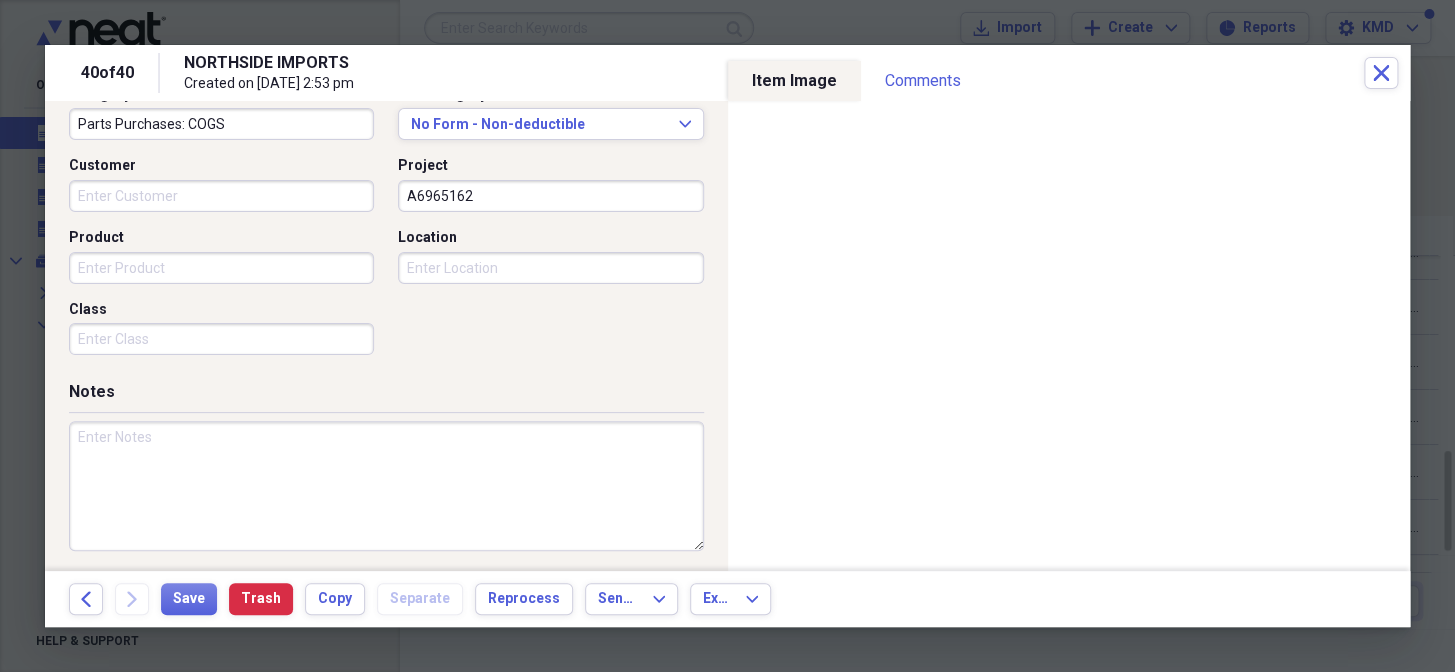 scroll, scrollTop: 550, scrollLeft: 0, axis: vertical 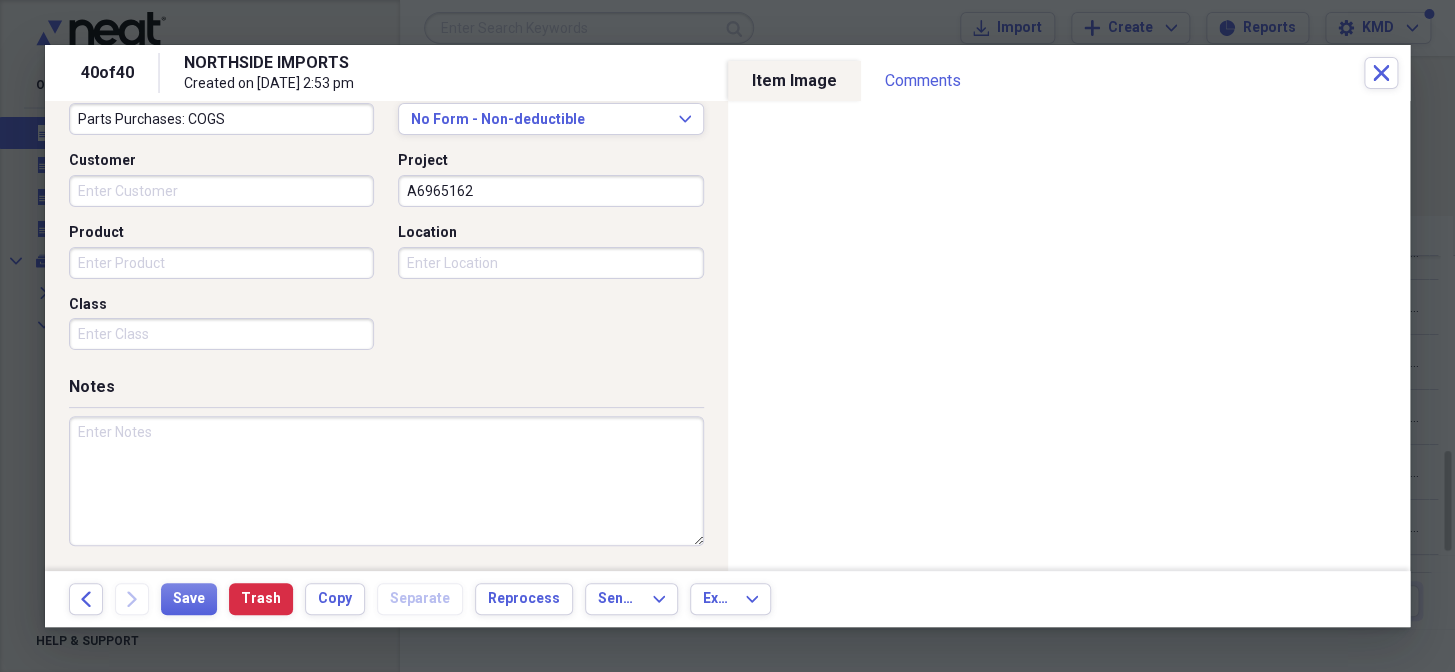type on "A6965162" 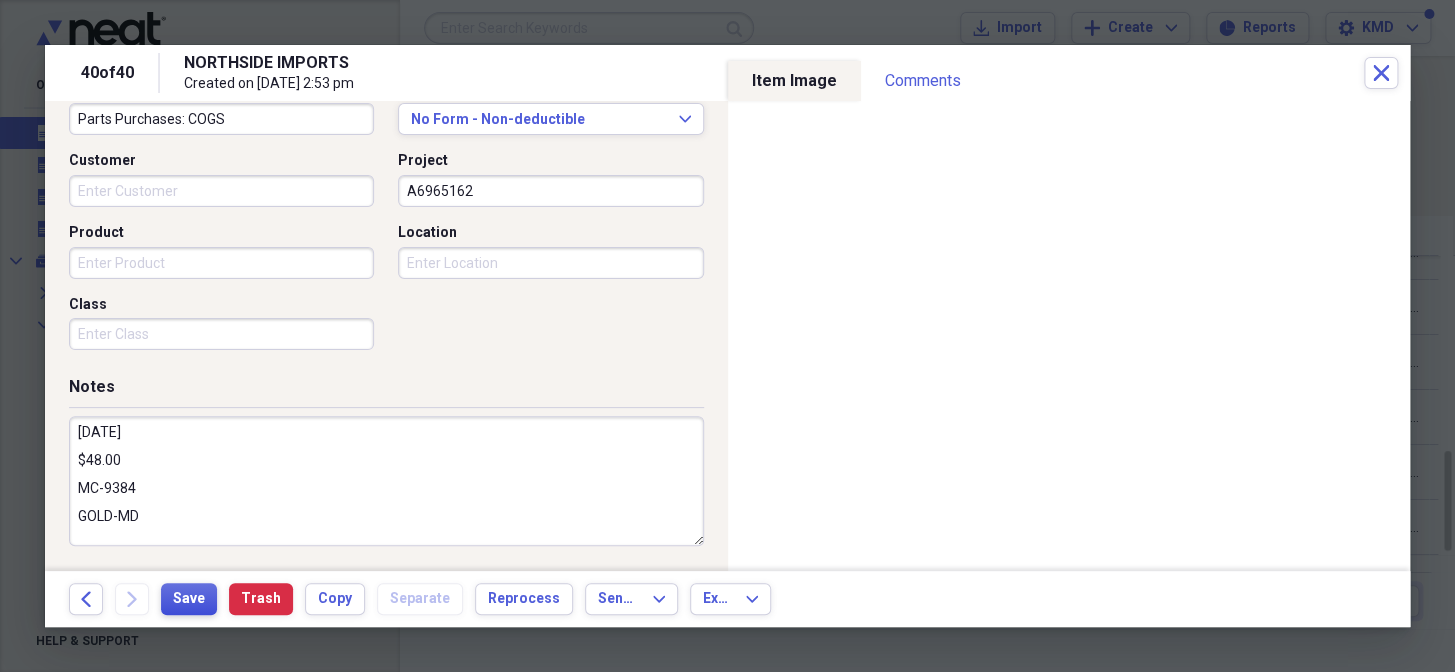 type on "6.12.25
$48.00
MC-9384
GOLD-MD" 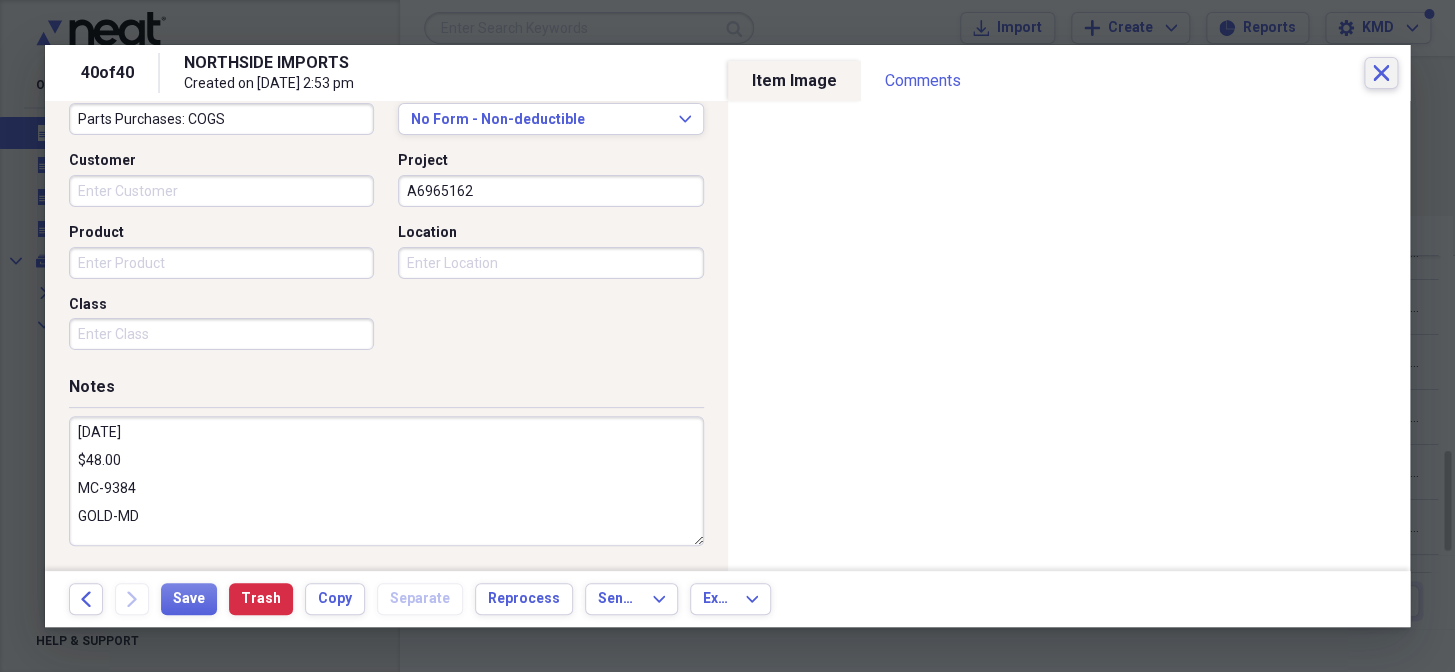 click on "Close" 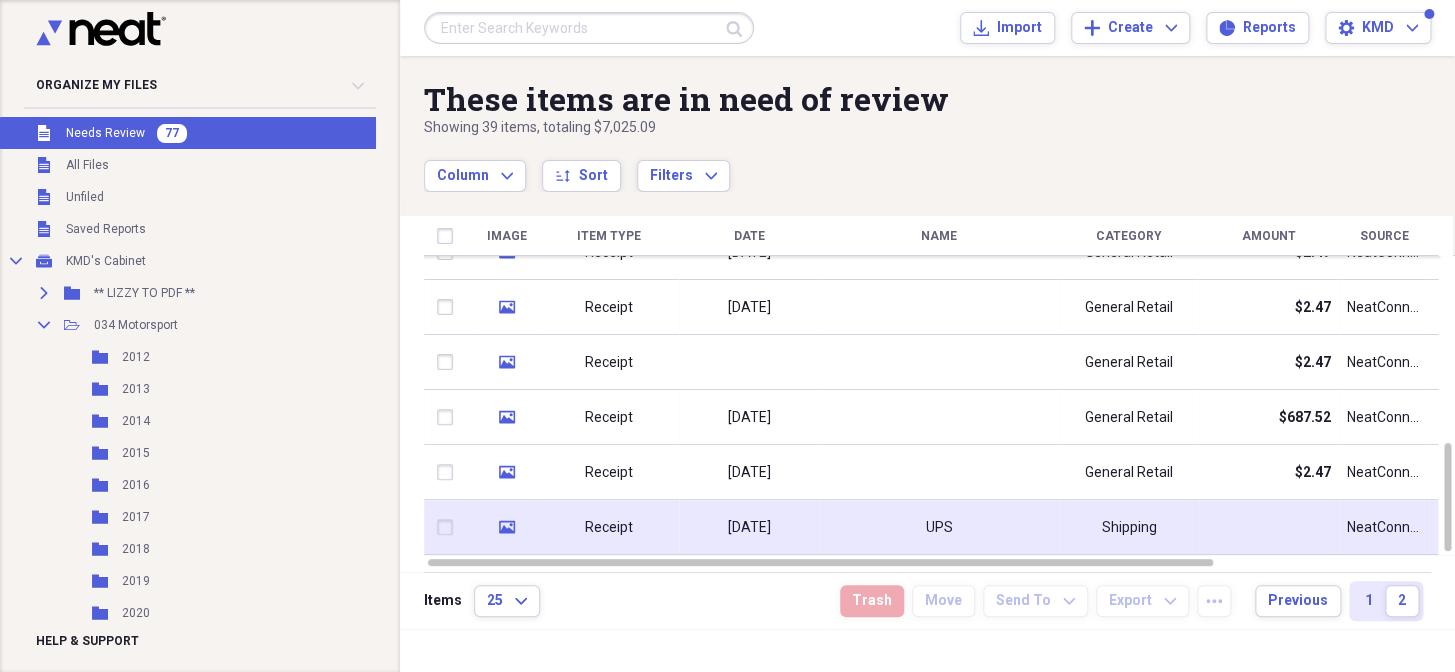 click on "UPS" at bounding box center (939, 527) 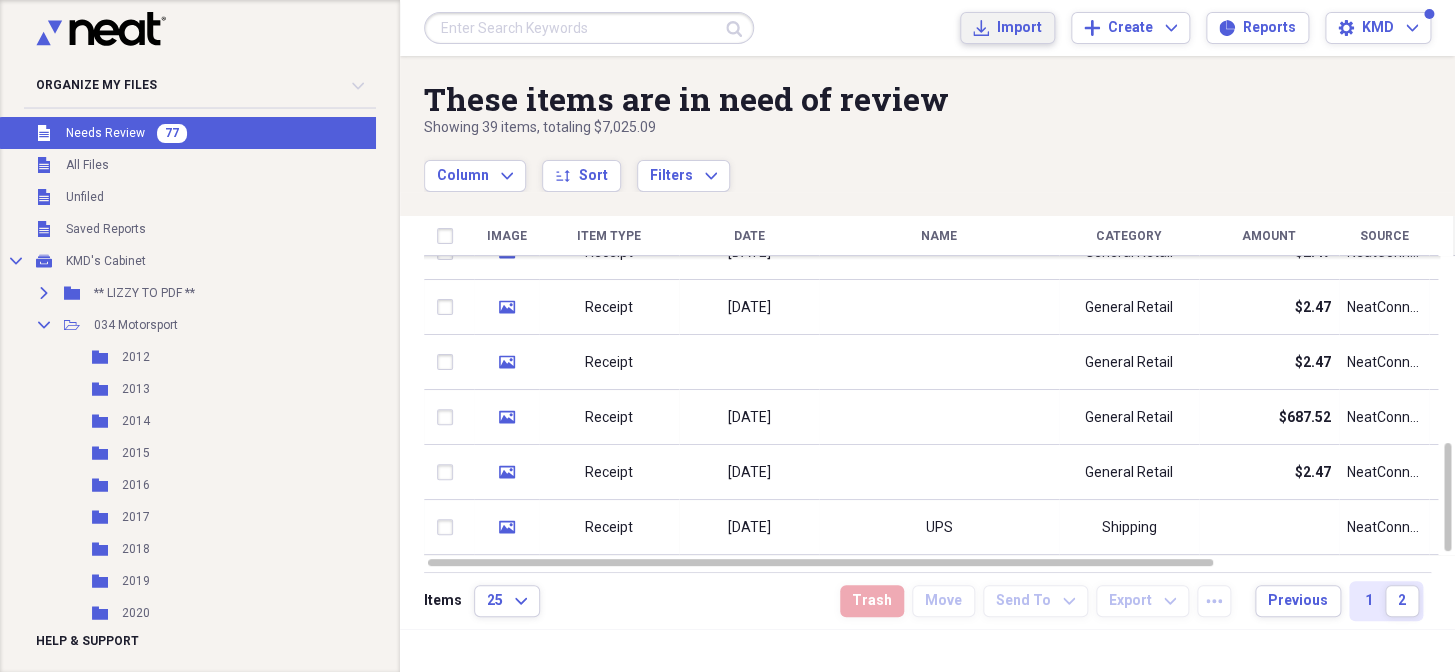 click on "UPS" at bounding box center [939, 527] 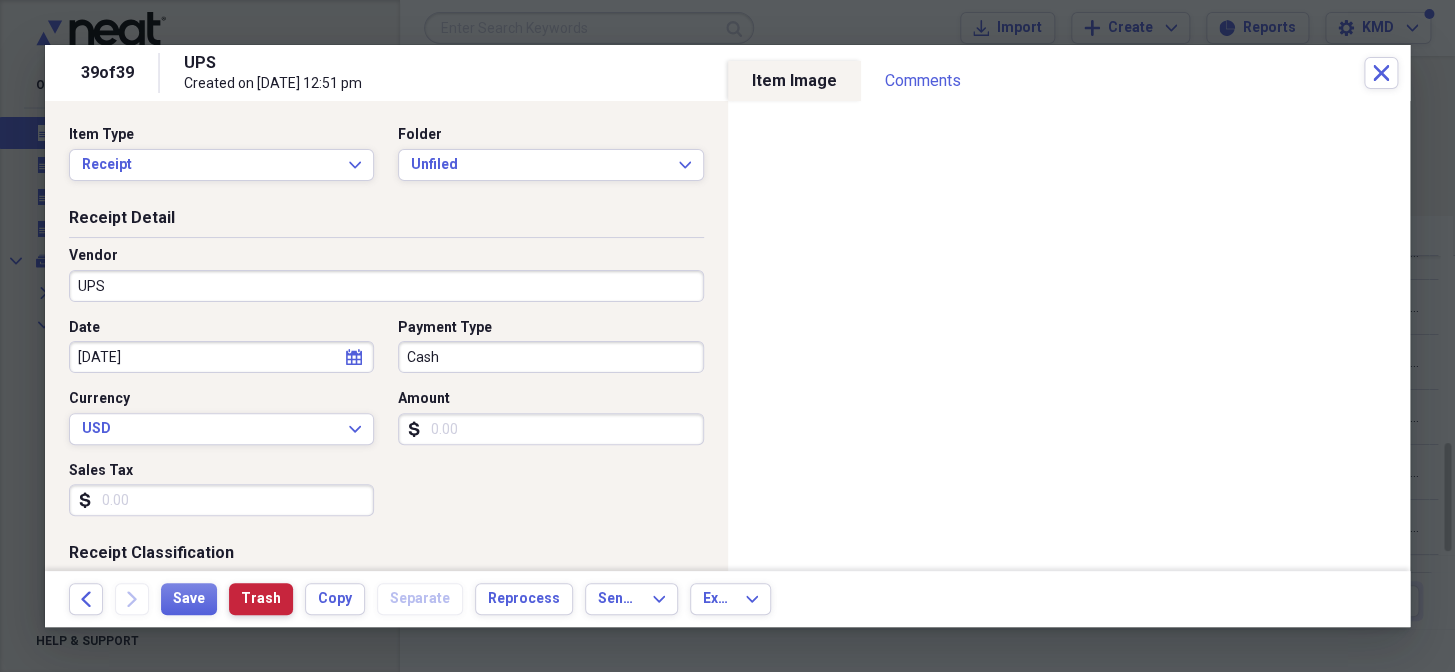 click on "Trash" at bounding box center (261, 599) 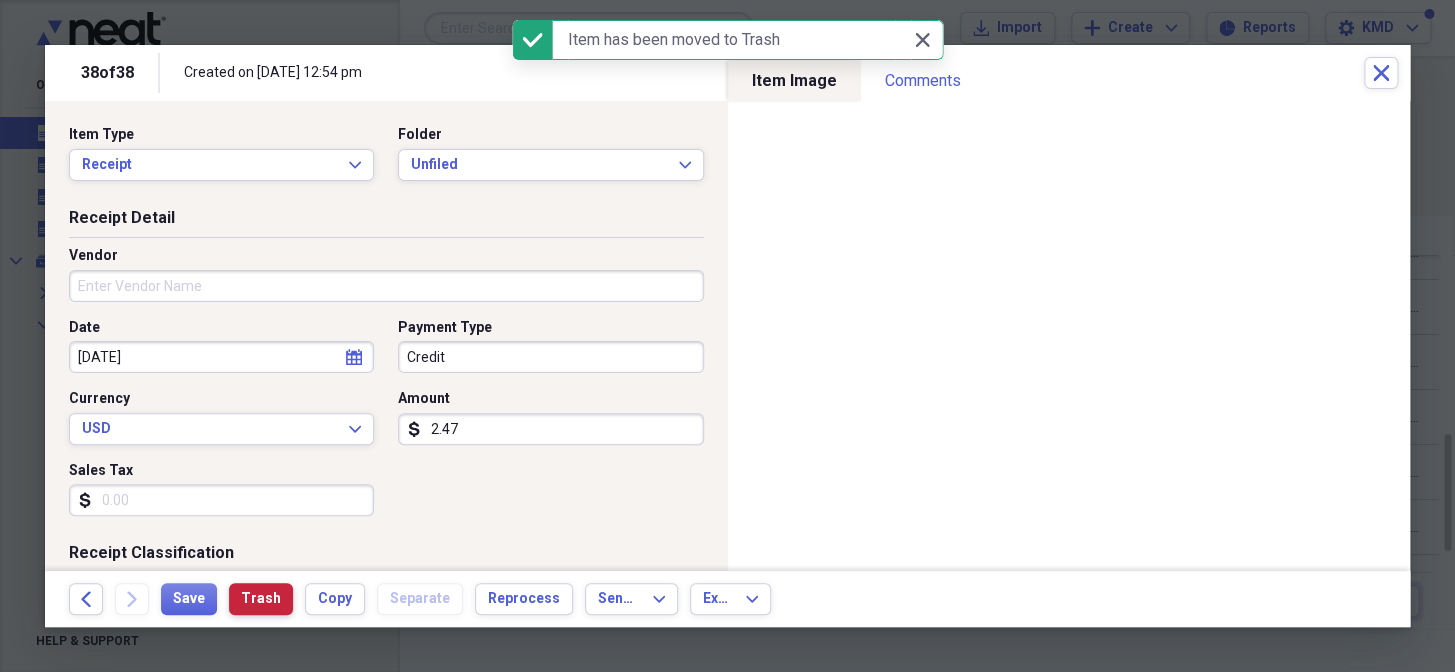 drag, startPoint x: 247, startPoint y: 594, endPoint x: 285, endPoint y: 620, distance: 46.043457 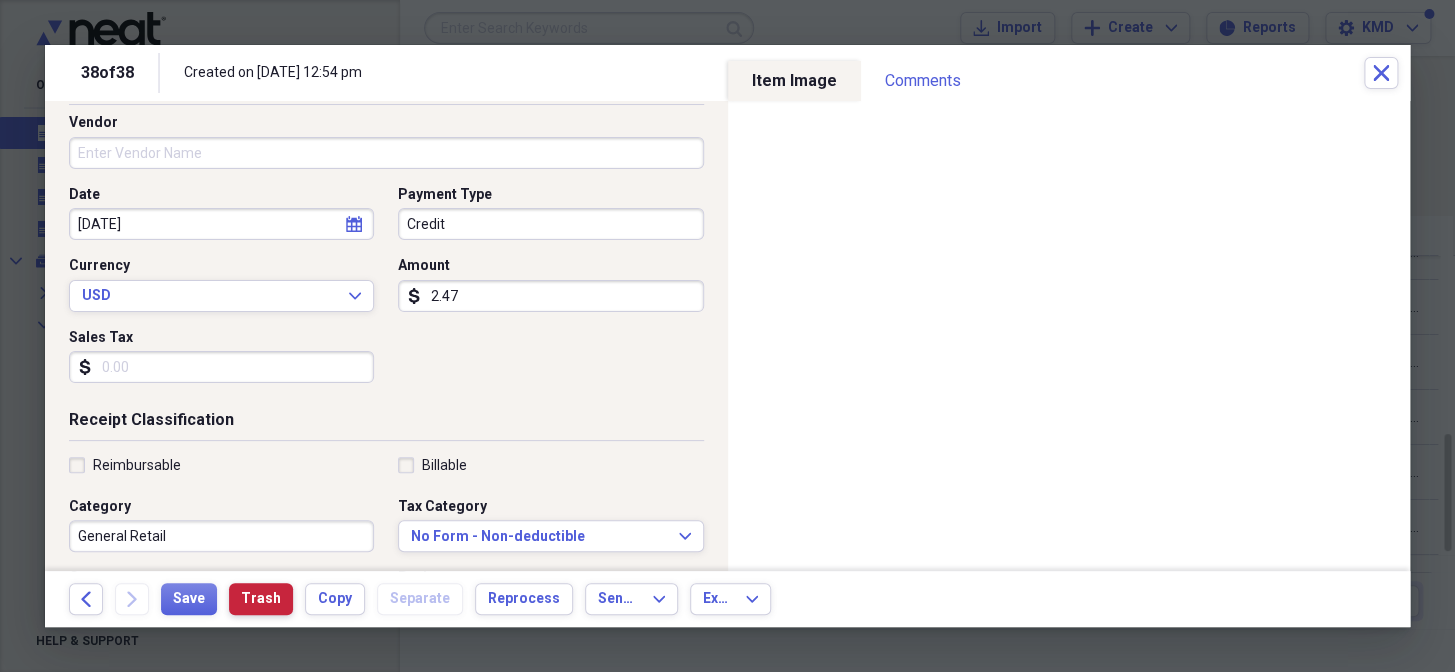 scroll, scrollTop: 181, scrollLeft: 0, axis: vertical 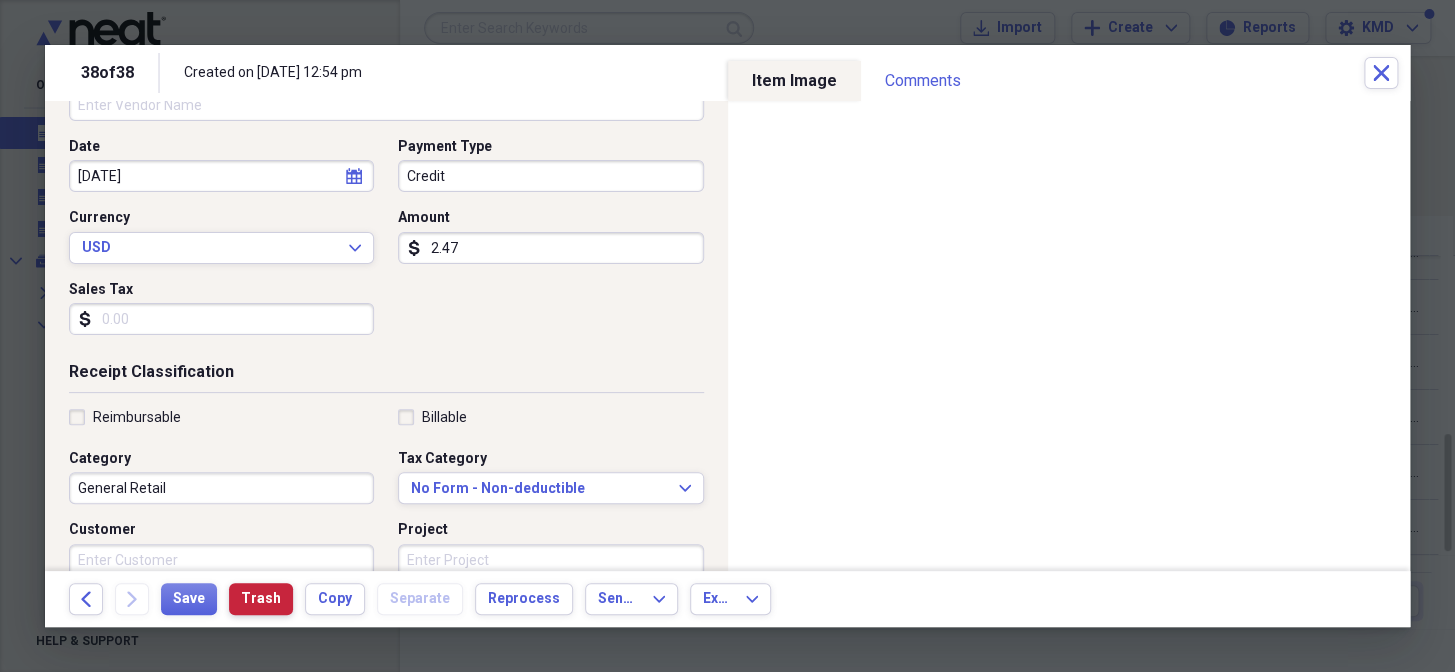 click on "Trash" at bounding box center [261, 599] 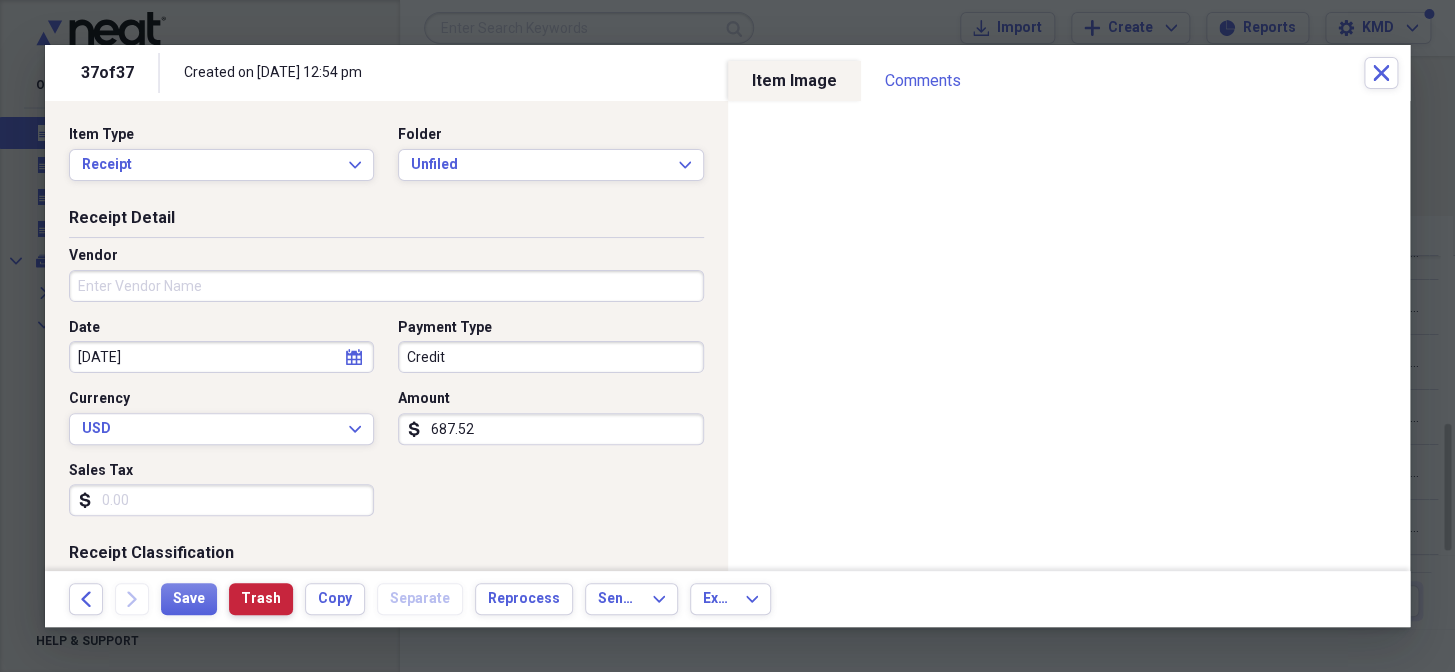click on "Trash" at bounding box center [261, 599] 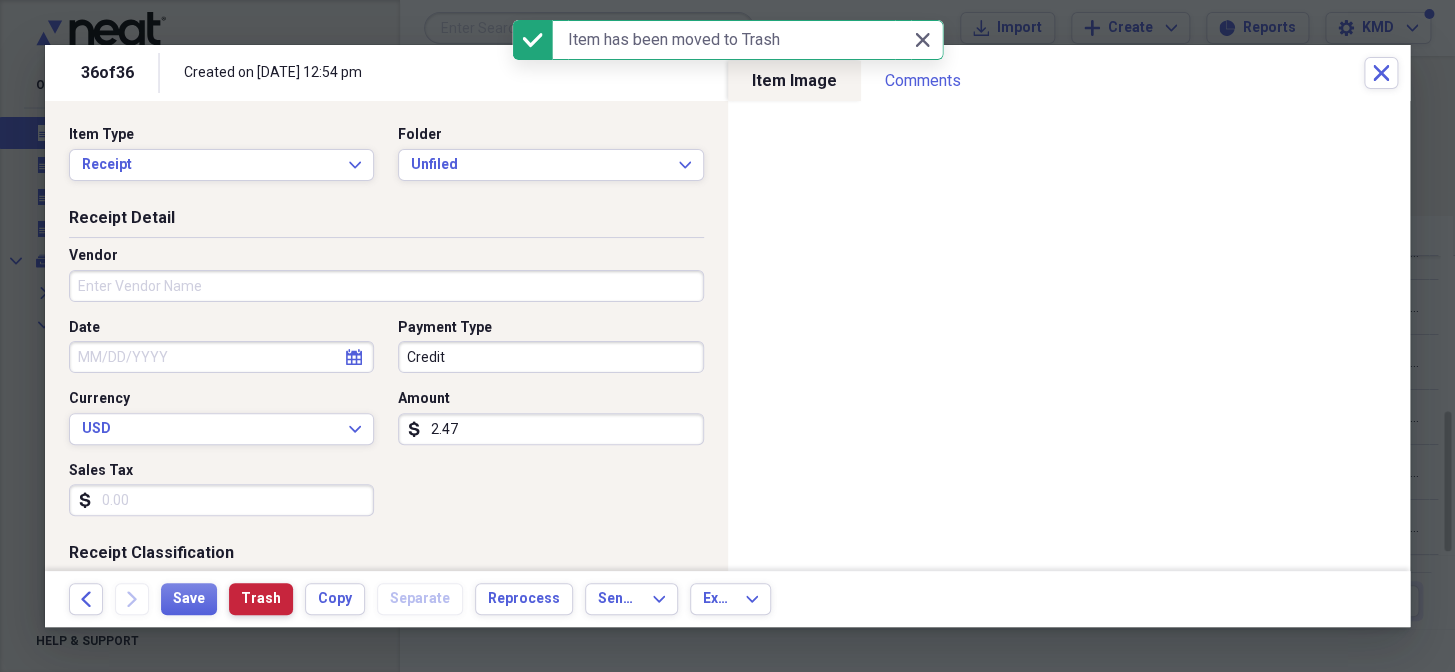 drag, startPoint x: 147, startPoint y: 670, endPoint x: 260, endPoint y: 589, distance: 139.03236 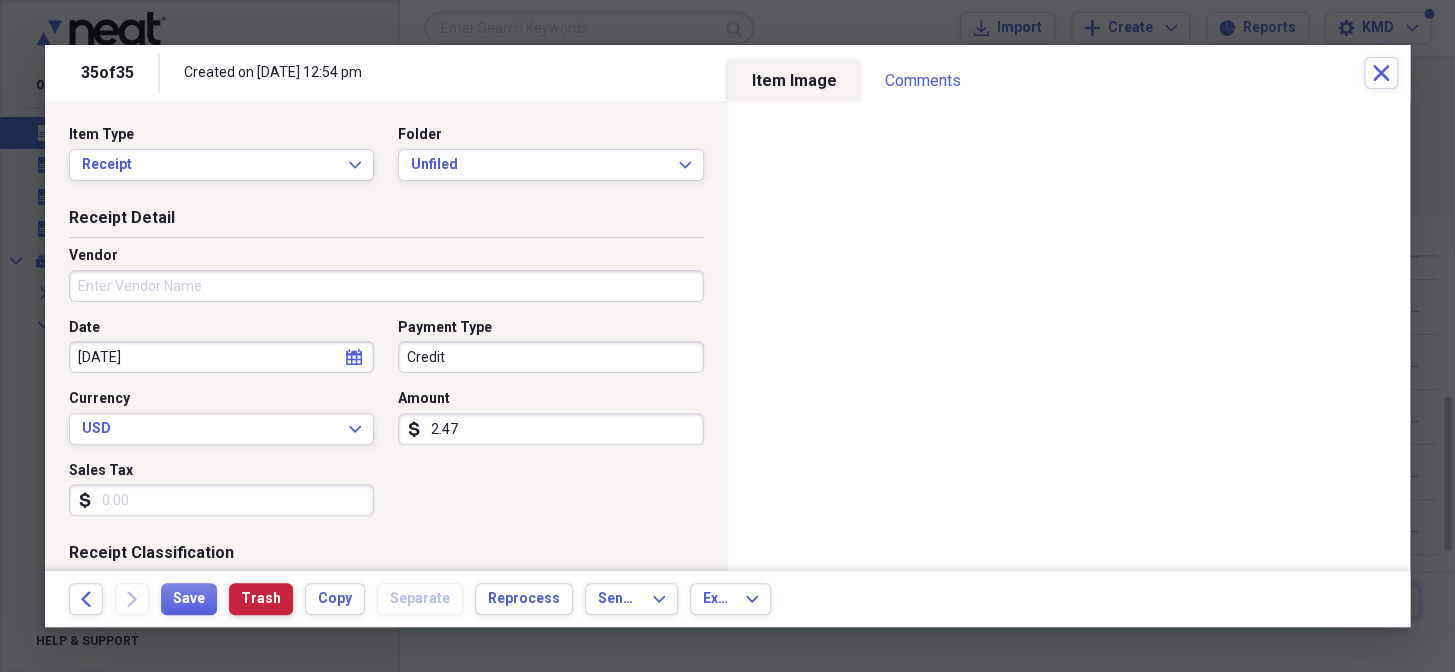 click on "Trash" at bounding box center [261, 599] 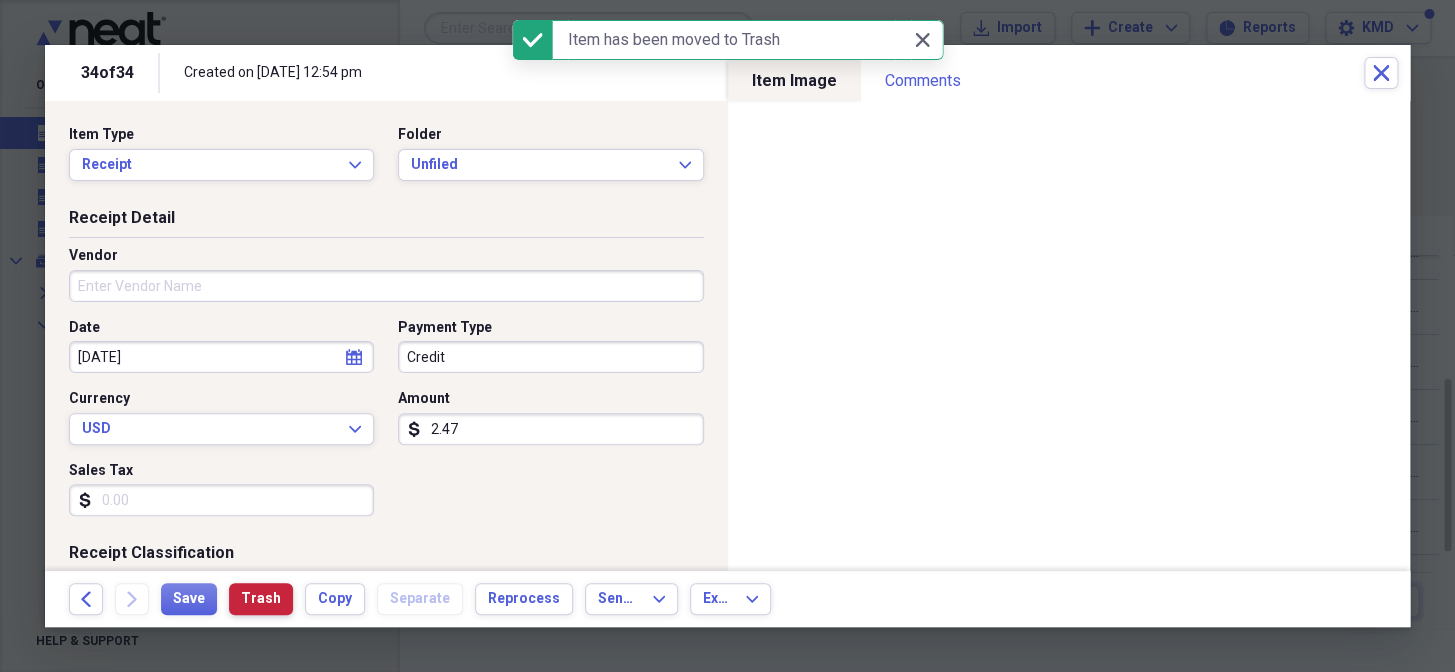 click on "Trash" at bounding box center [261, 599] 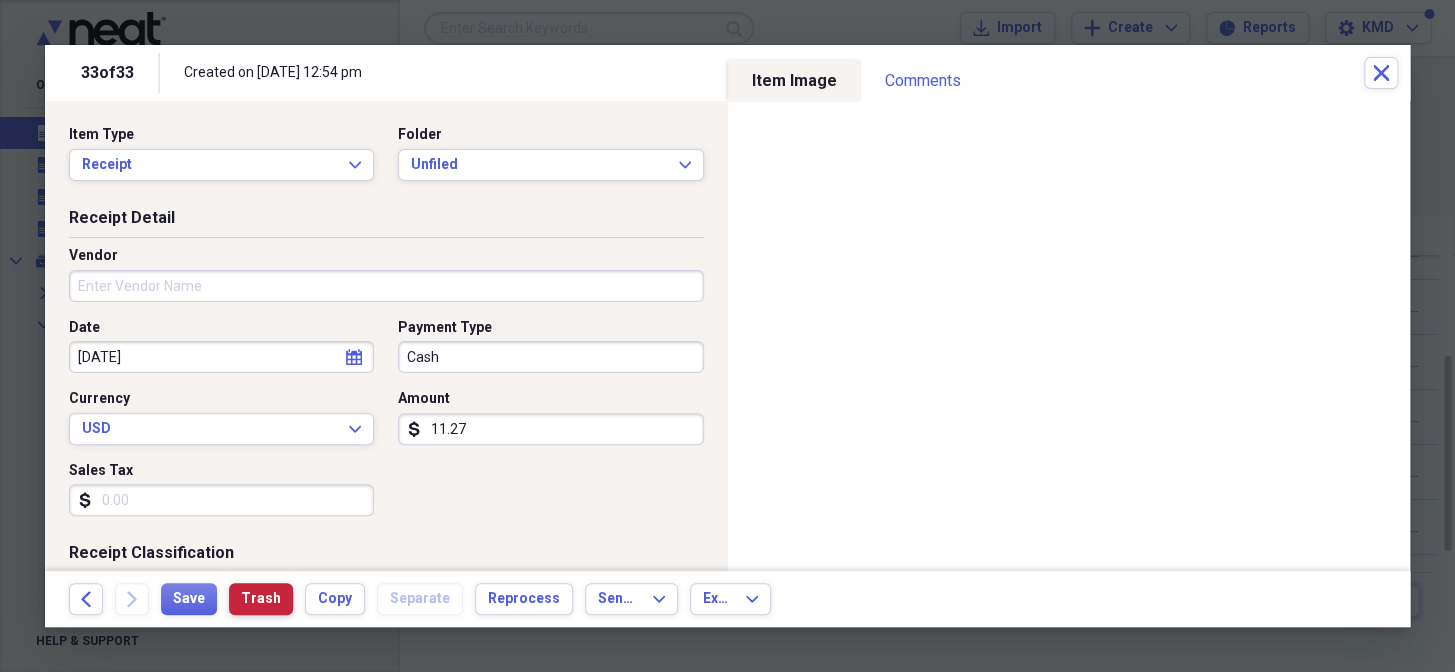 click on "Trash" at bounding box center [261, 599] 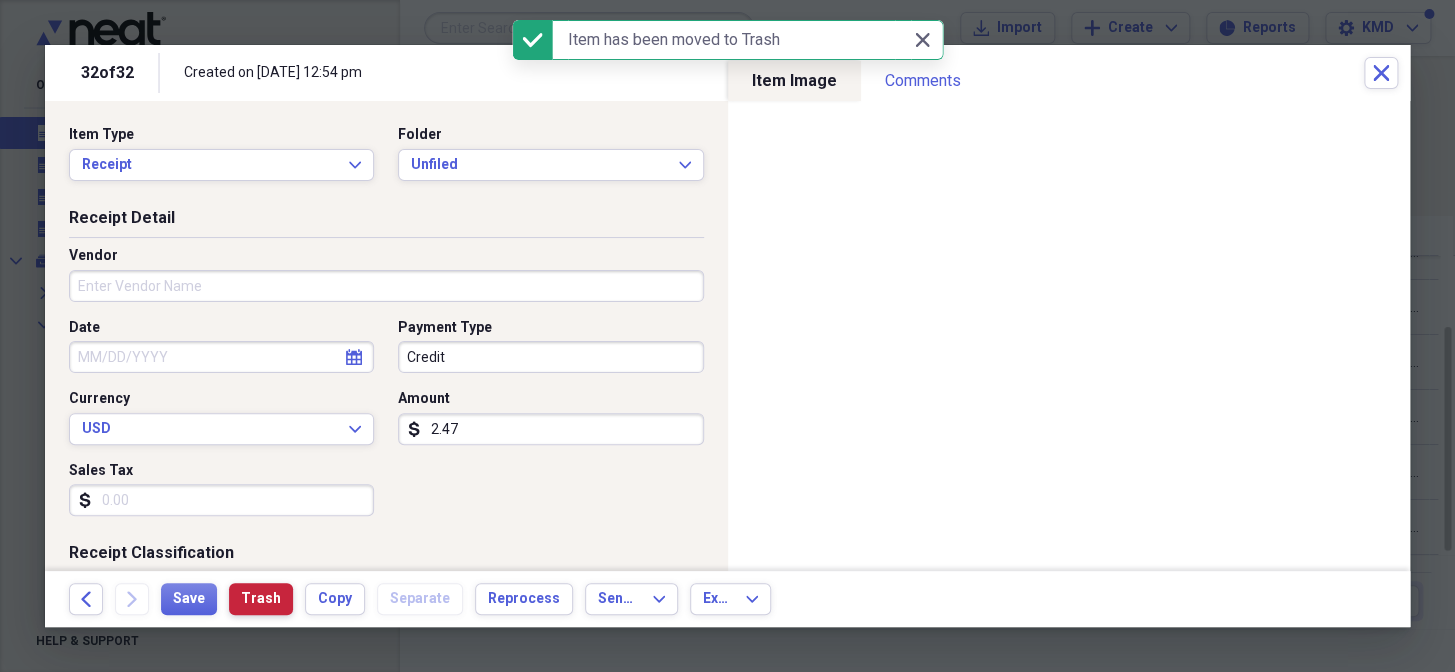 click on "Trash" at bounding box center [261, 599] 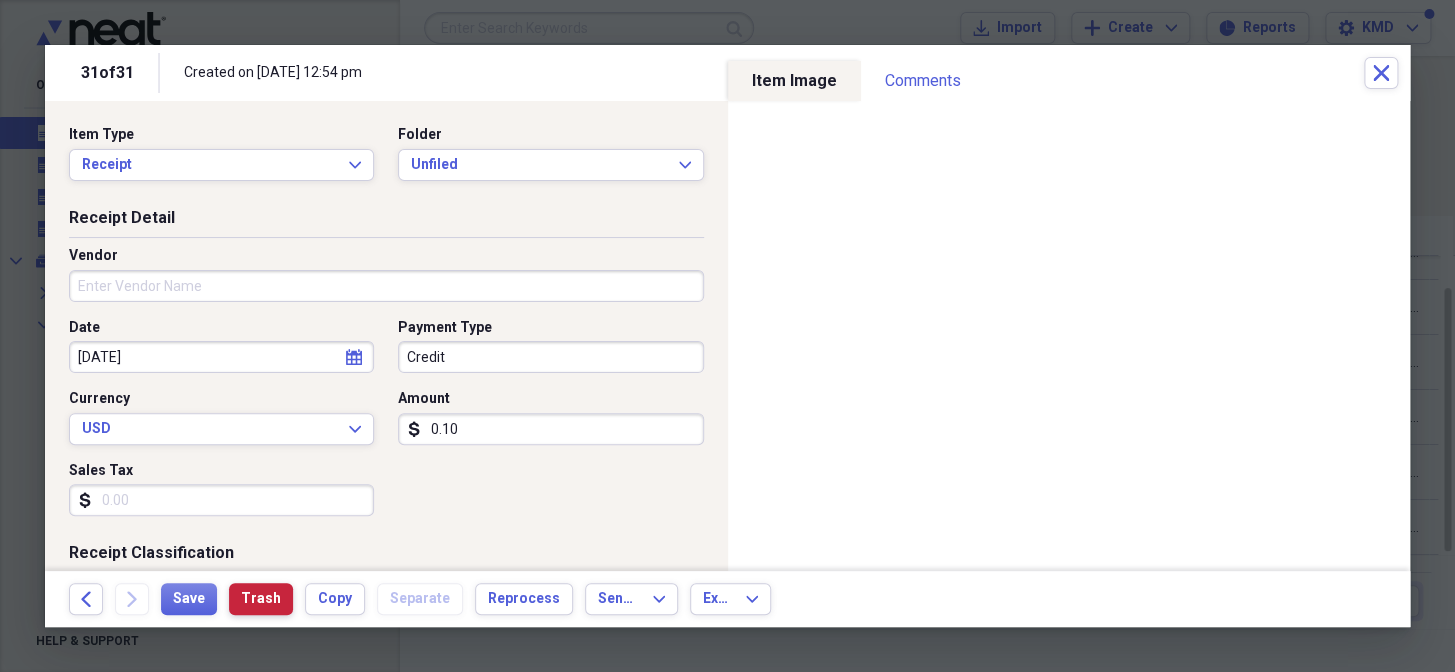 click on "Trash" at bounding box center [261, 599] 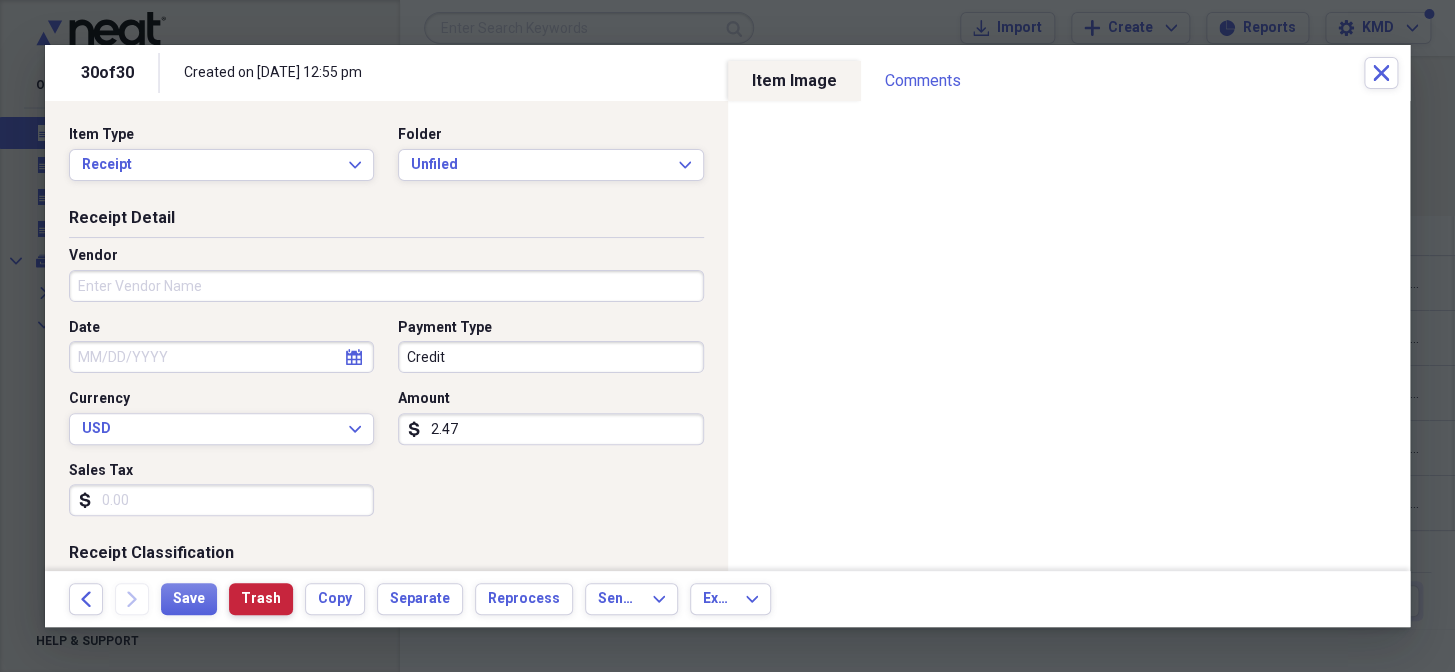 click on "Trash" at bounding box center (261, 599) 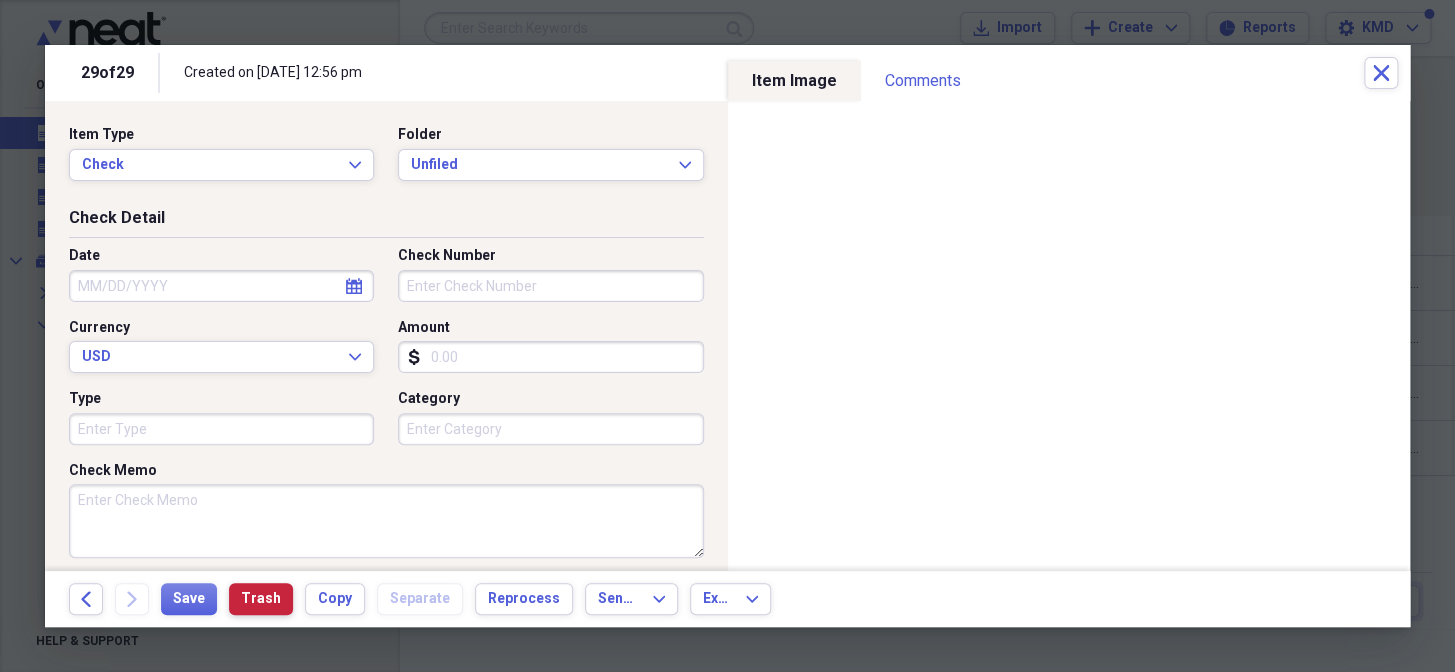 click on "Trash" at bounding box center (261, 599) 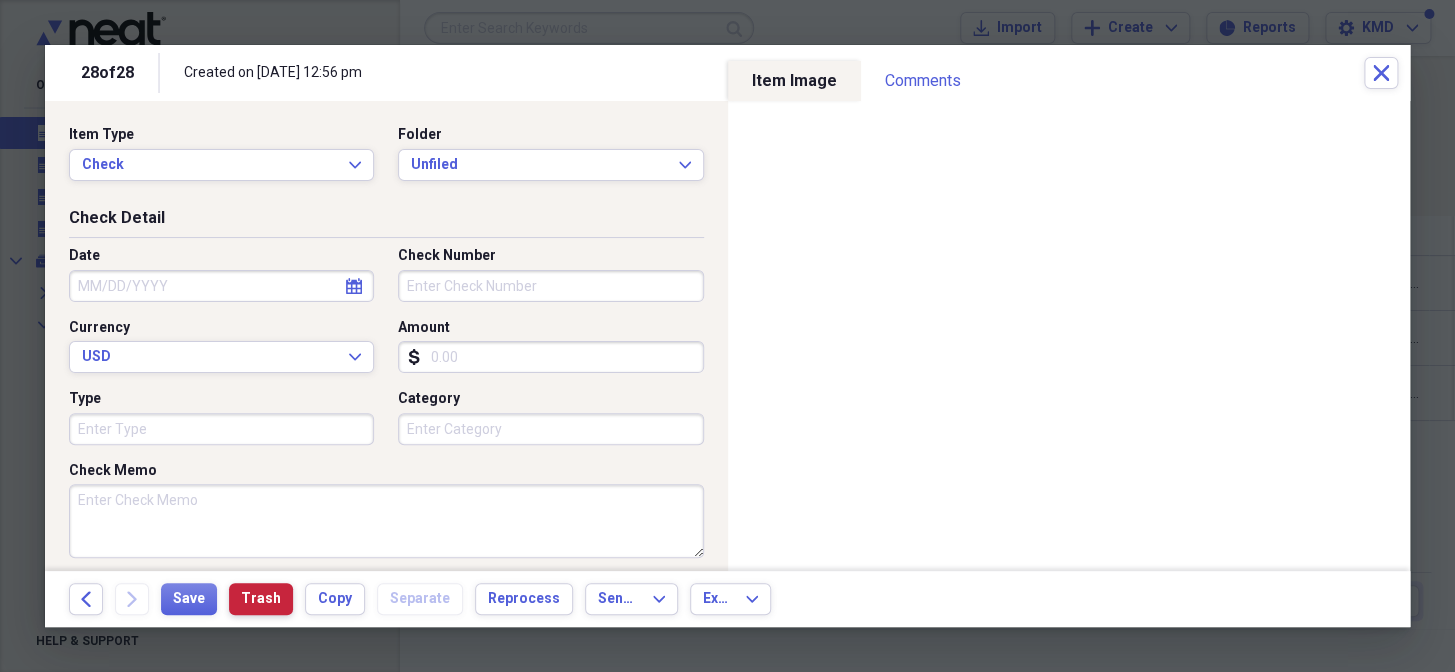click on "Back Forward Save Trash Copy Separate Reprocess Send To Expand Export Expand" at bounding box center [727, 599] 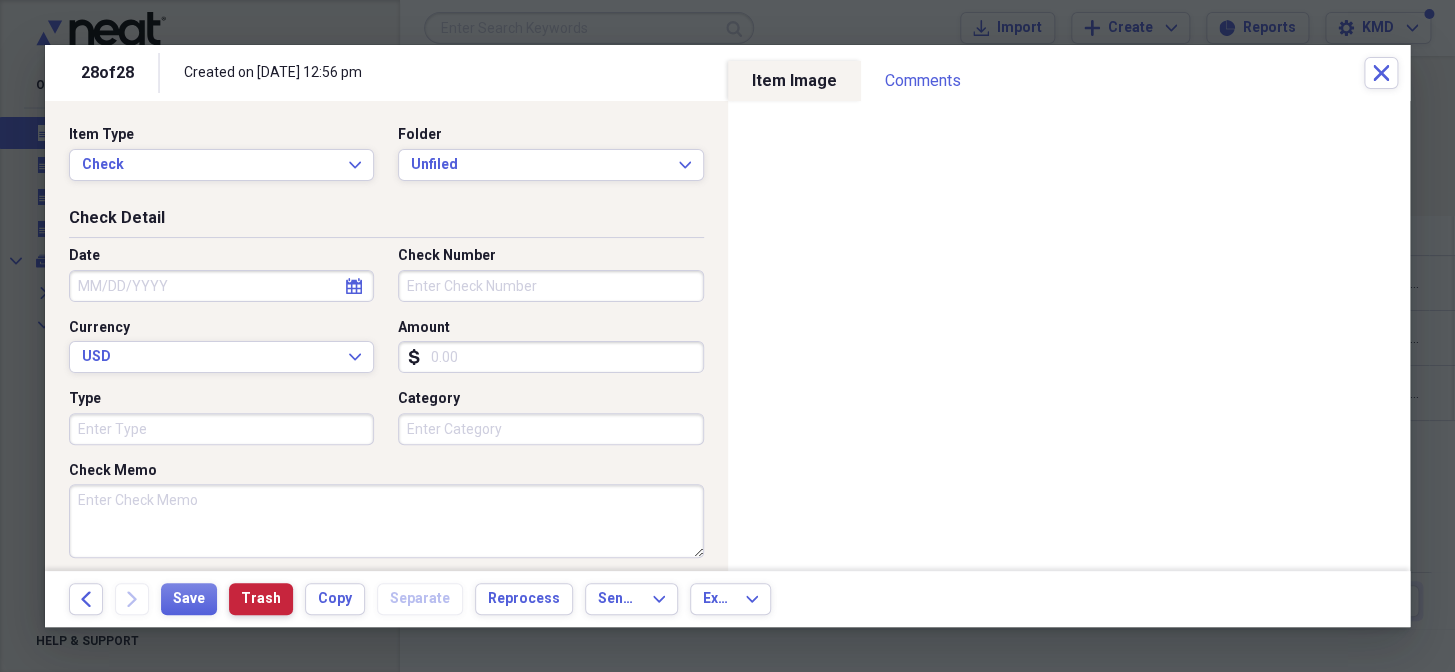 click on "Trash" at bounding box center (261, 599) 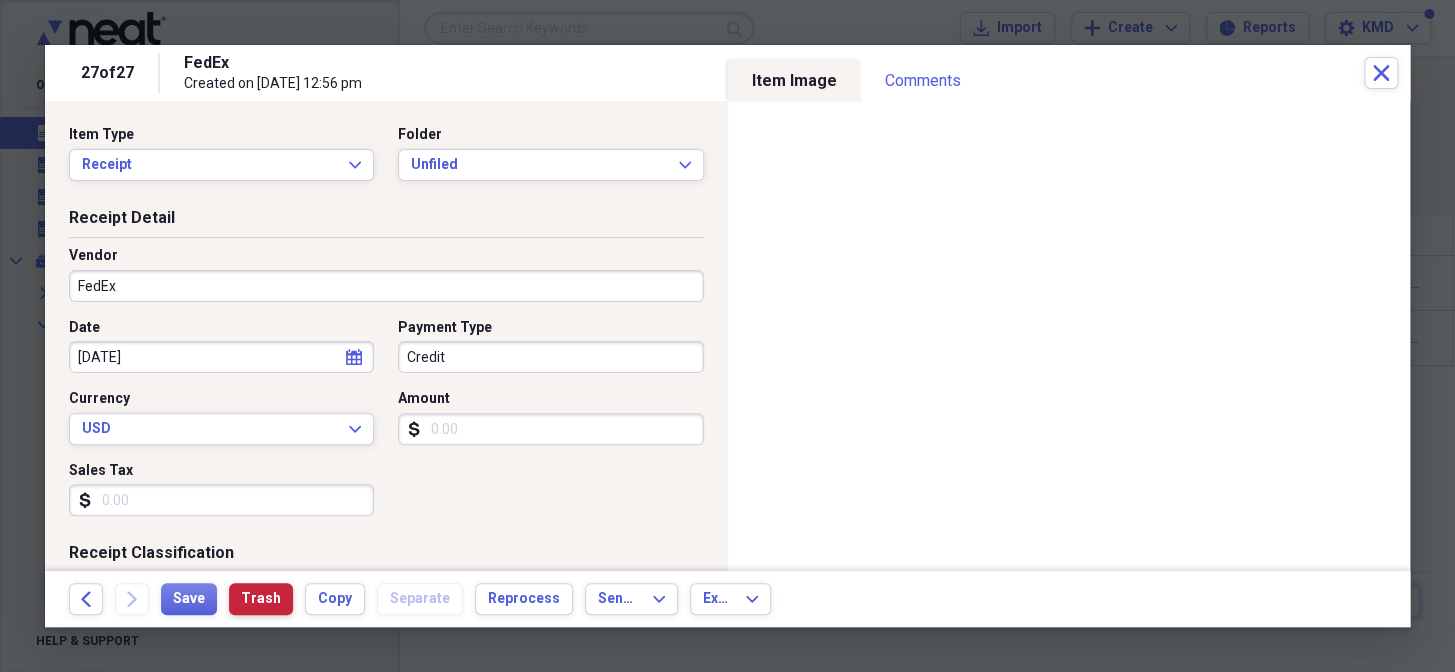 click on "Trash" at bounding box center (261, 599) 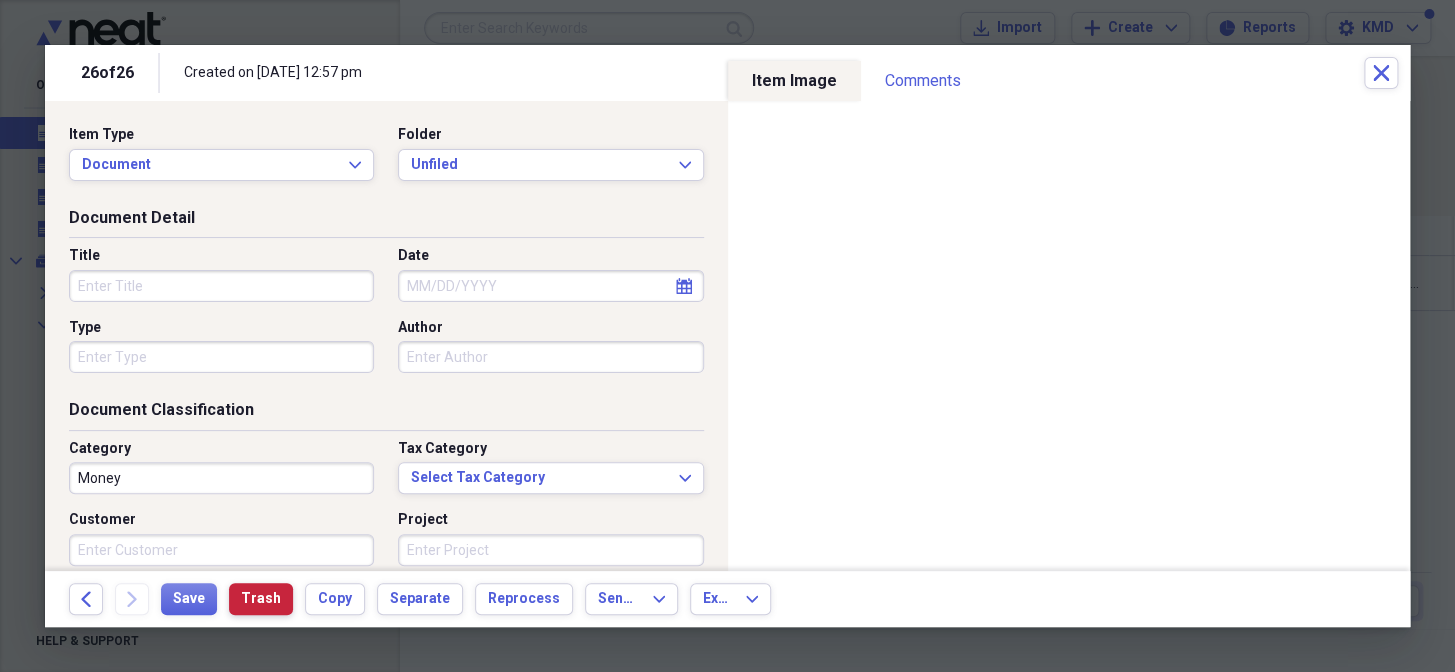click on "Trash" at bounding box center [261, 599] 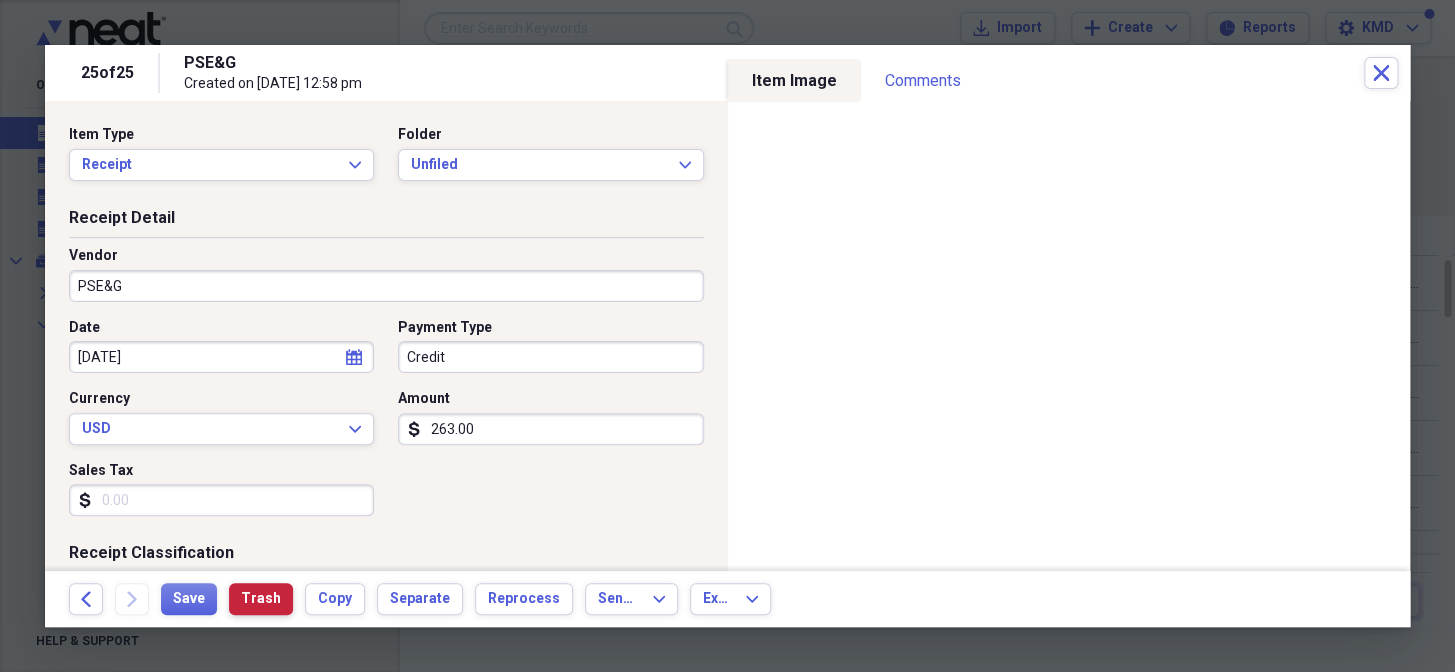 click on "Trash" at bounding box center (261, 599) 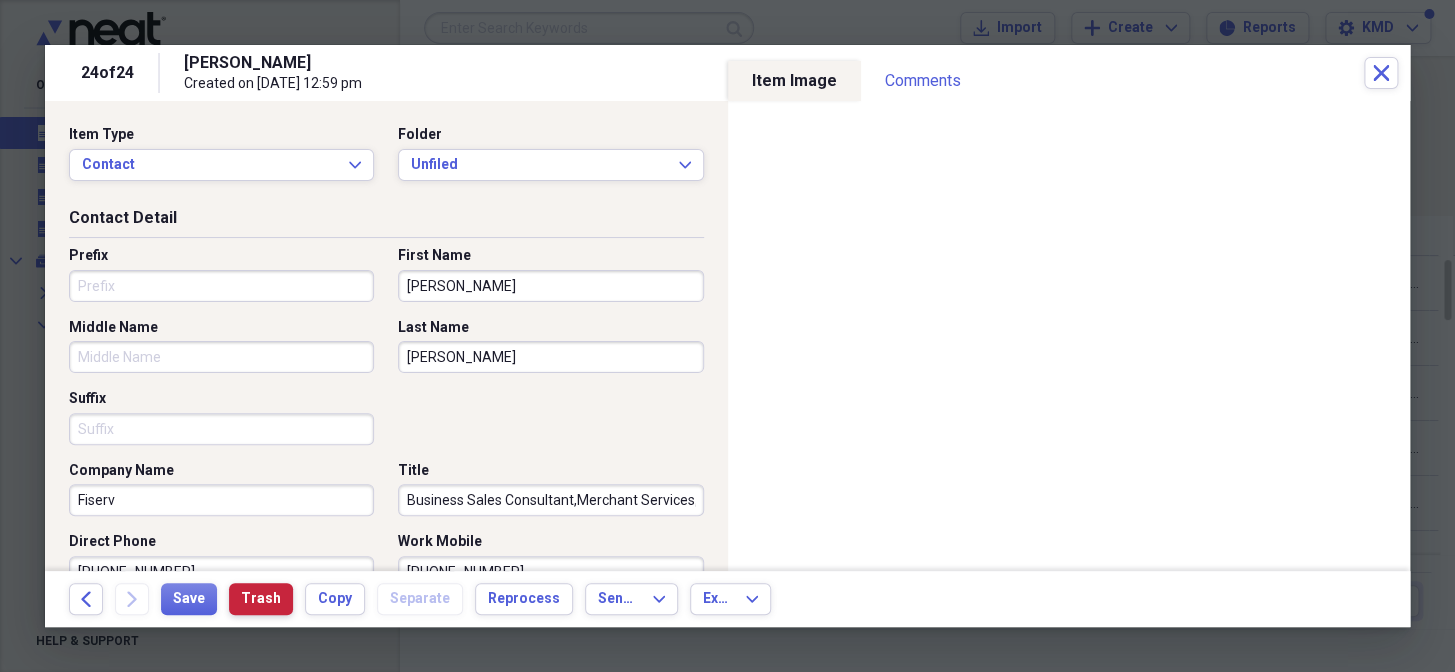 click on "Trash" at bounding box center [261, 599] 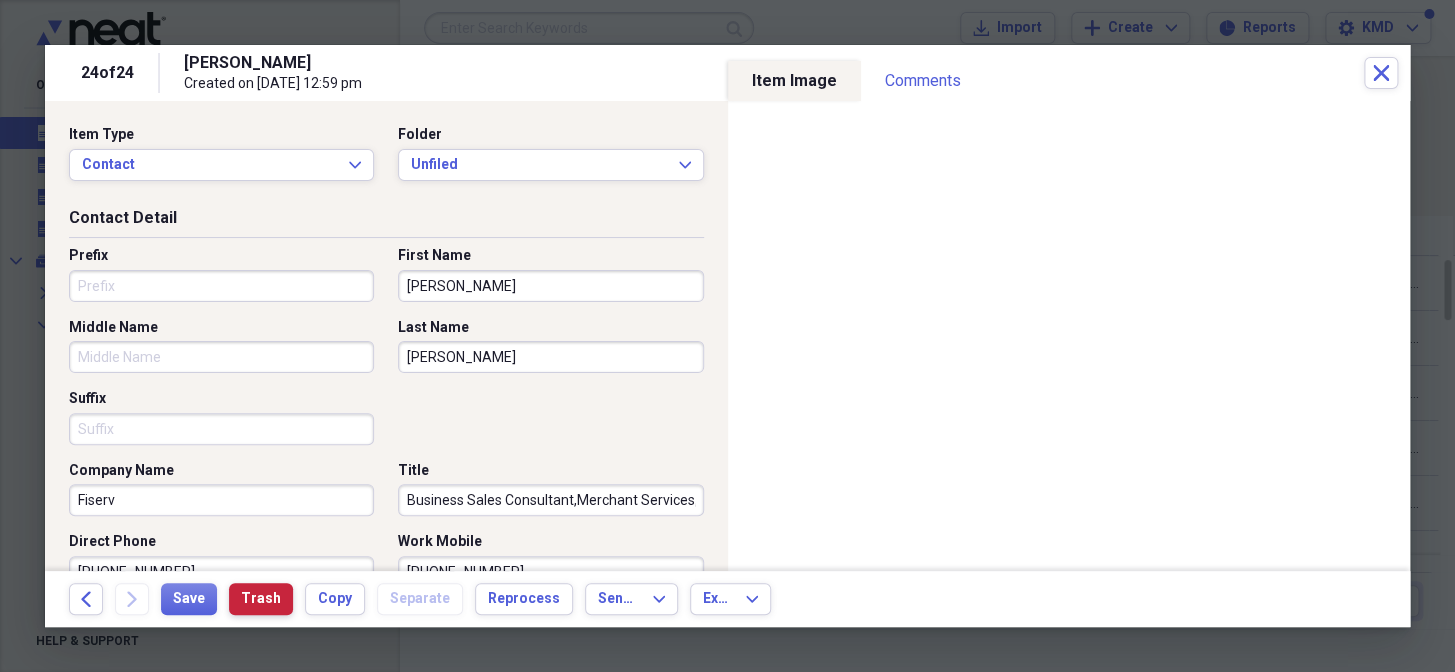 type on "Business Sales Consultant,Merchant Services,Merchant Services" 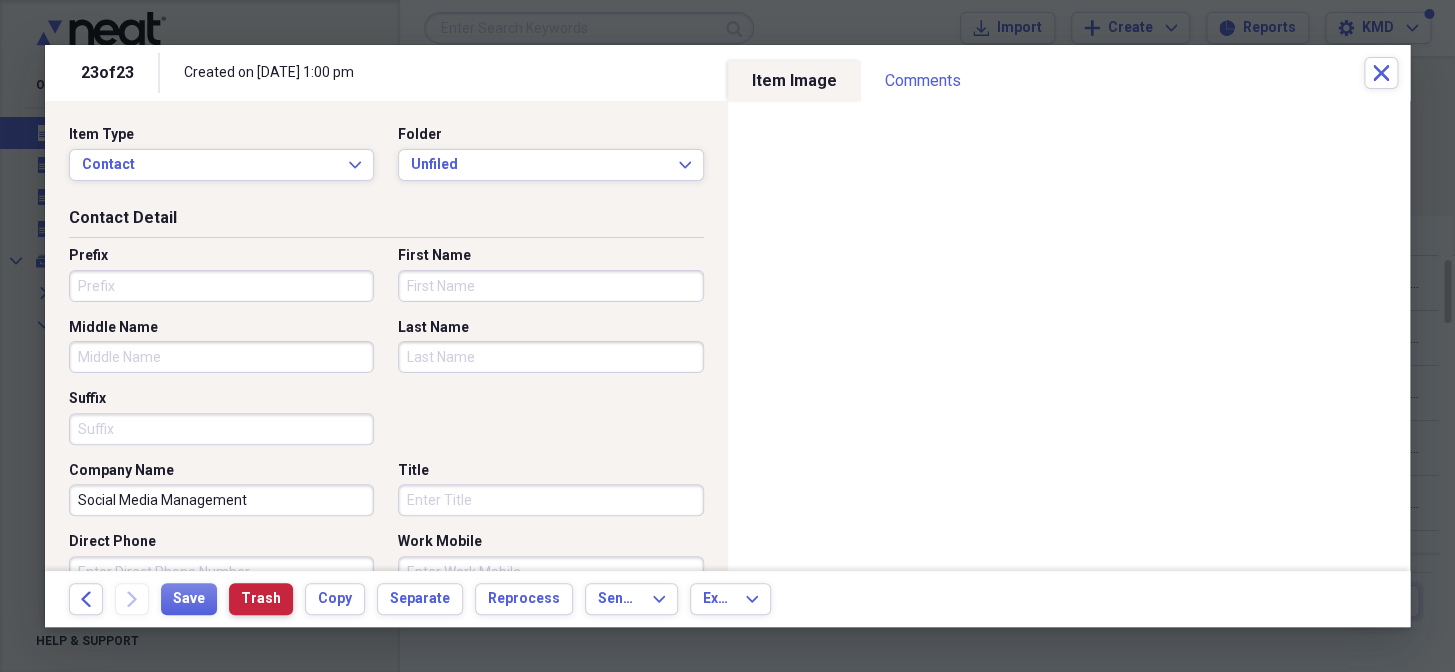 click on "Trash" at bounding box center (261, 599) 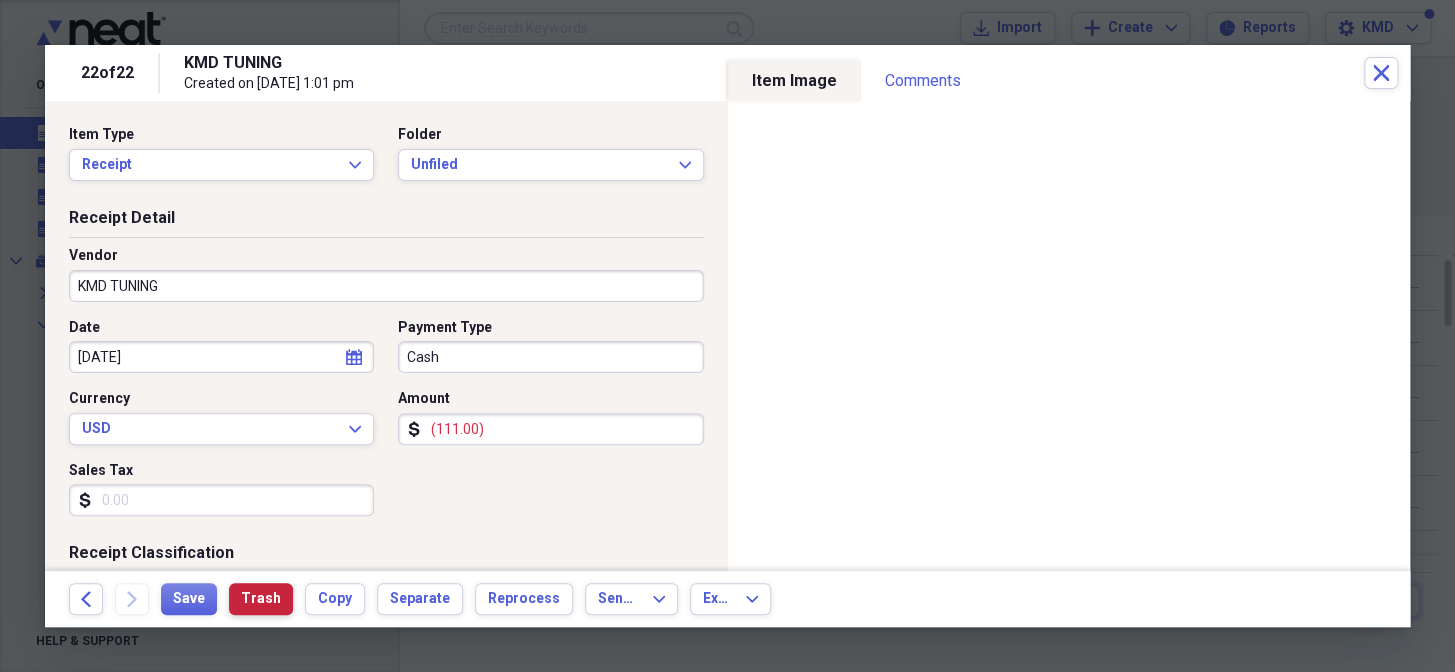 click on "Trash" at bounding box center (261, 599) 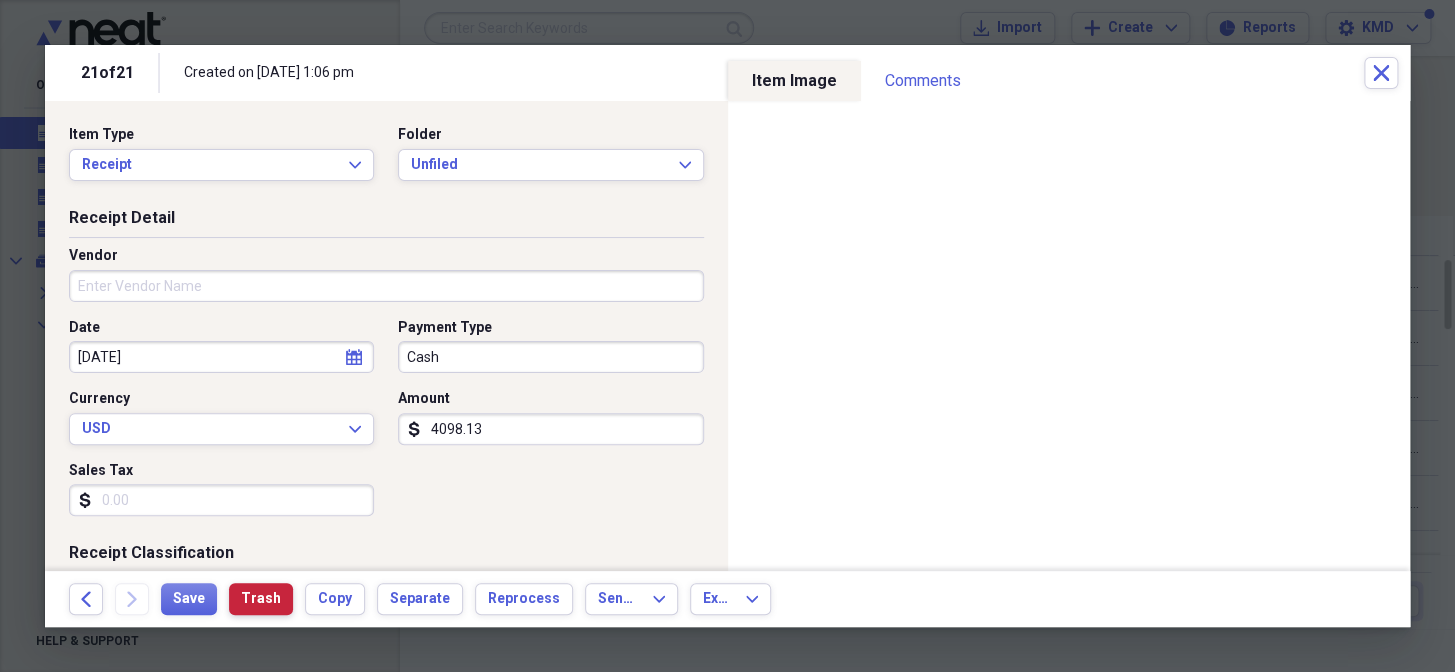 click on "Trash" at bounding box center (261, 599) 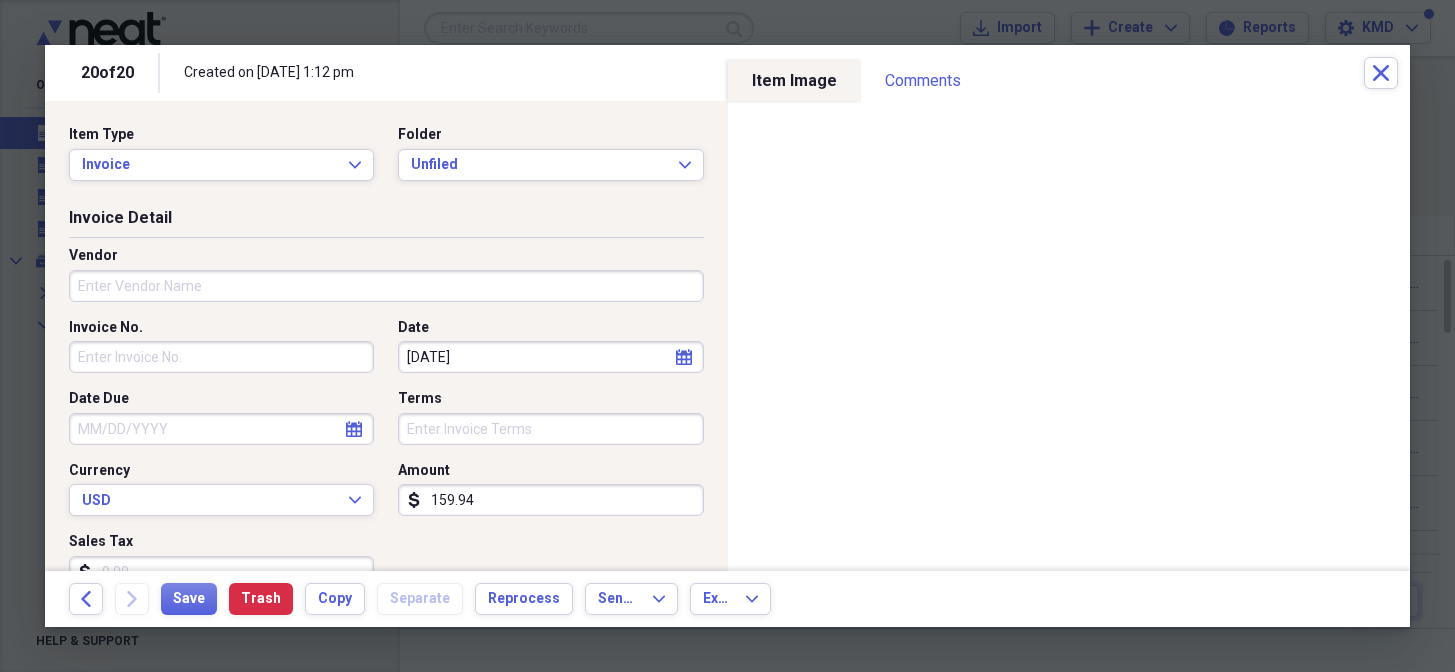 scroll, scrollTop: 0, scrollLeft: 0, axis: both 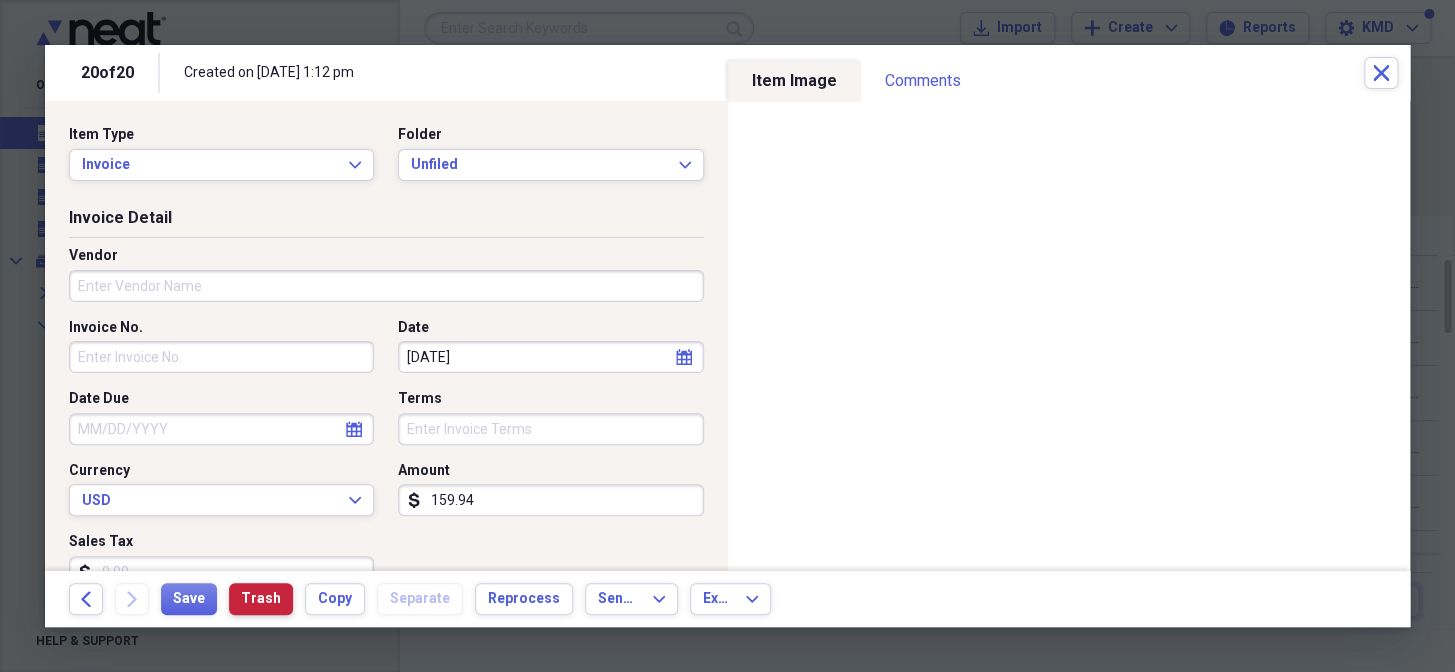 click on "Trash" at bounding box center (261, 599) 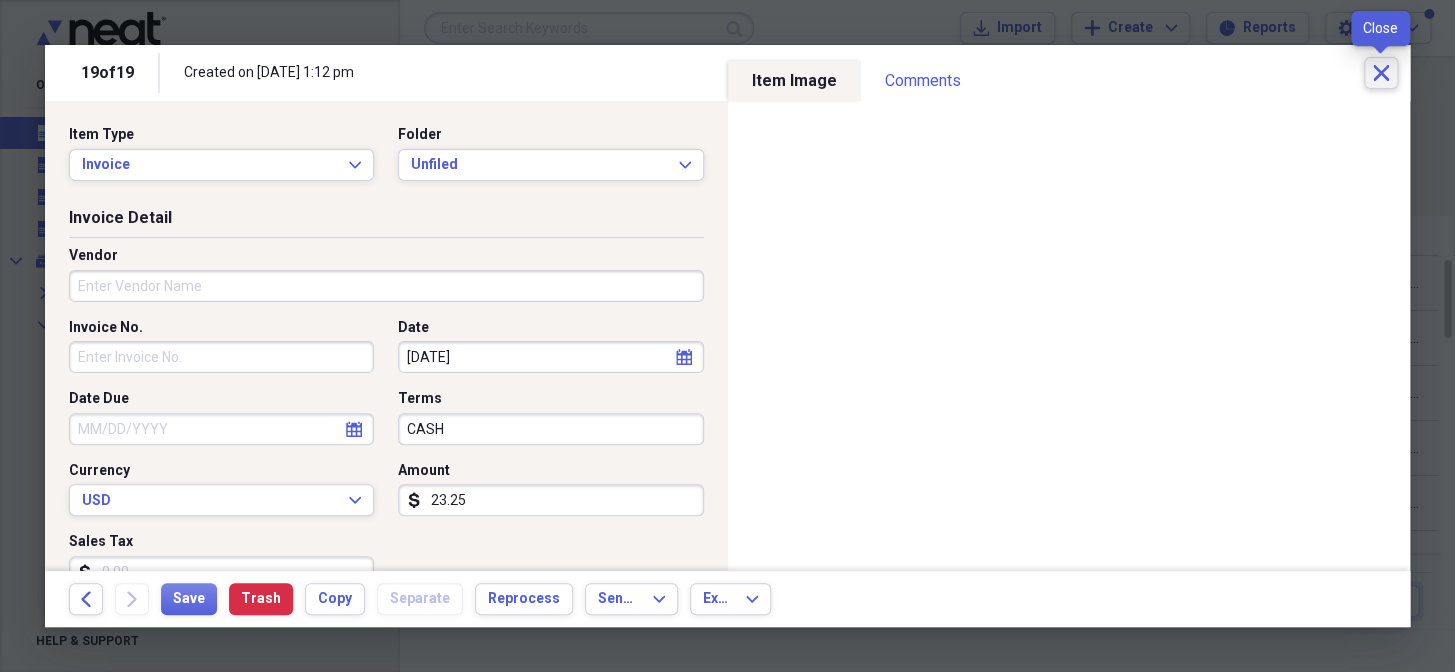 click 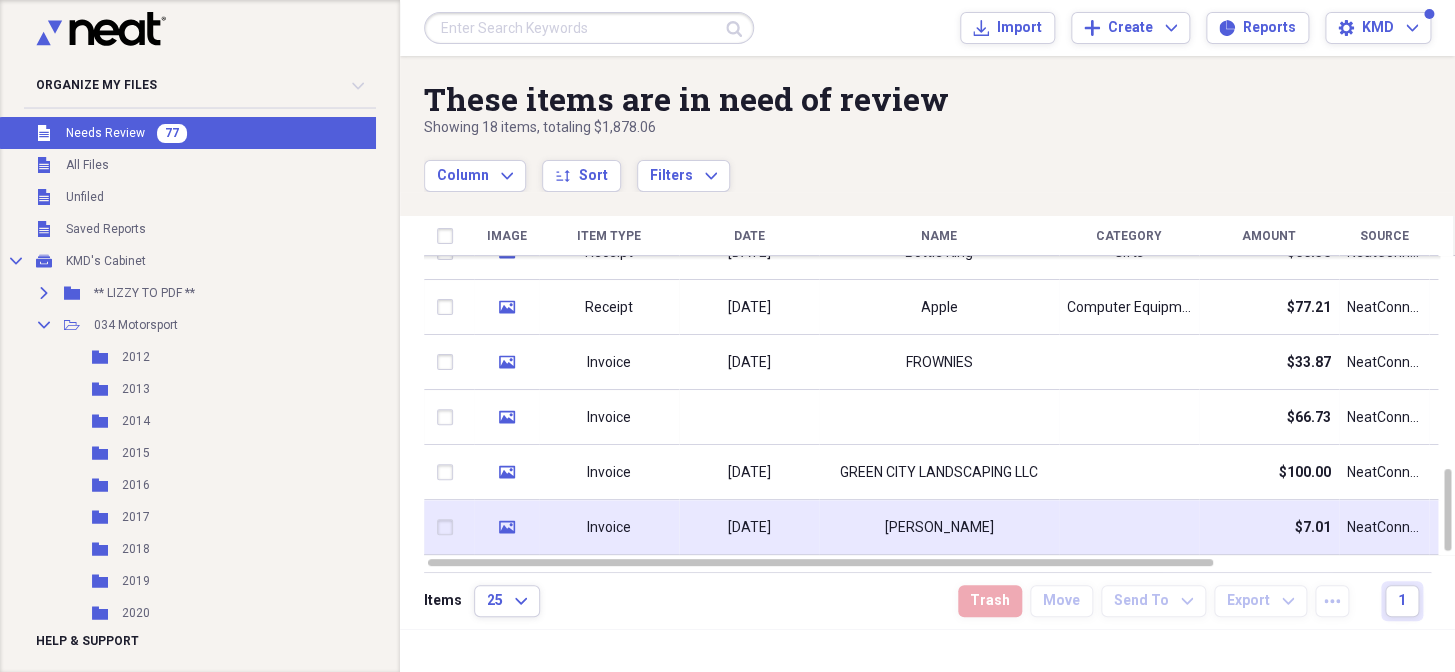 click on "[PERSON_NAME]" at bounding box center [939, 527] 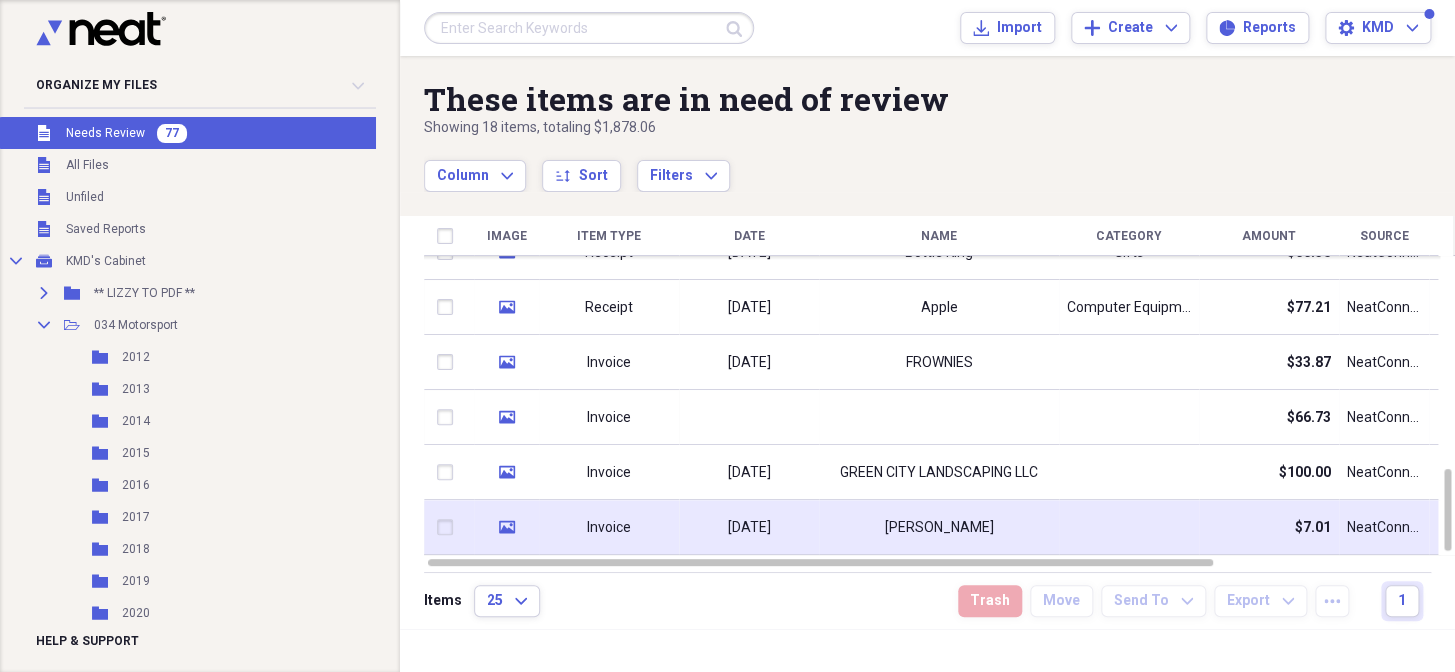 click on "[PERSON_NAME]" at bounding box center [939, 527] 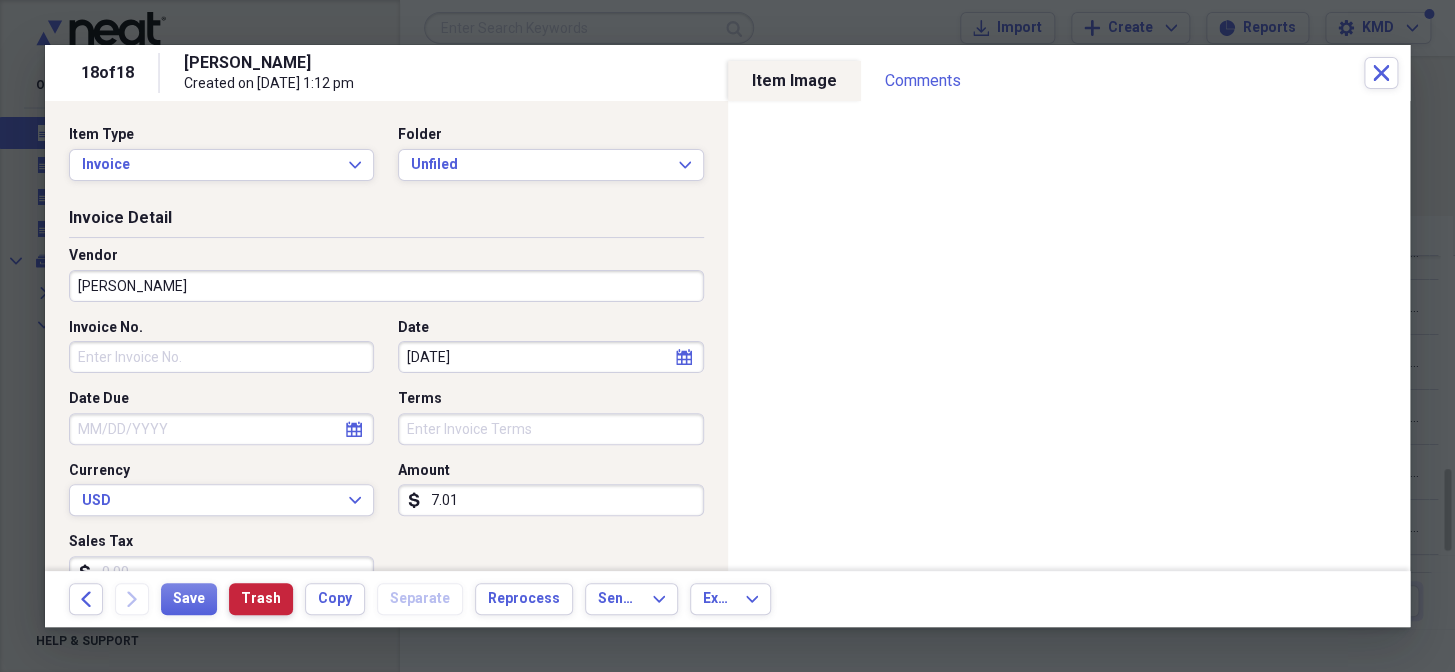 click on "Trash" at bounding box center (261, 599) 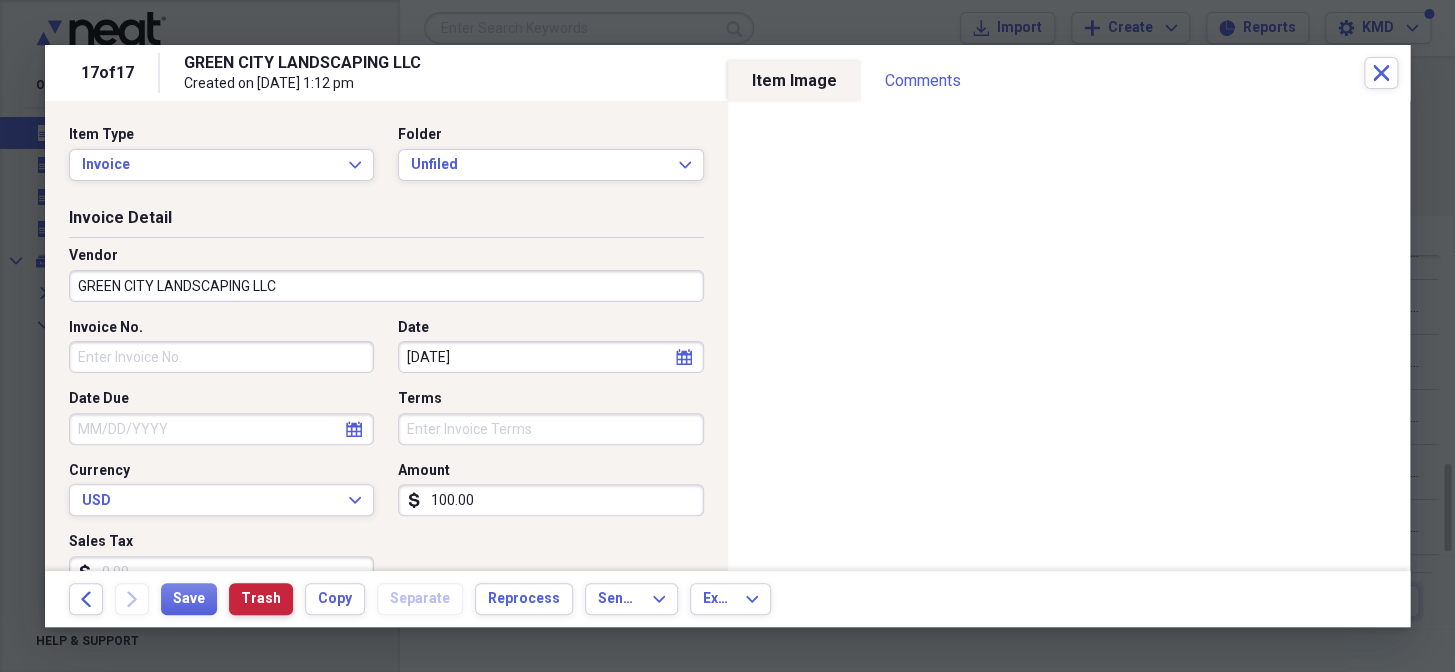 click on "Trash" at bounding box center (261, 599) 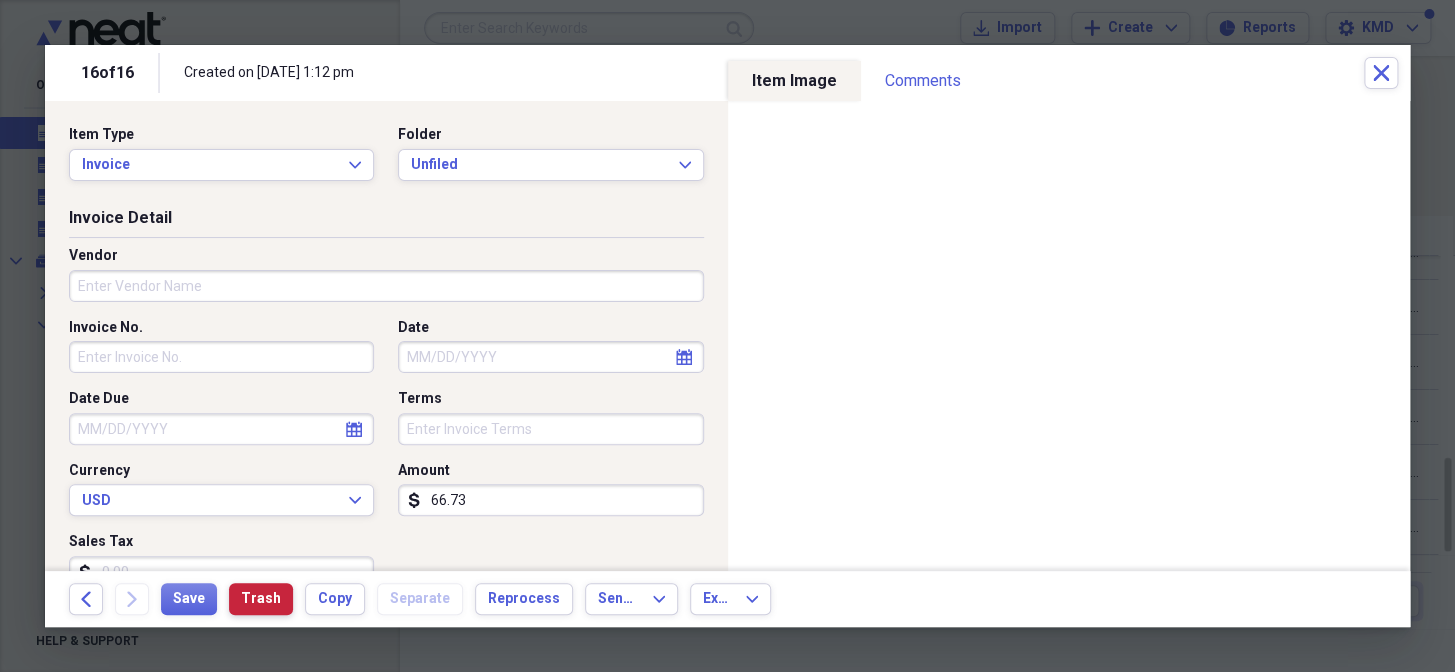 click on "Trash" at bounding box center [261, 599] 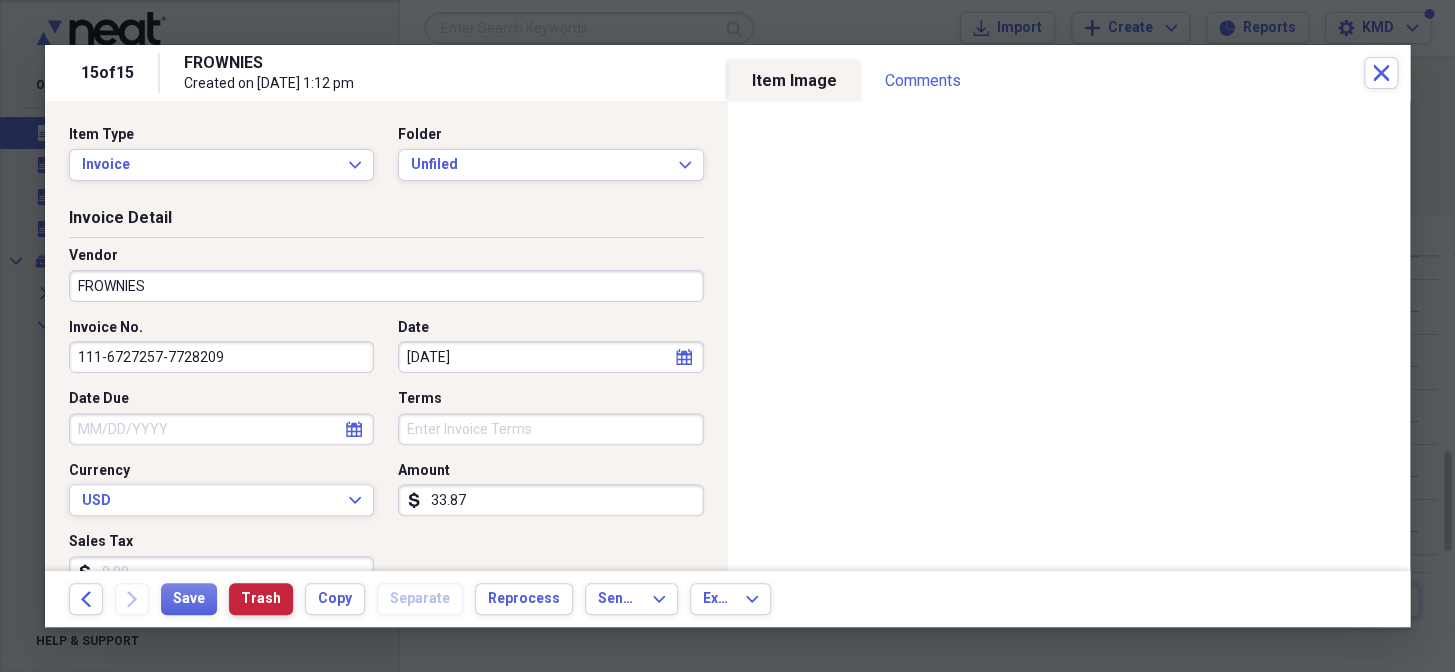 click on "Trash" at bounding box center [261, 599] 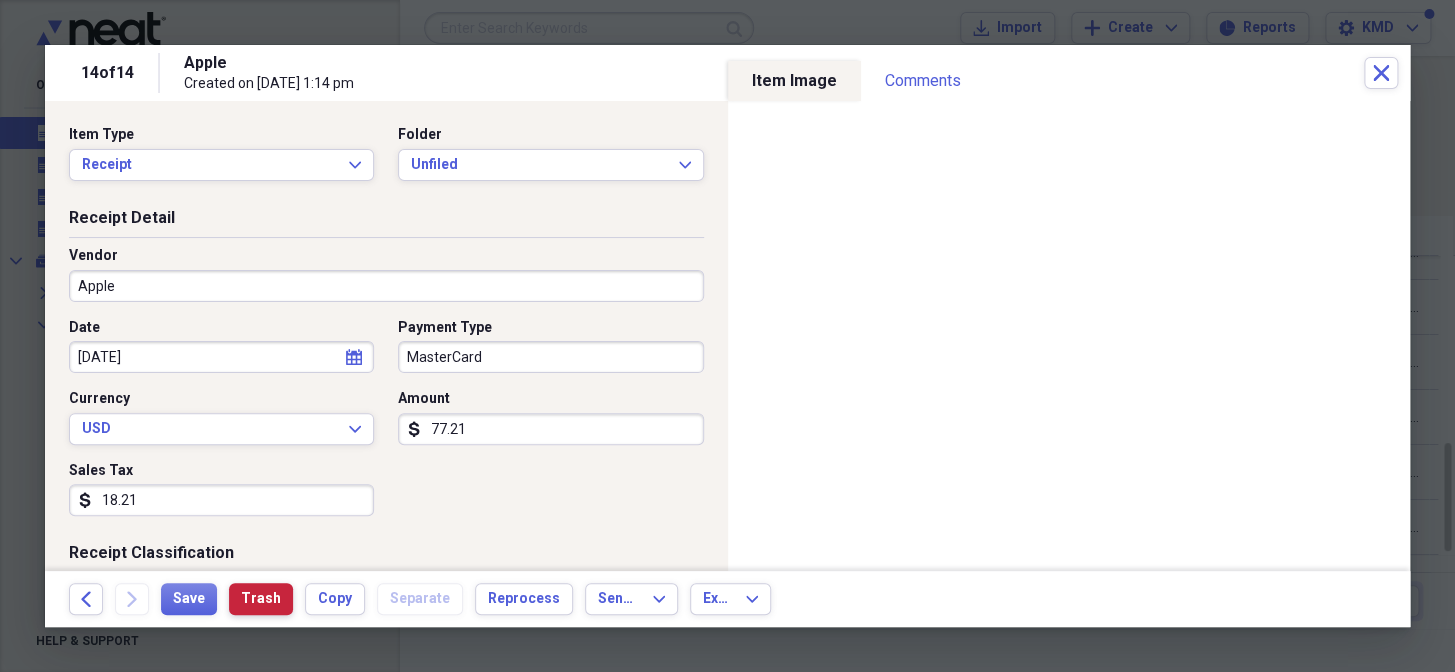 click on "Trash" at bounding box center [261, 599] 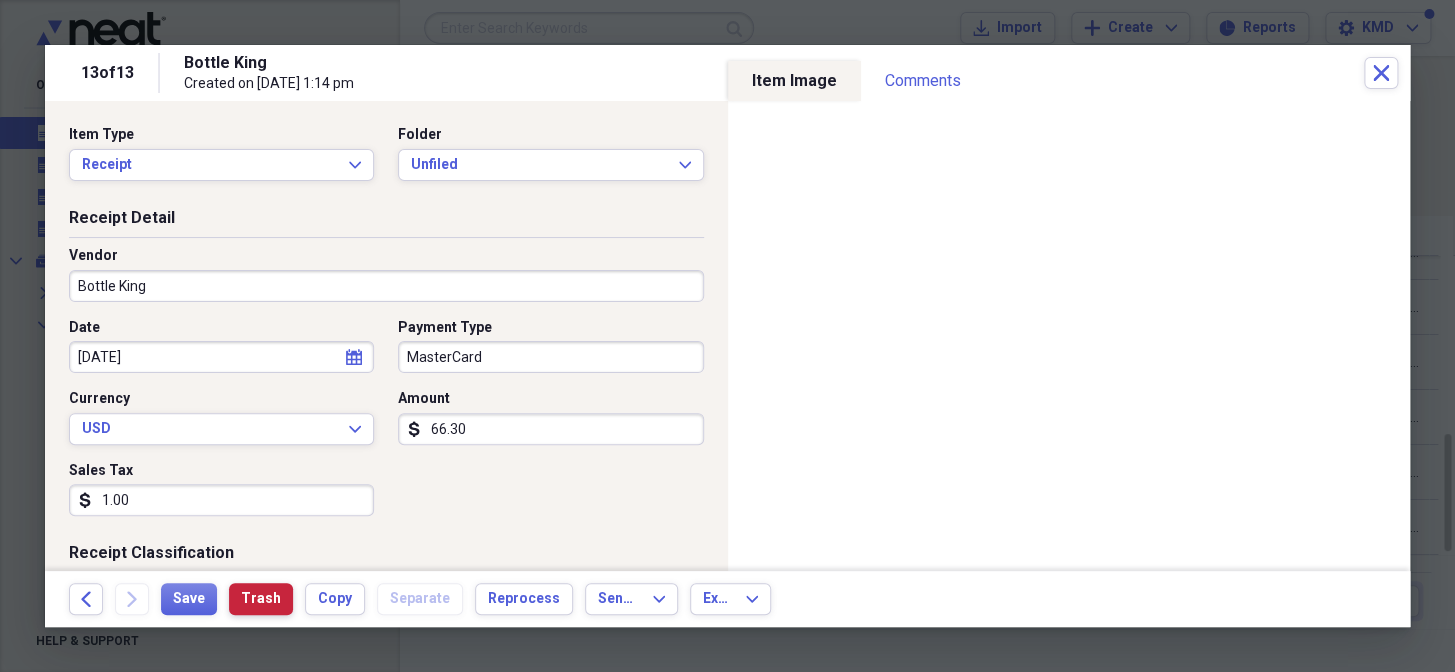 click on "Trash" at bounding box center (261, 599) 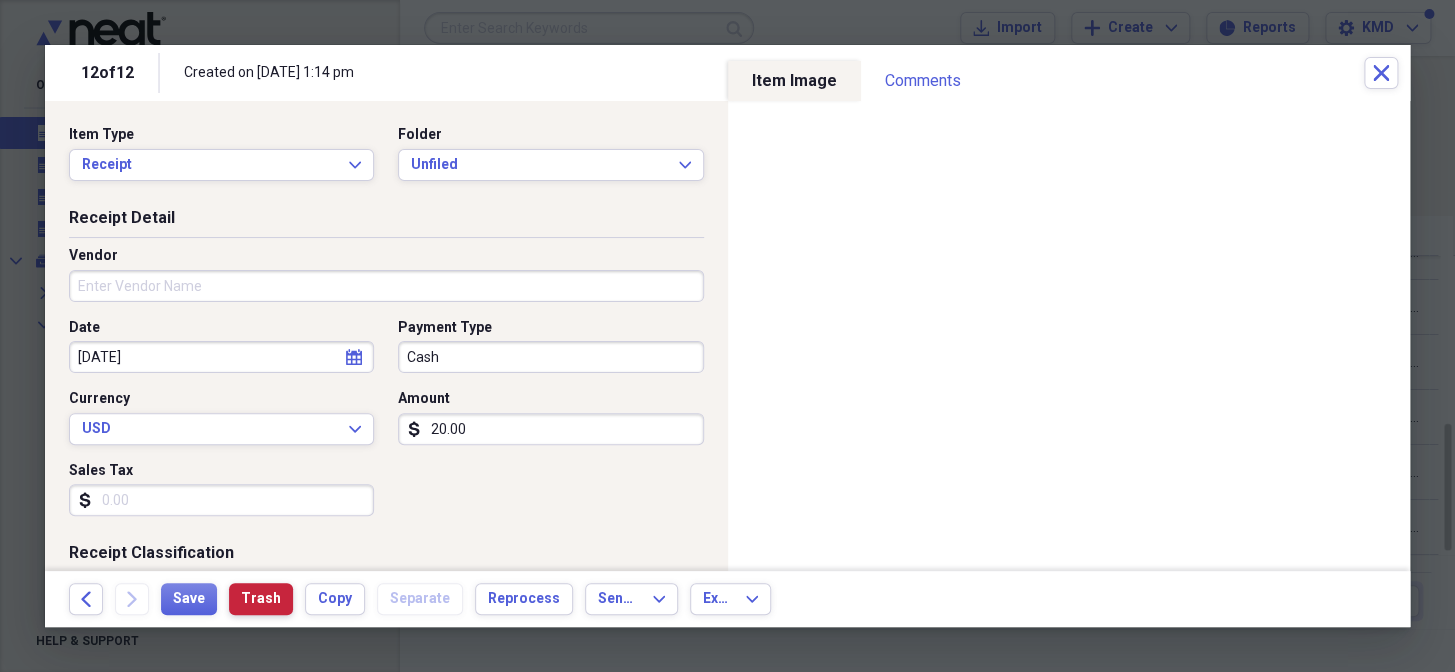click on "Trash" at bounding box center [261, 599] 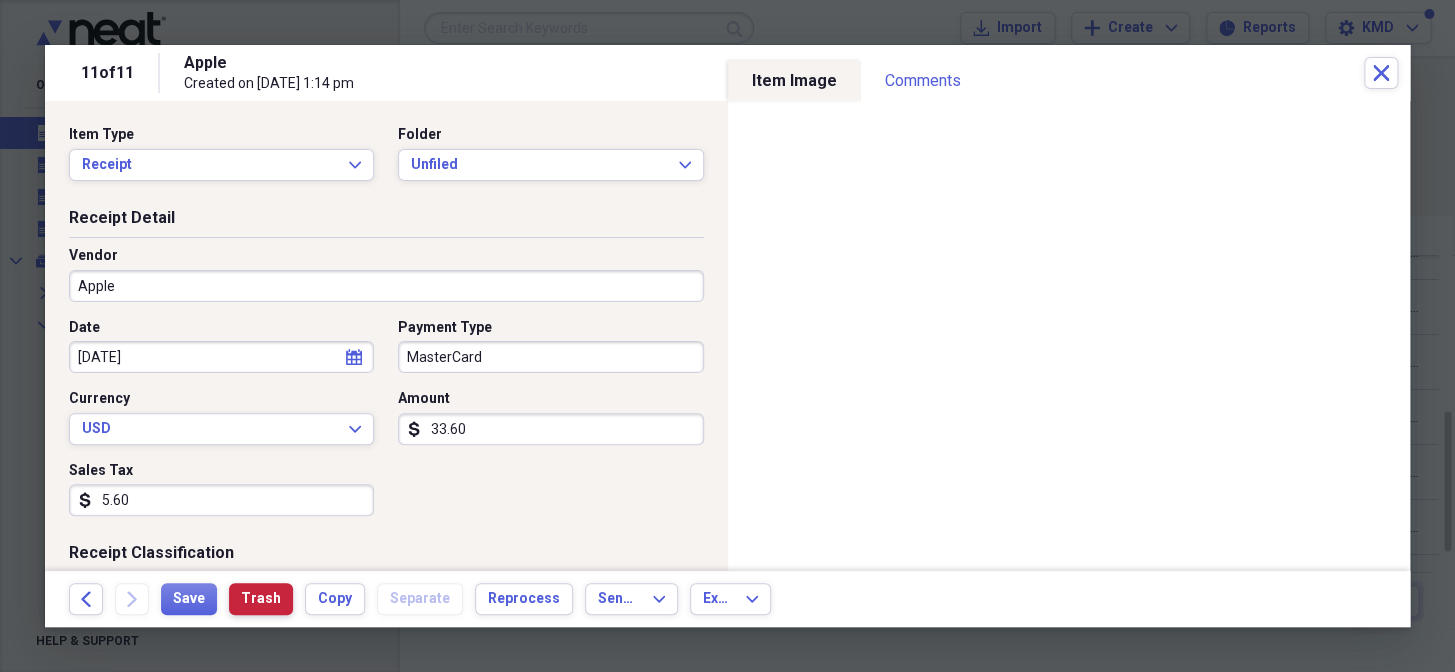click on "Trash" at bounding box center [261, 599] 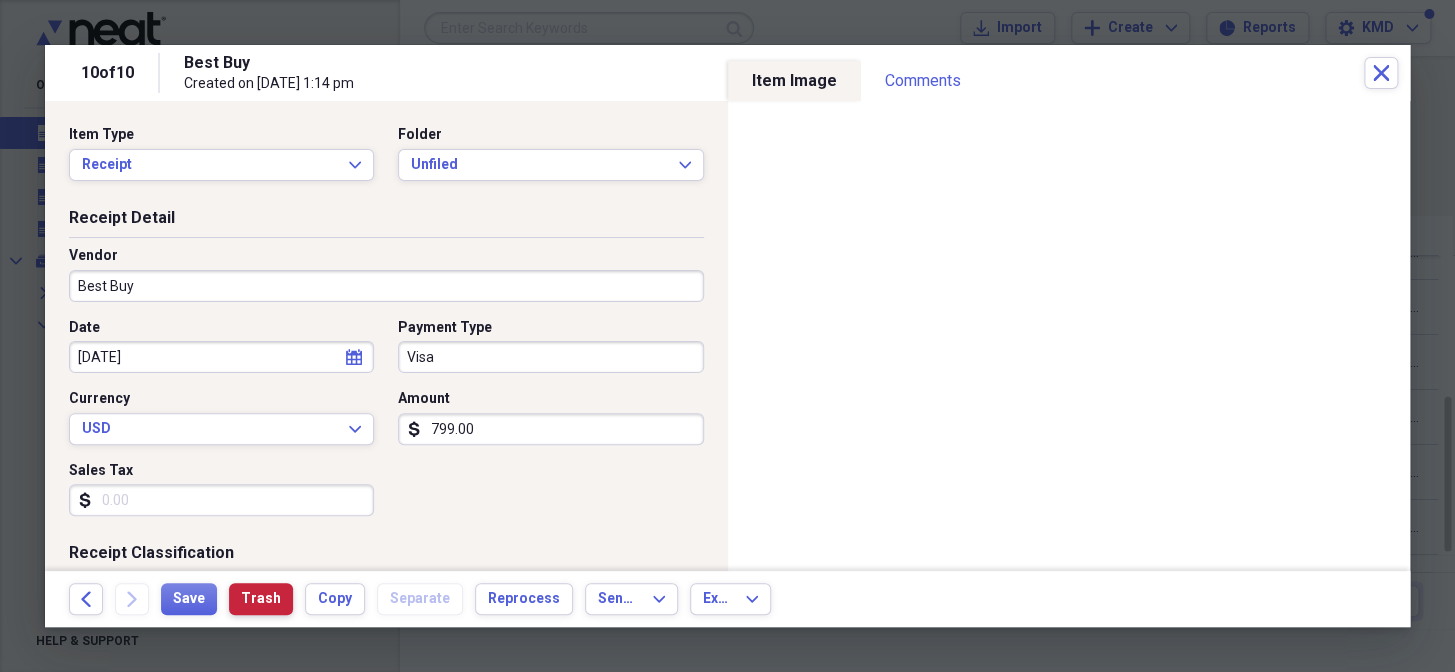 drag, startPoint x: 258, startPoint y: 600, endPoint x: 260, endPoint y: 665, distance: 65.03076 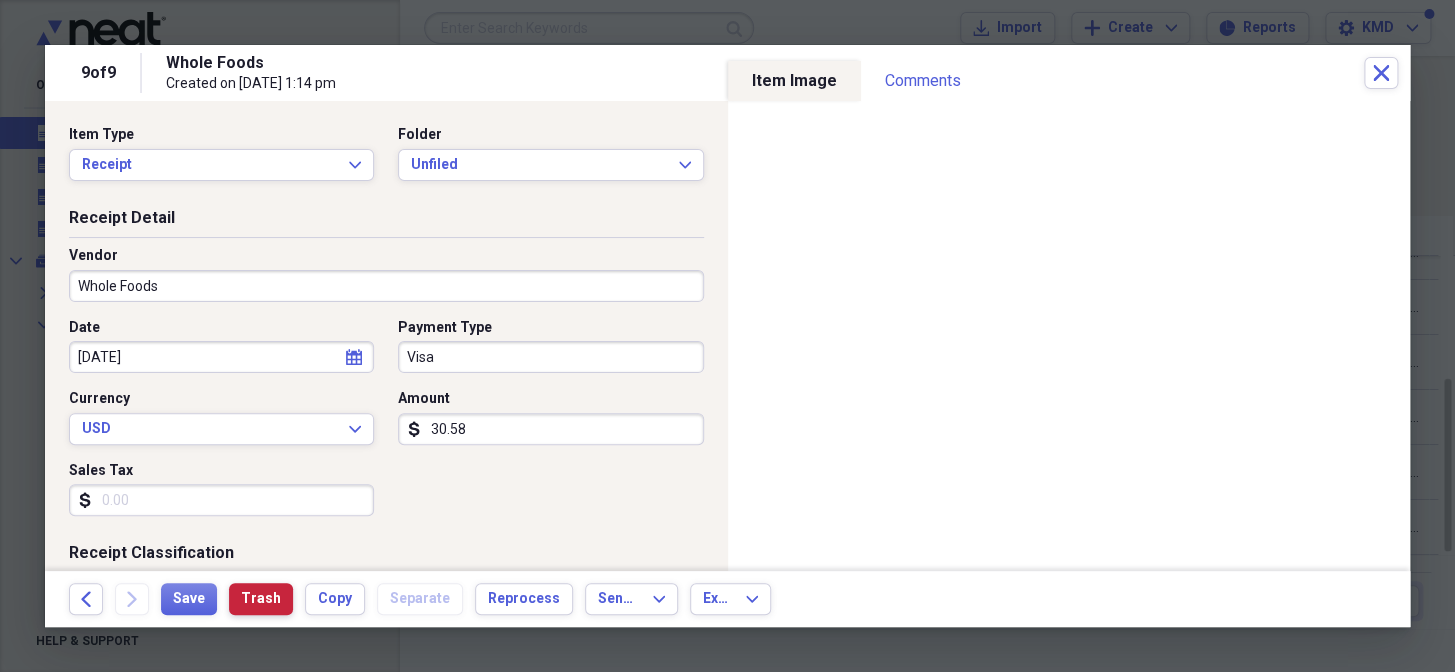 click on "Trash" at bounding box center [261, 599] 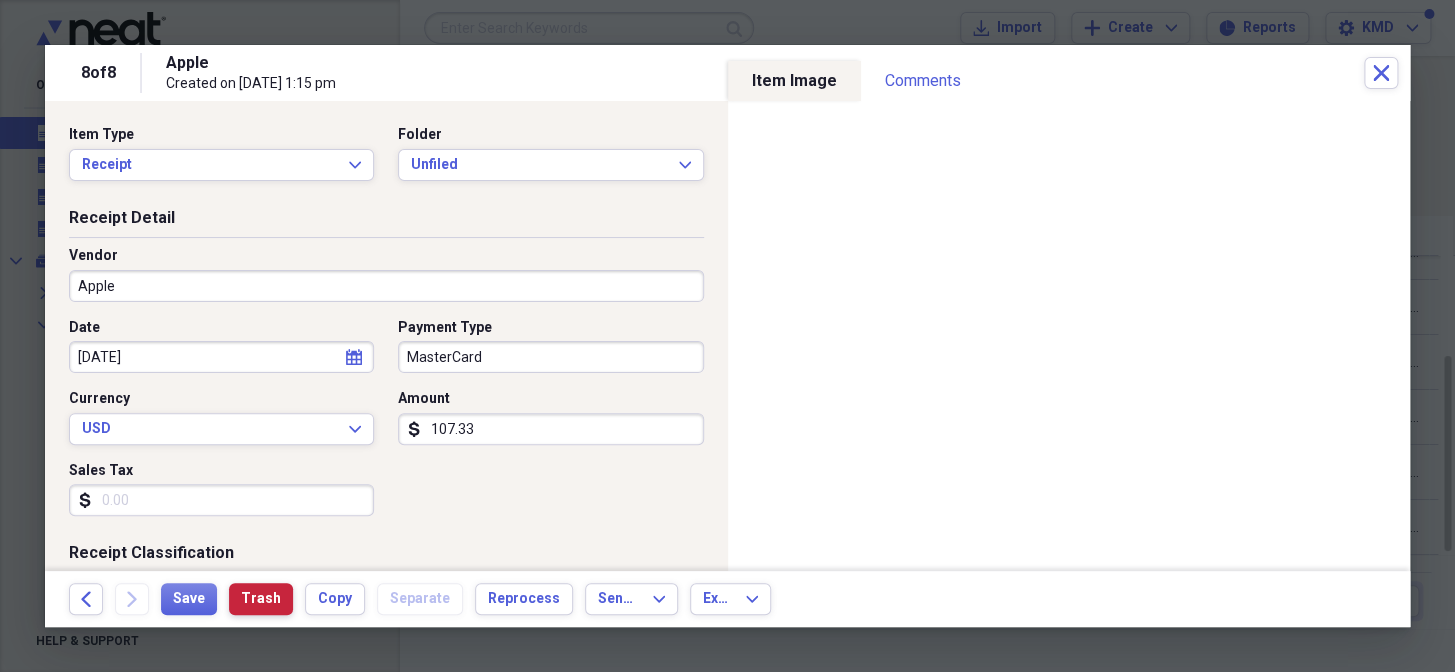 click on "Trash" at bounding box center (261, 599) 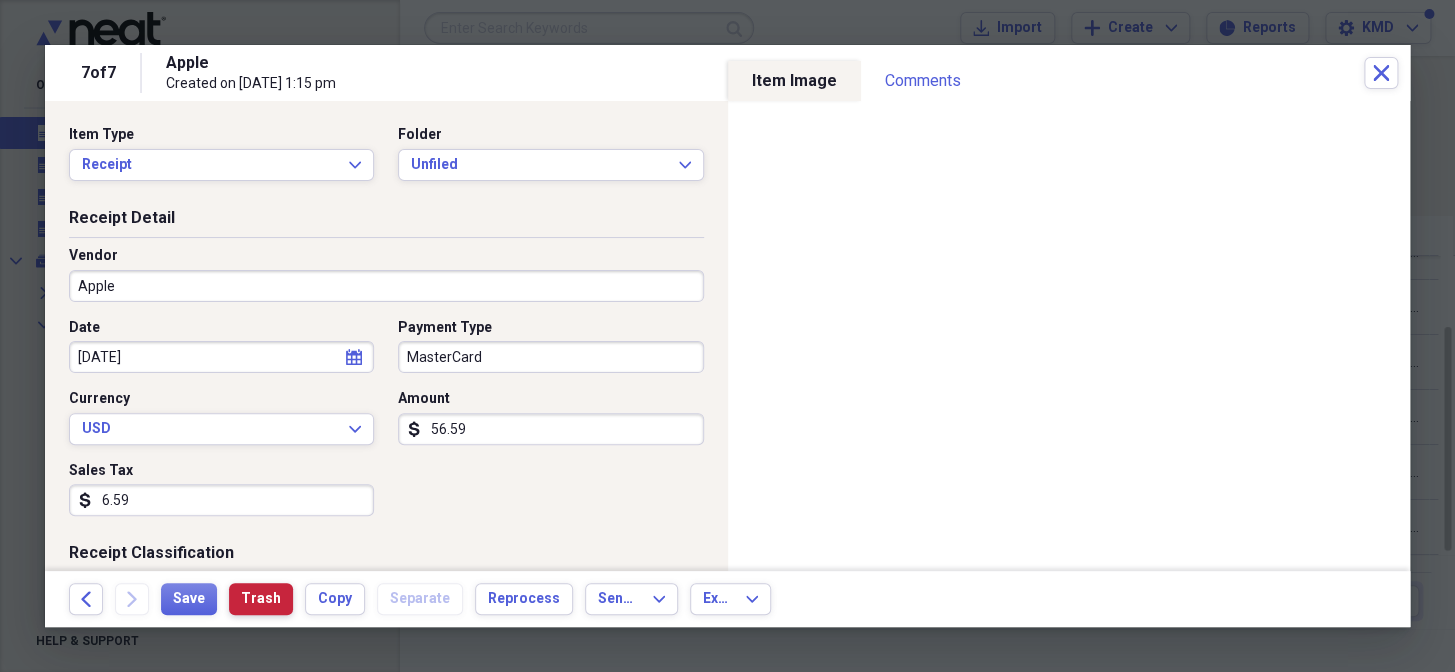 click on "Trash" at bounding box center [261, 599] 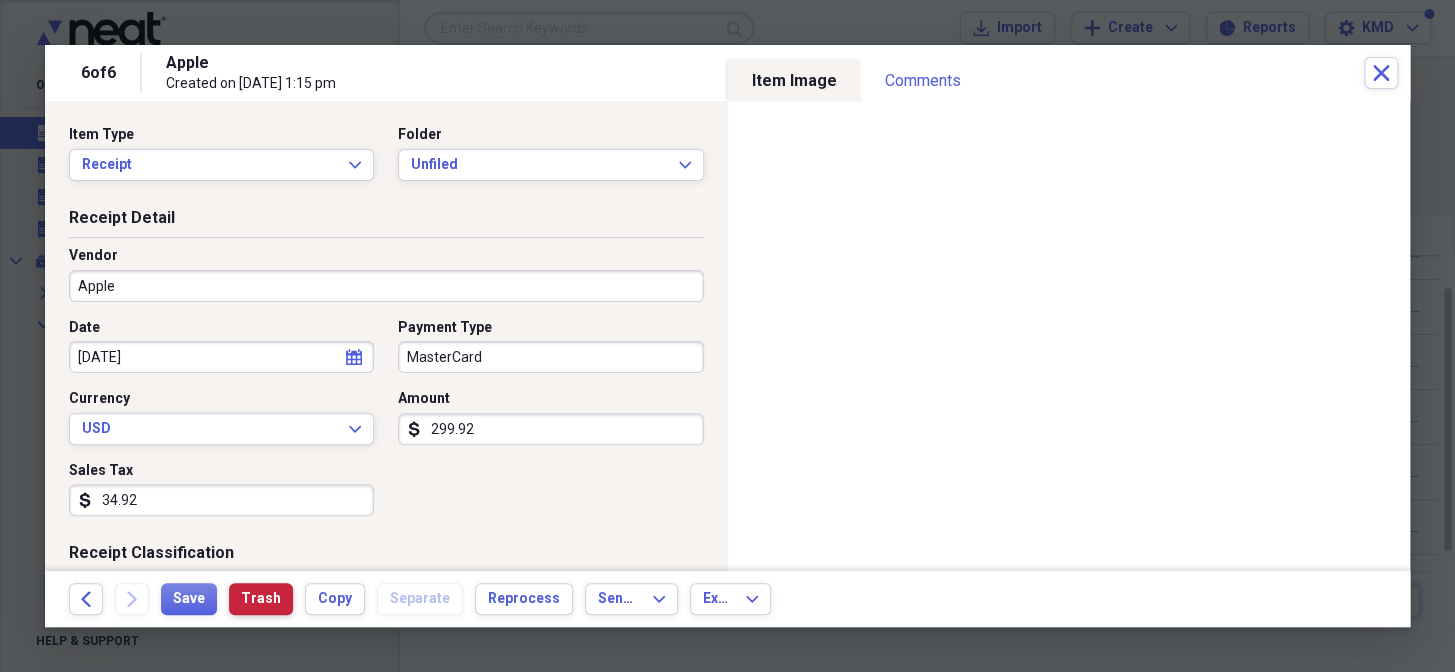 click on "Trash" at bounding box center [261, 599] 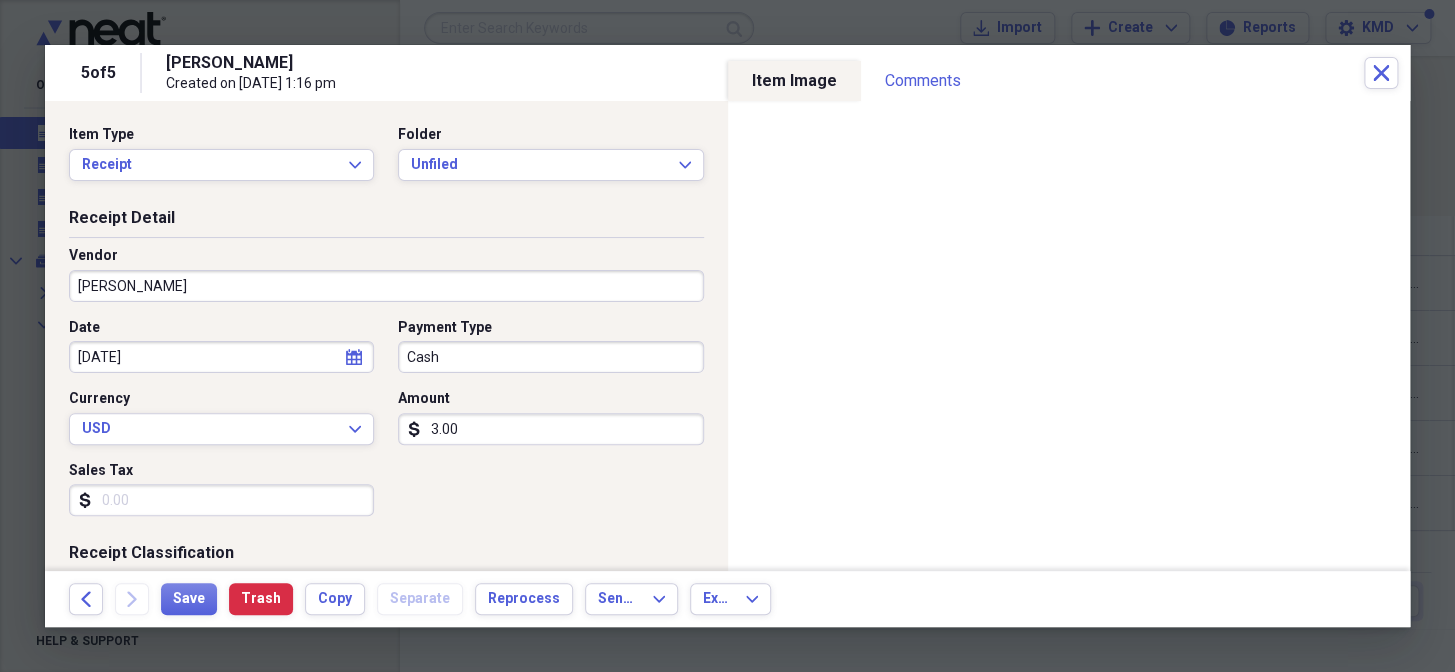 click on "Back Forward Save Trash Copy Separate Reprocess Send To Expand Export Expand" at bounding box center [727, 599] 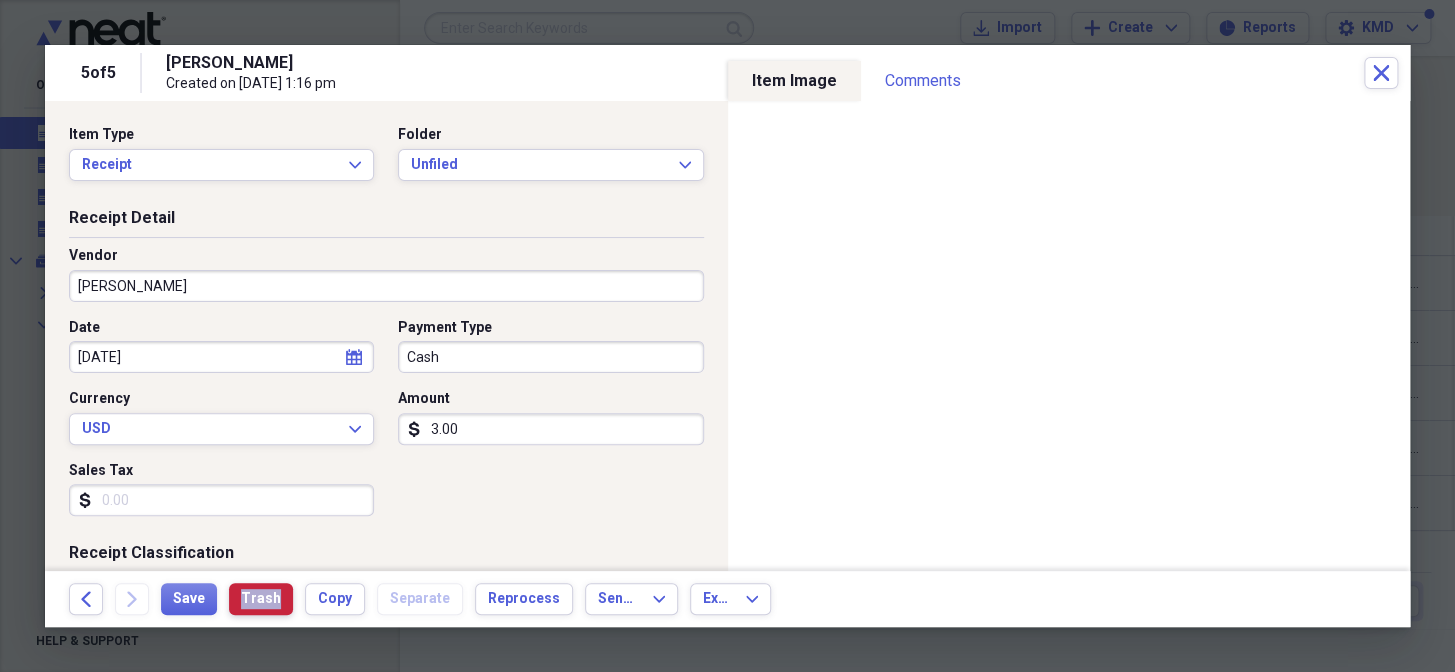 drag, startPoint x: 239, startPoint y: 580, endPoint x: 244, endPoint y: 591, distance: 12.083046 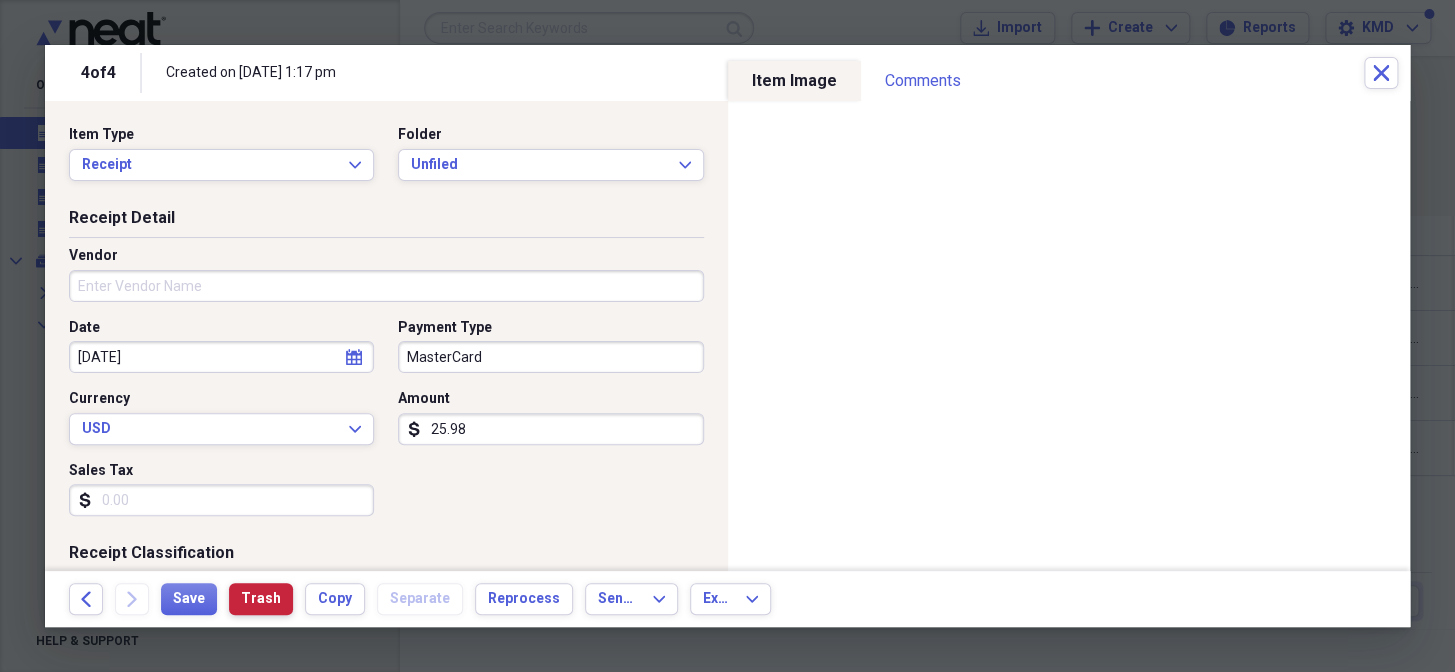 click on "Trash" at bounding box center (261, 599) 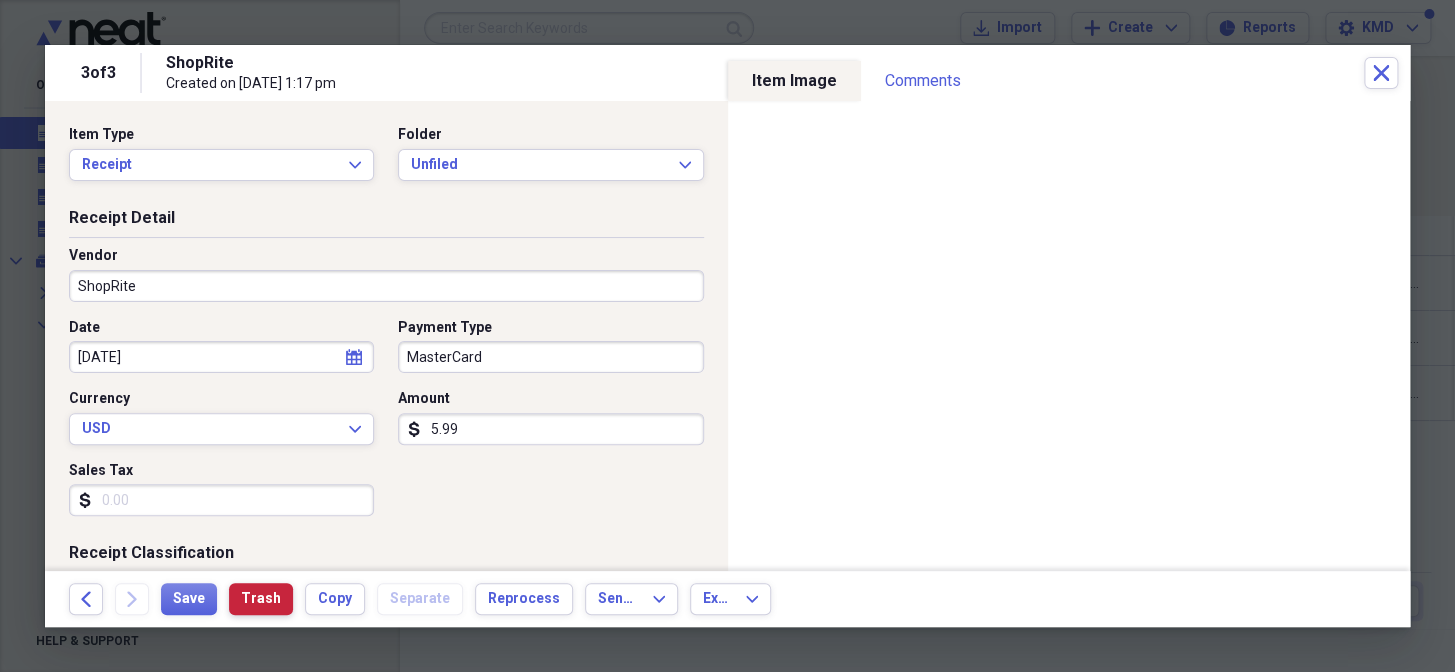 click on "Trash" at bounding box center (261, 599) 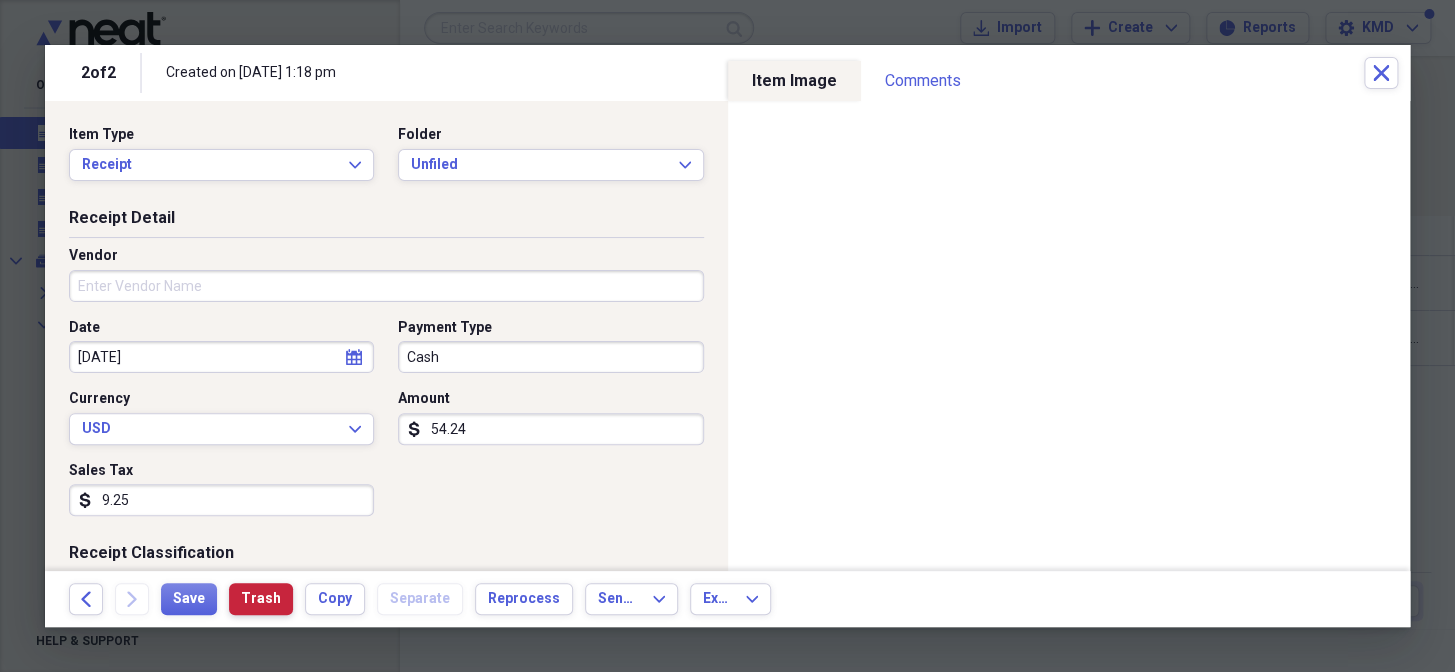 click on "Trash" at bounding box center [261, 599] 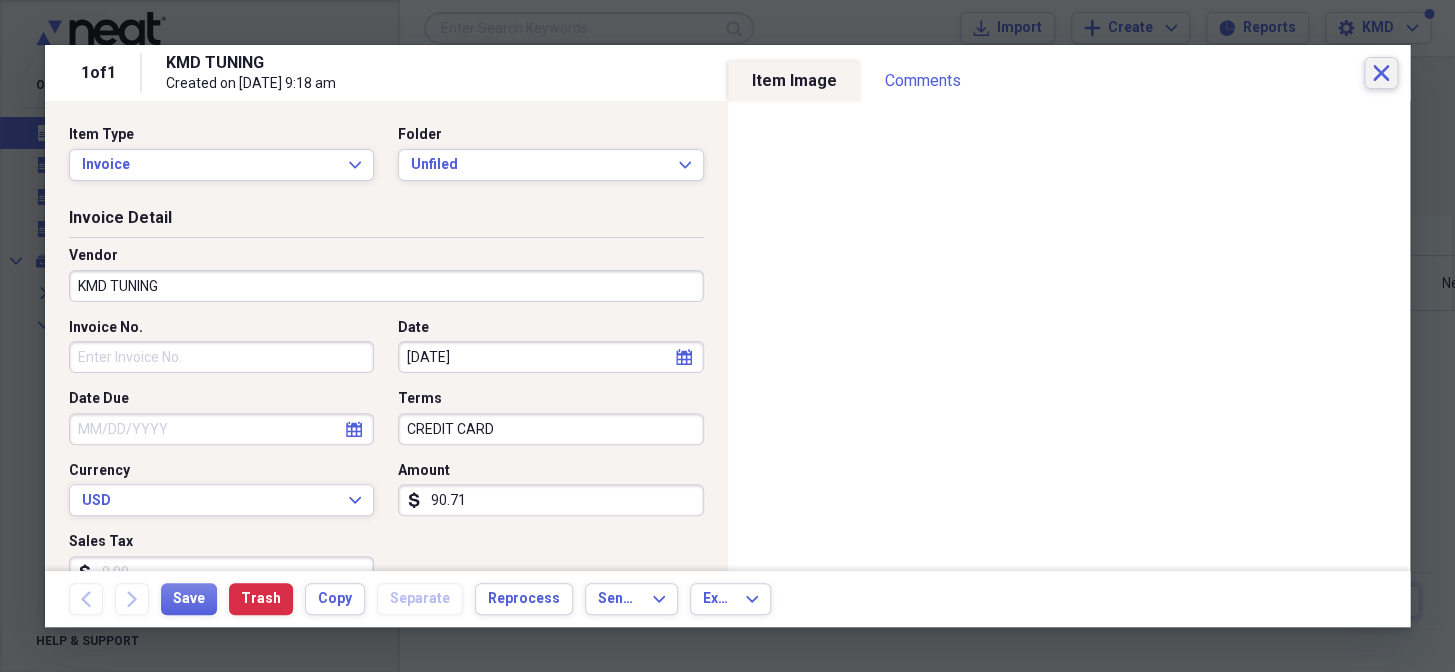 click 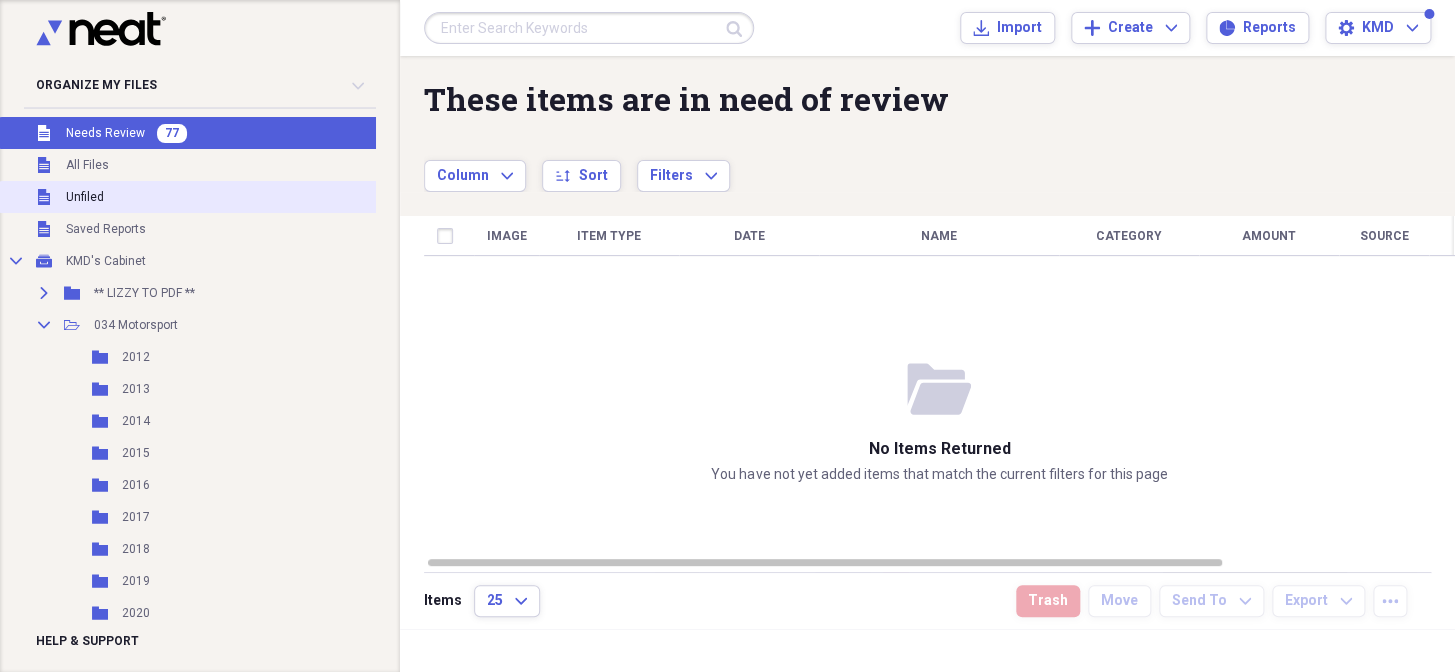 click on "Unfiled" at bounding box center [85, 197] 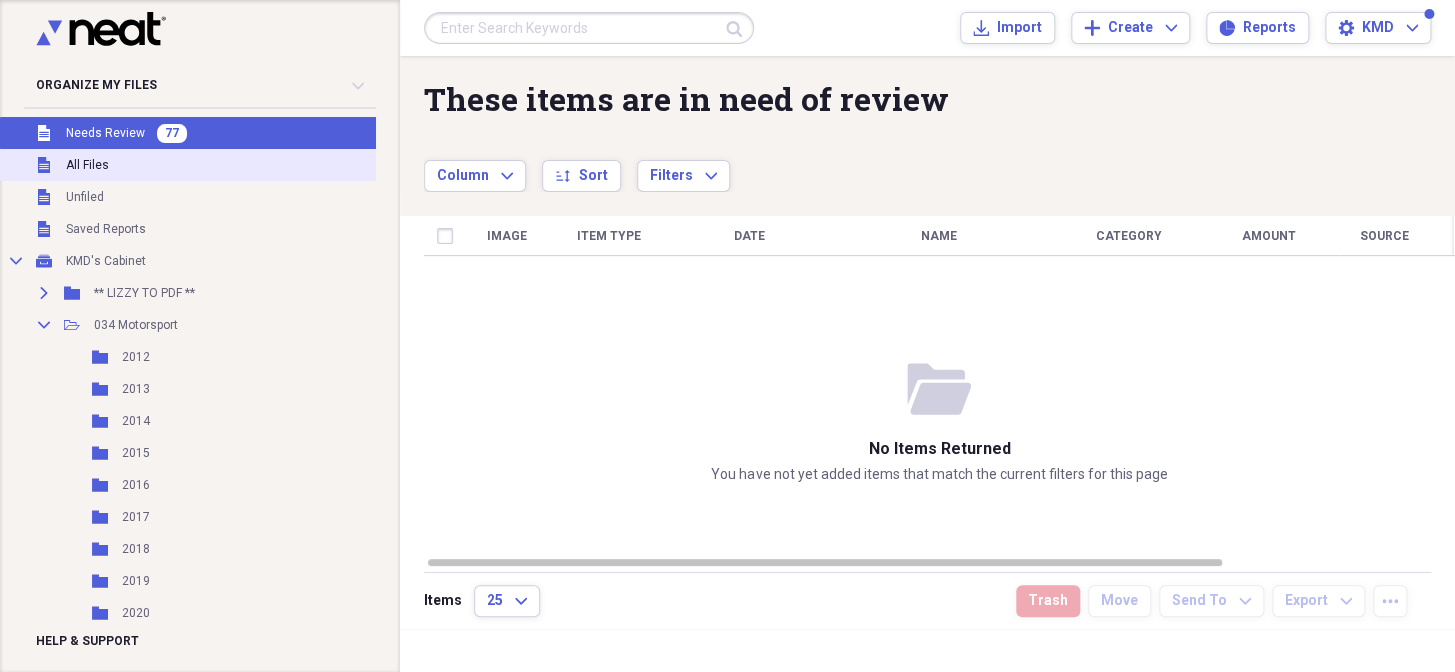 click on "Unfiled" at bounding box center (85, 197) 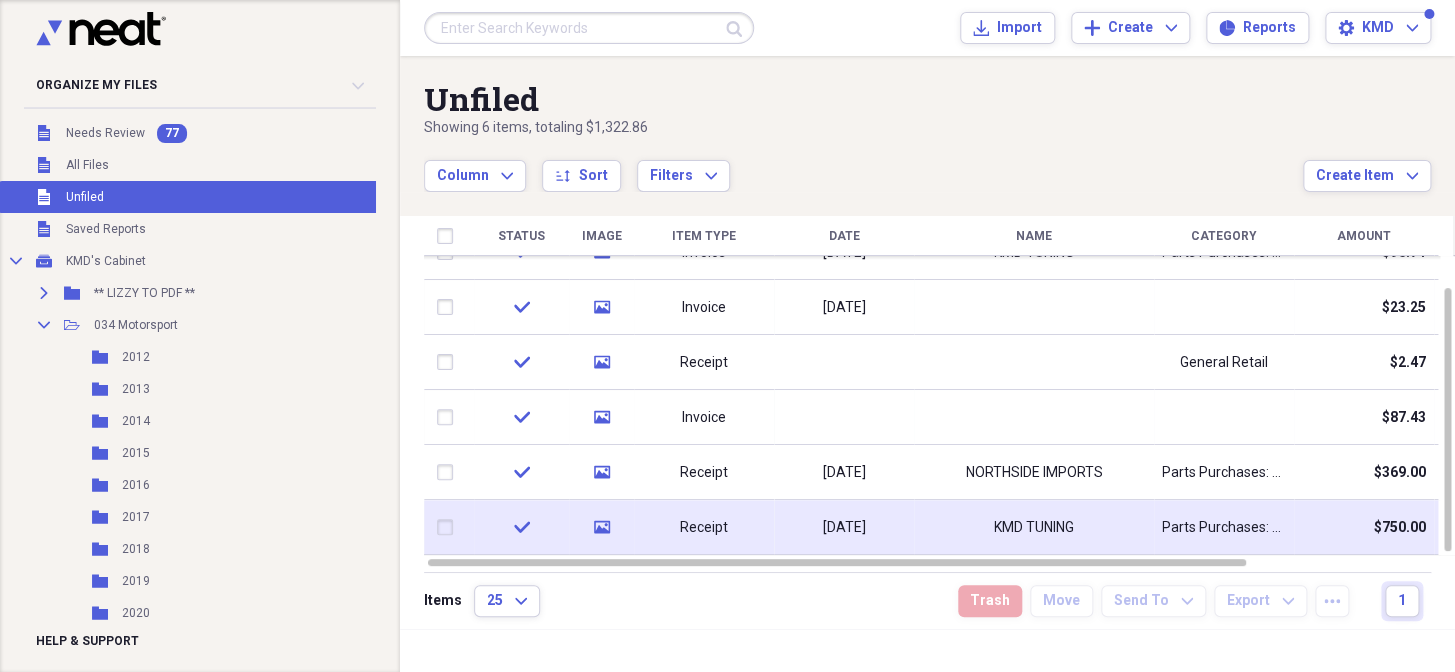 click on "06/12/2025" at bounding box center (844, 528) 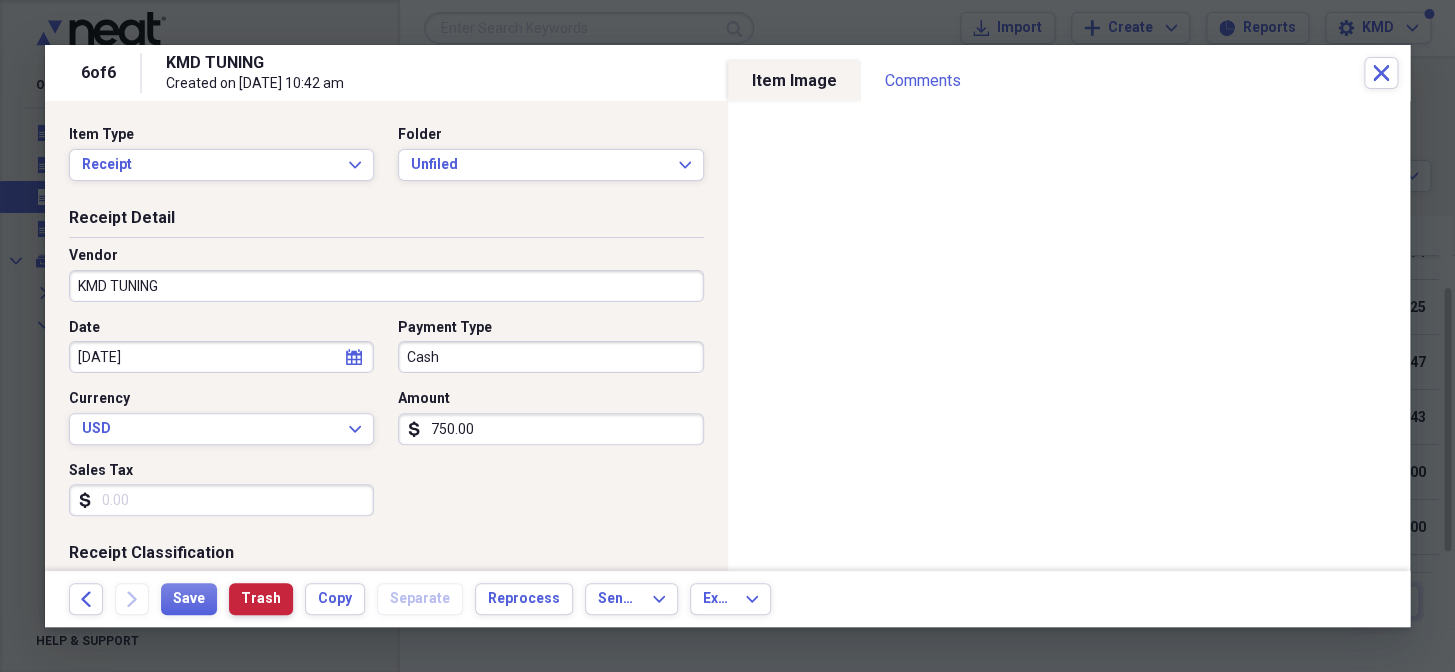 drag, startPoint x: 247, startPoint y: 601, endPoint x: 1039, endPoint y: 21, distance: 981.6639 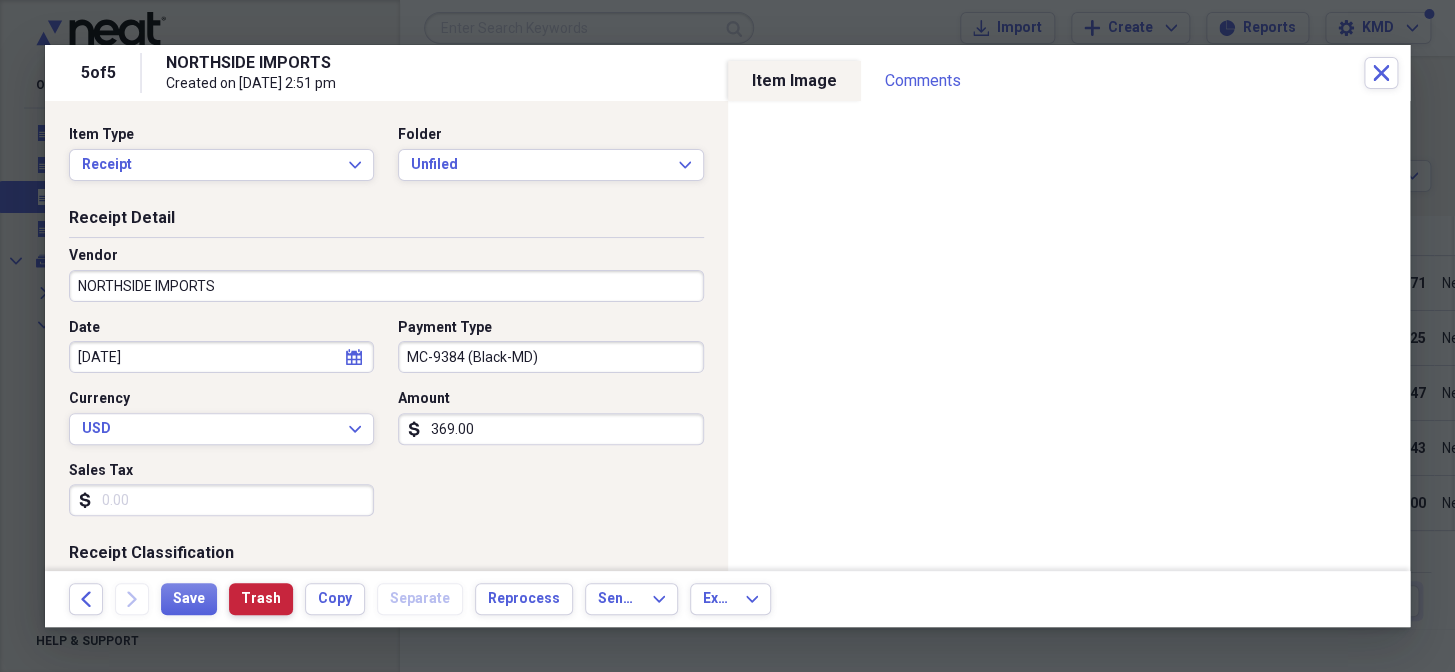 click on "Trash" at bounding box center (261, 599) 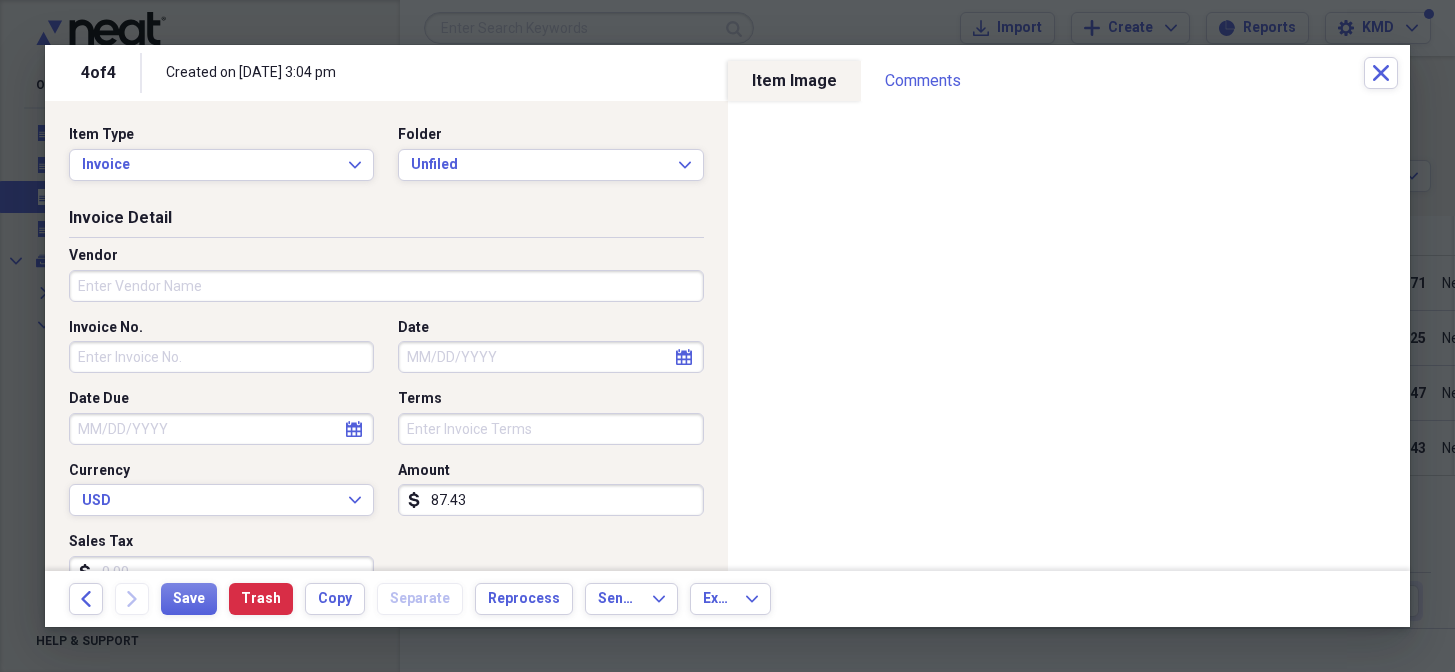 scroll, scrollTop: 0, scrollLeft: 0, axis: both 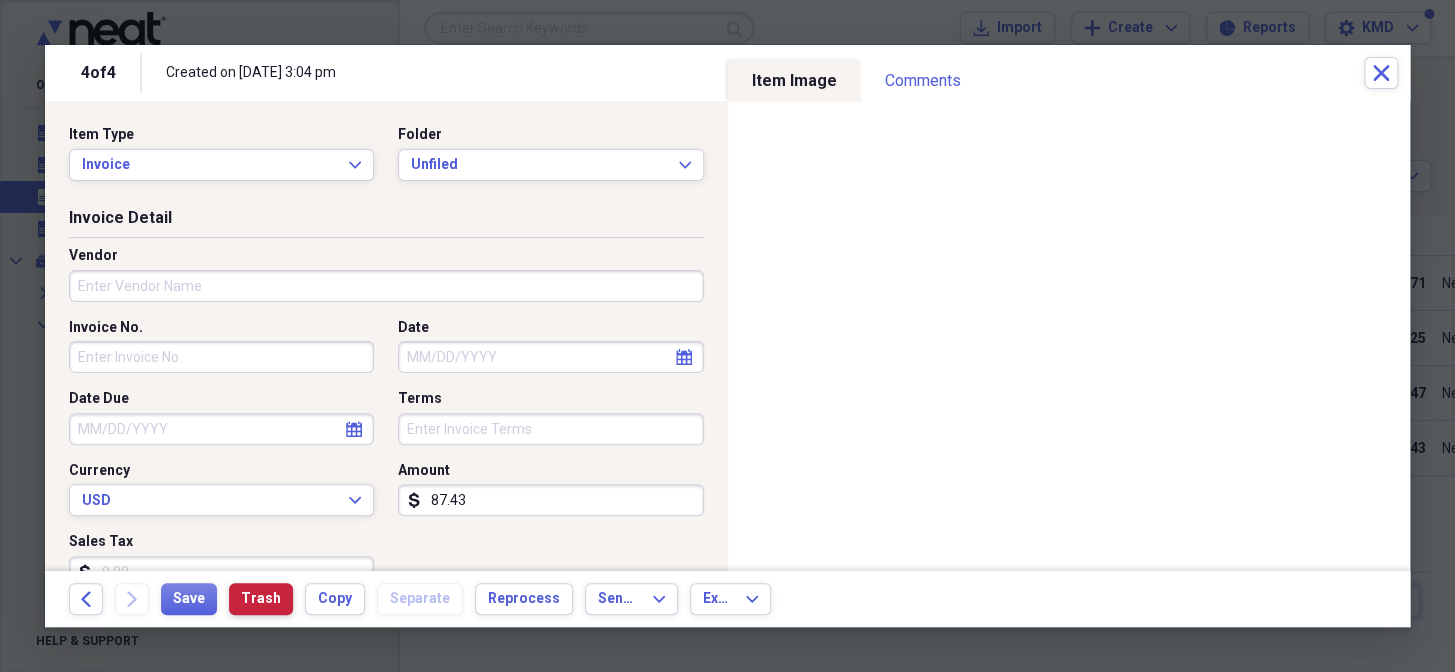 click on "Trash" at bounding box center [261, 599] 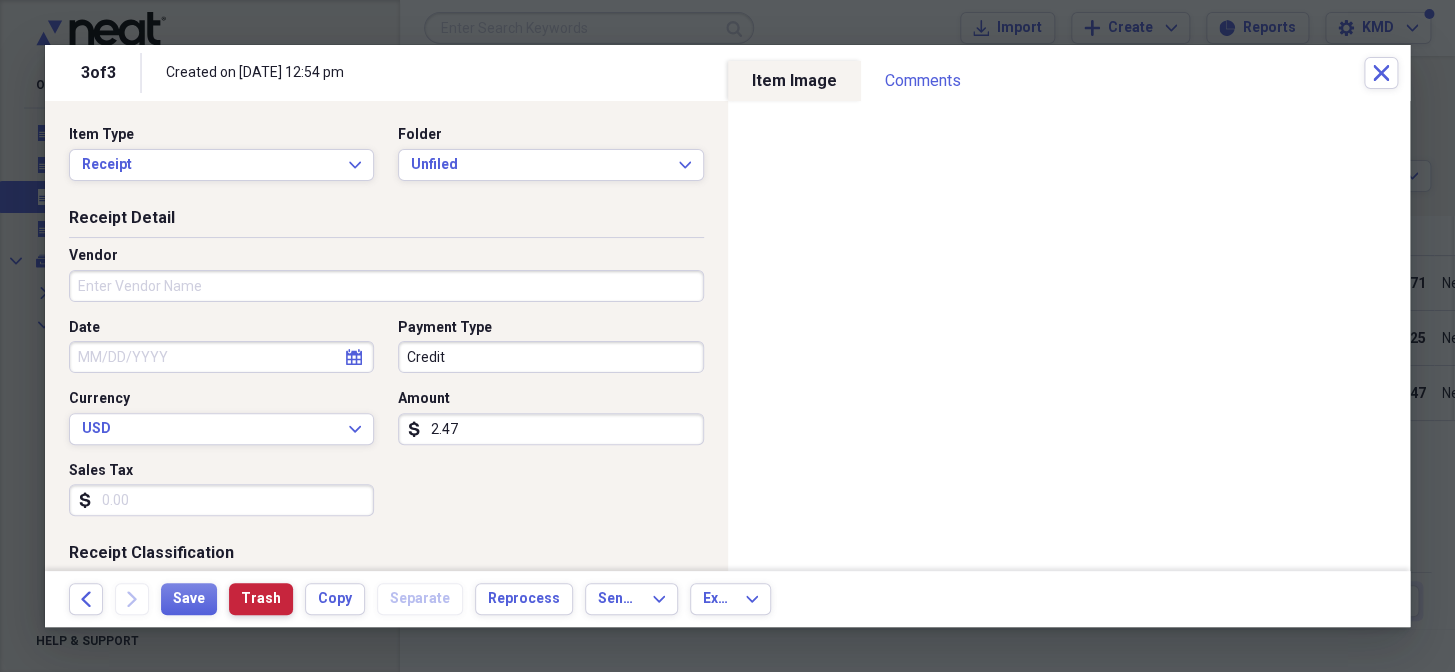 click on "Trash" at bounding box center (261, 599) 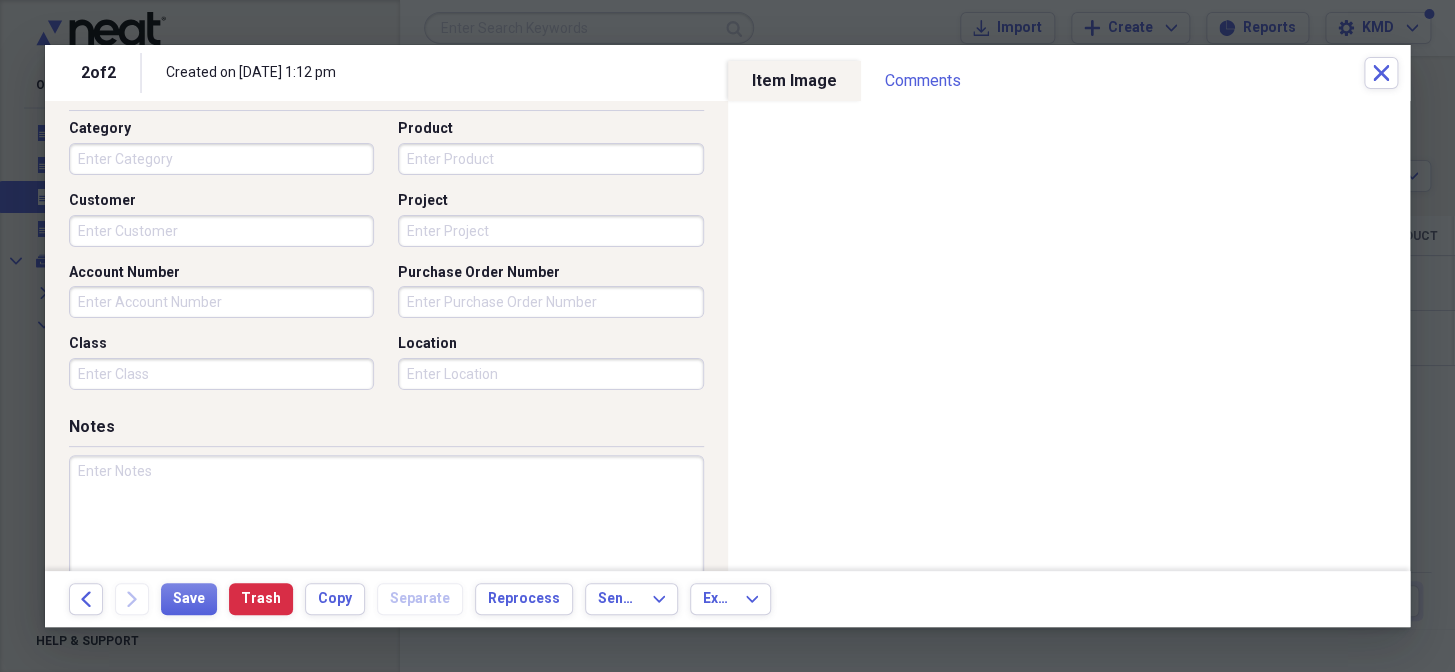 scroll, scrollTop: 545, scrollLeft: 0, axis: vertical 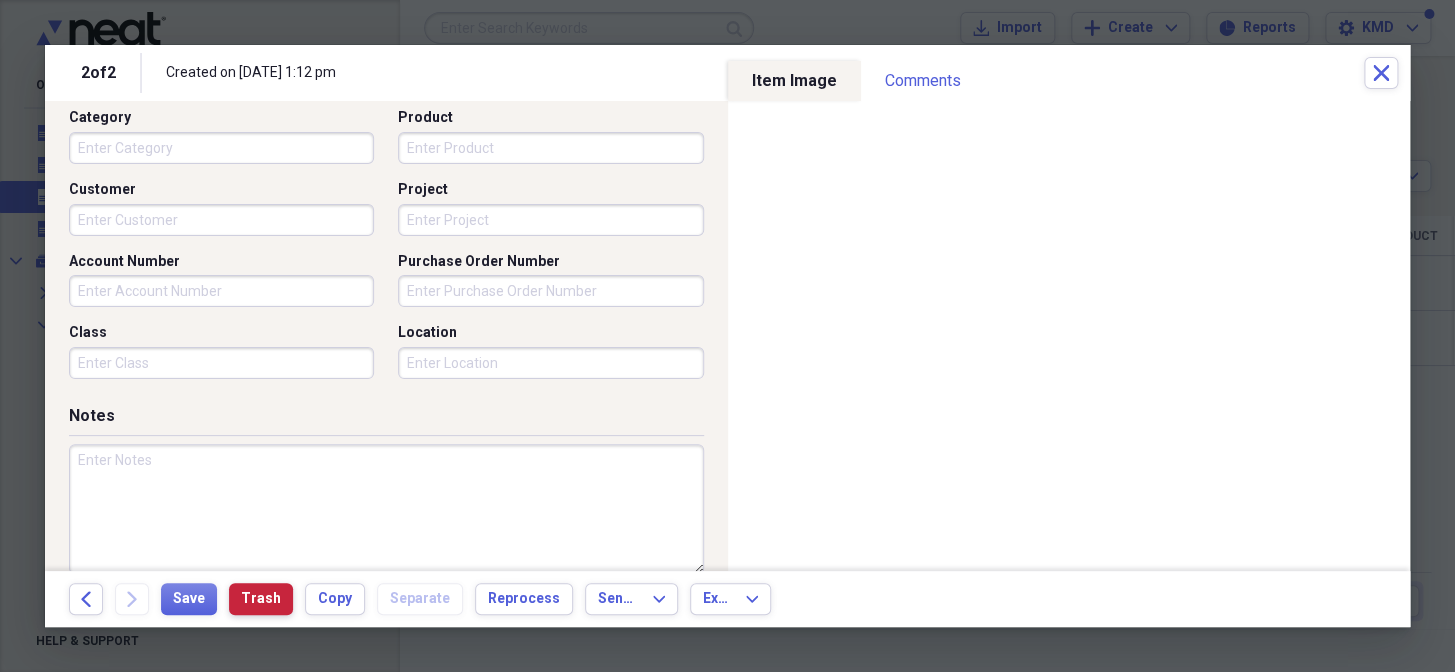 click on "Trash" at bounding box center (261, 599) 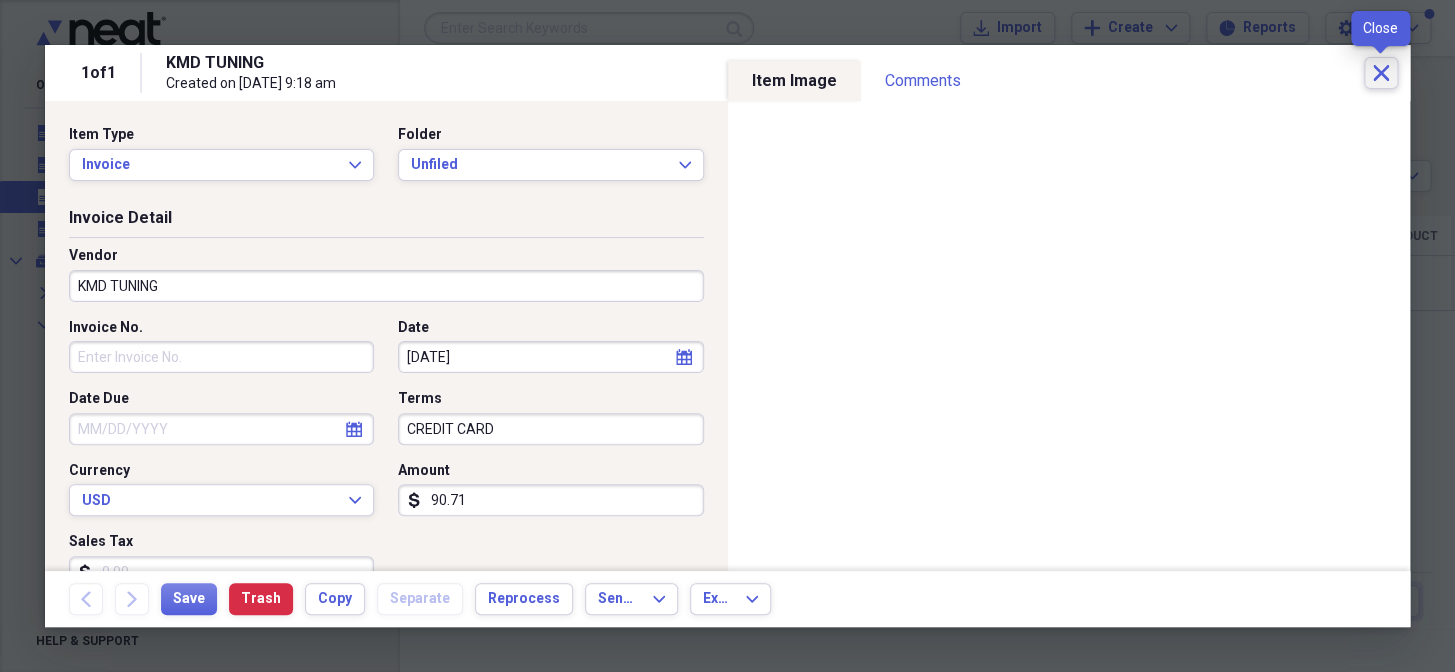 click 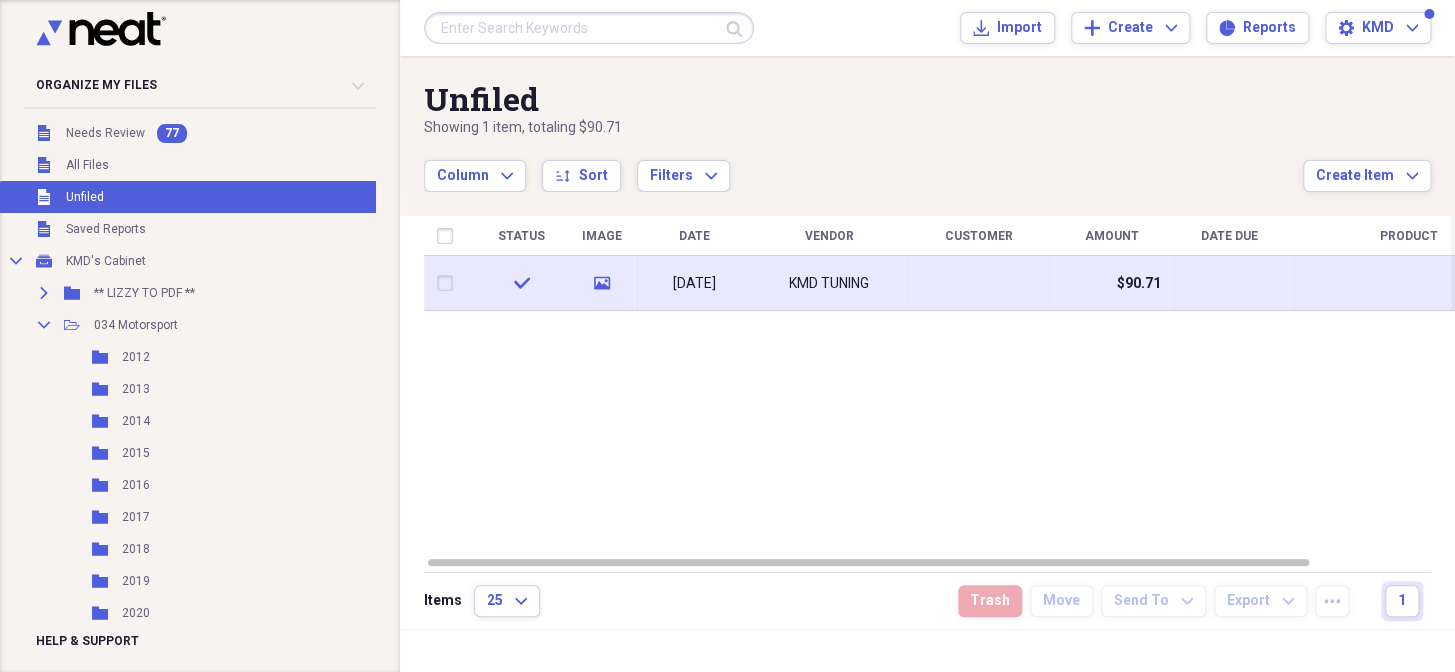 click on "KMD TUNING" at bounding box center [829, 283] 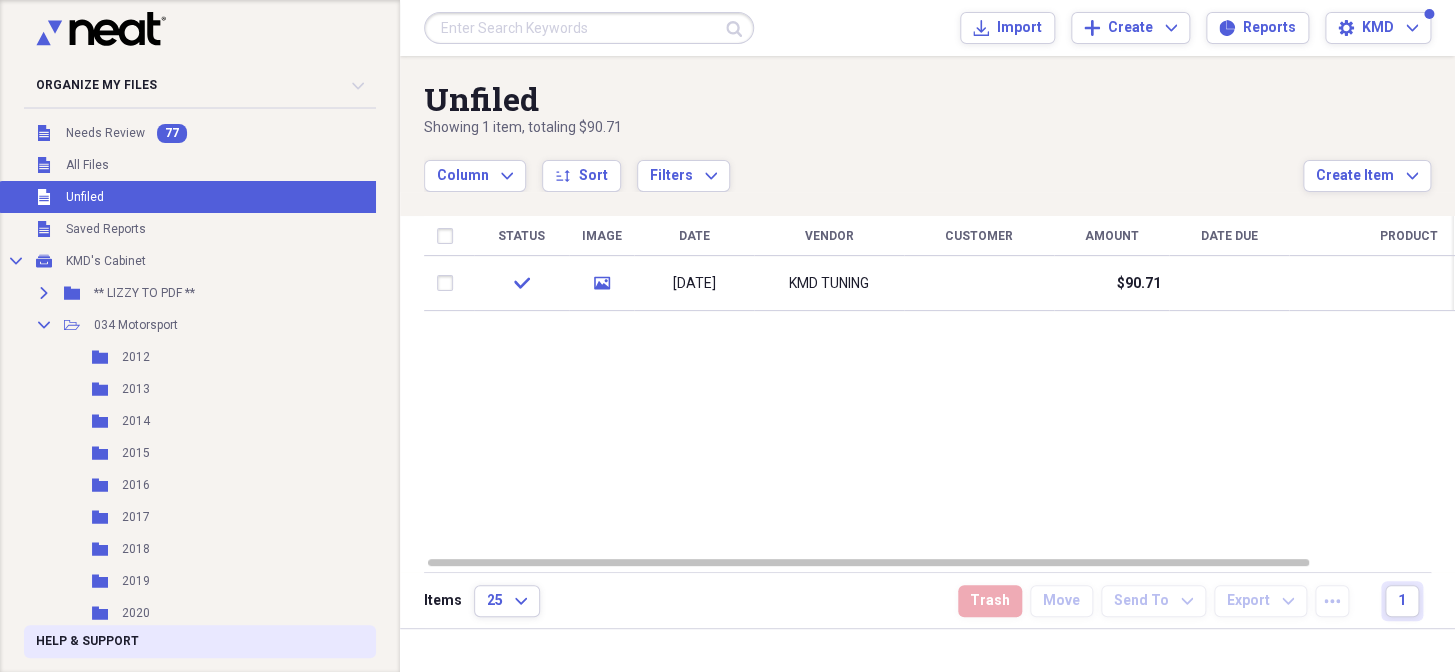 click on "KMD TUNING" at bounding box center (829, 283) 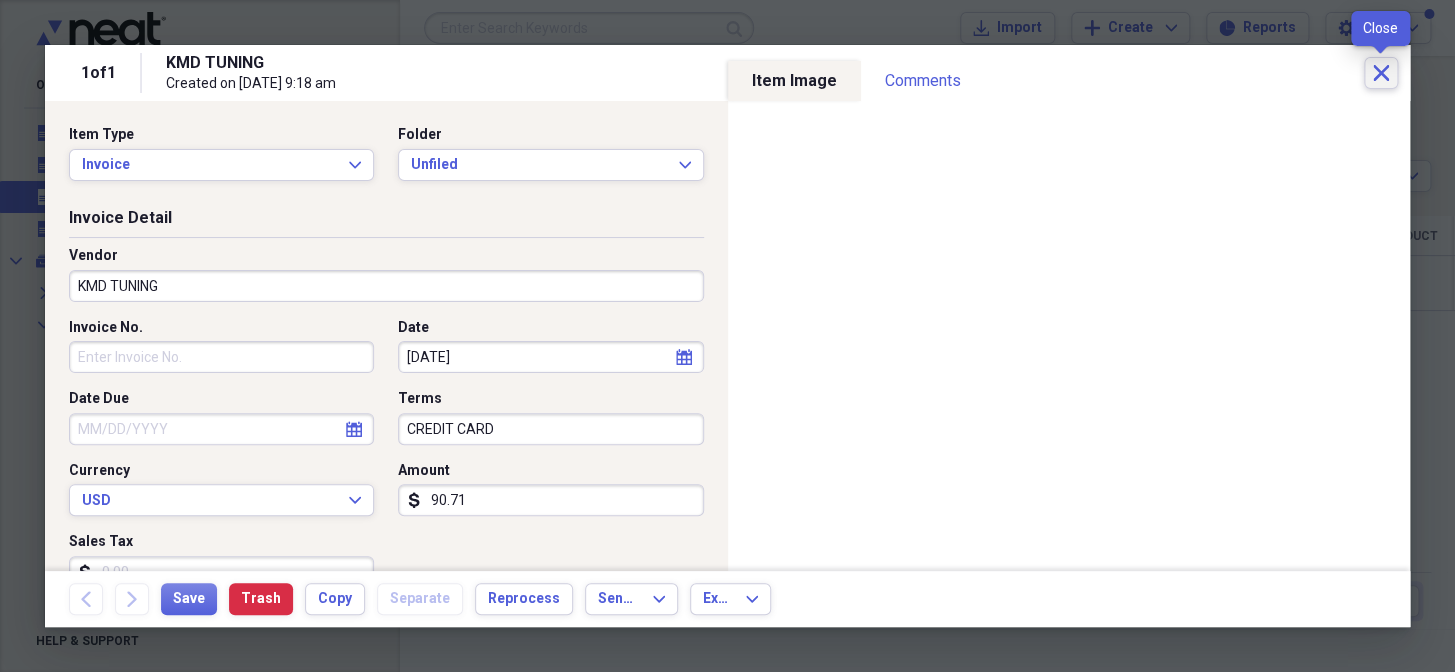click on "Close" at bounding box center [1381, 73] 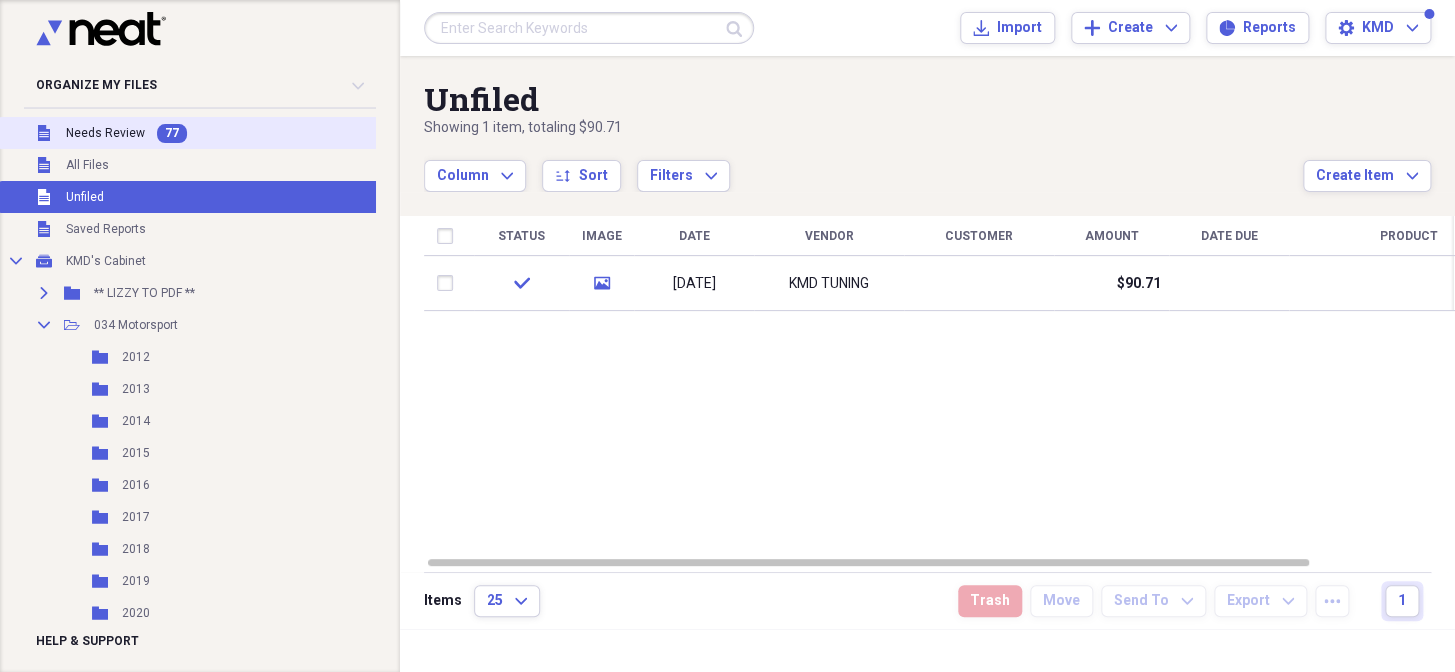 click on "Unfiled Needs Review 77" at bounding box center [248, 133] 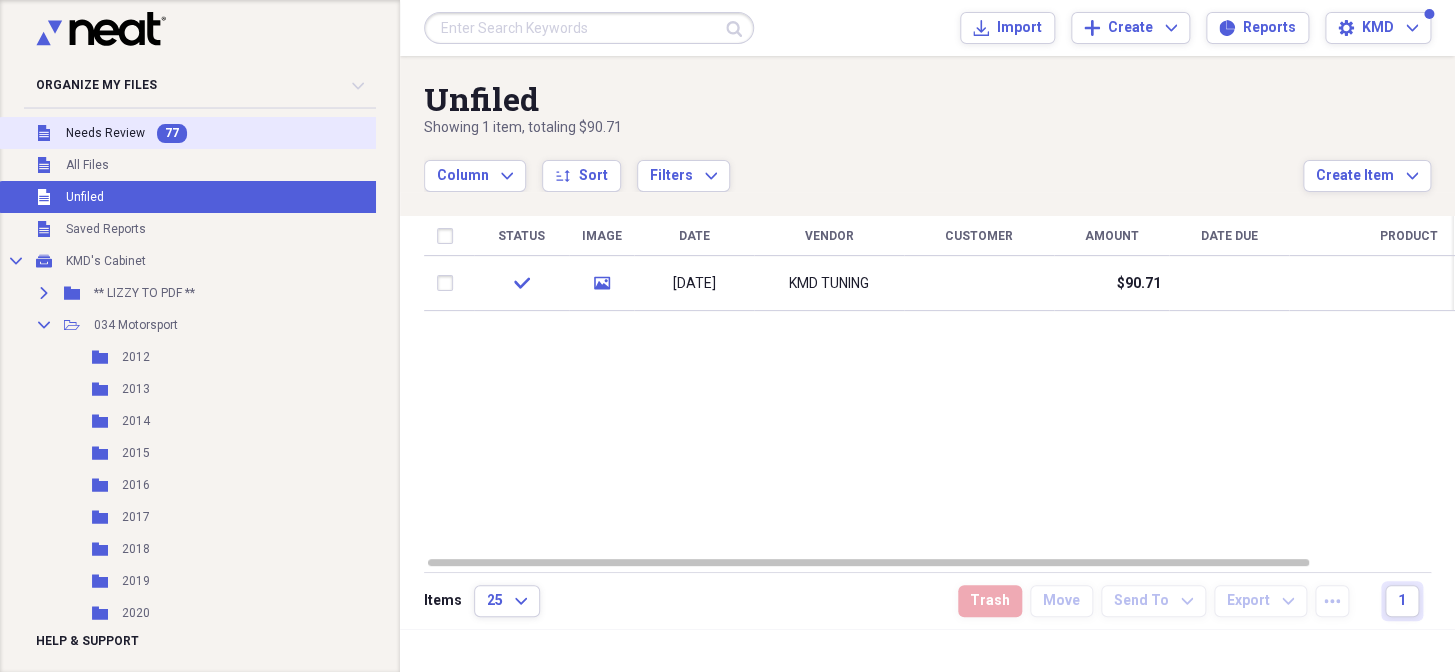 click on "Needs Review" at bounding box center (105, 133) 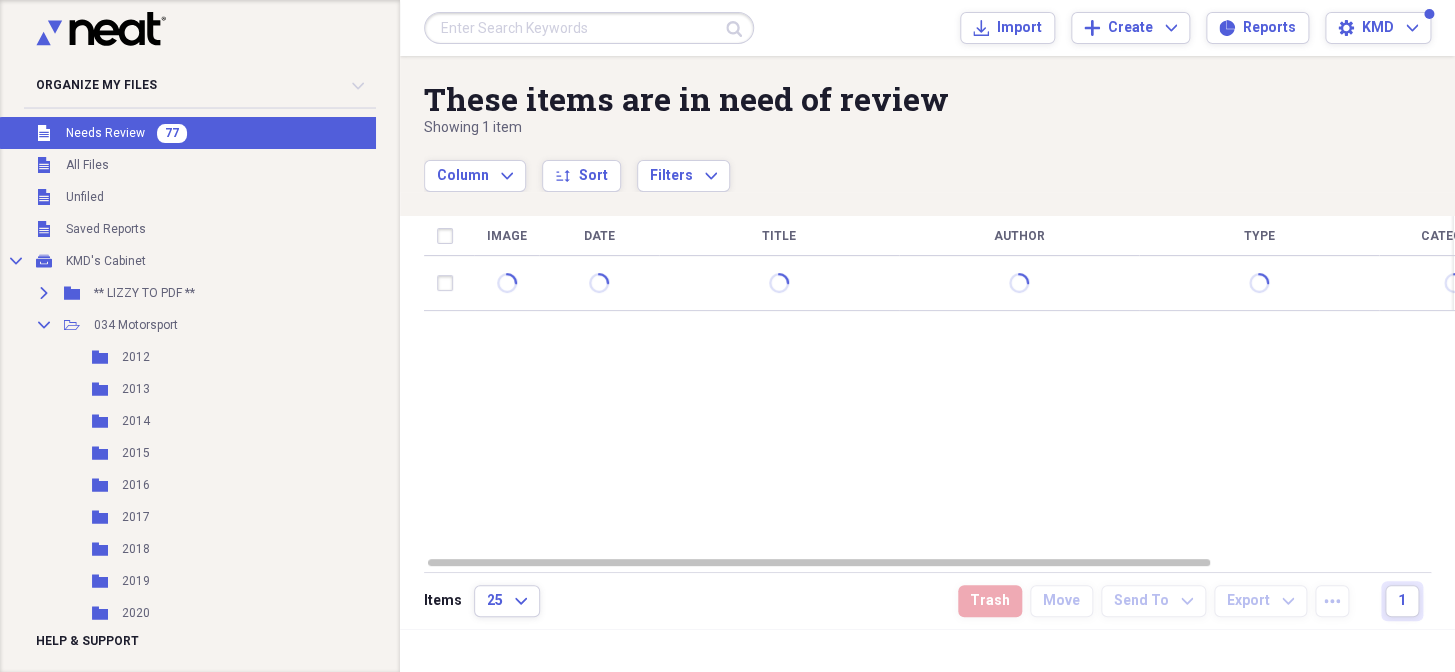 click on "Unfiled Needs Review 77" at bounding box center (248, 133) 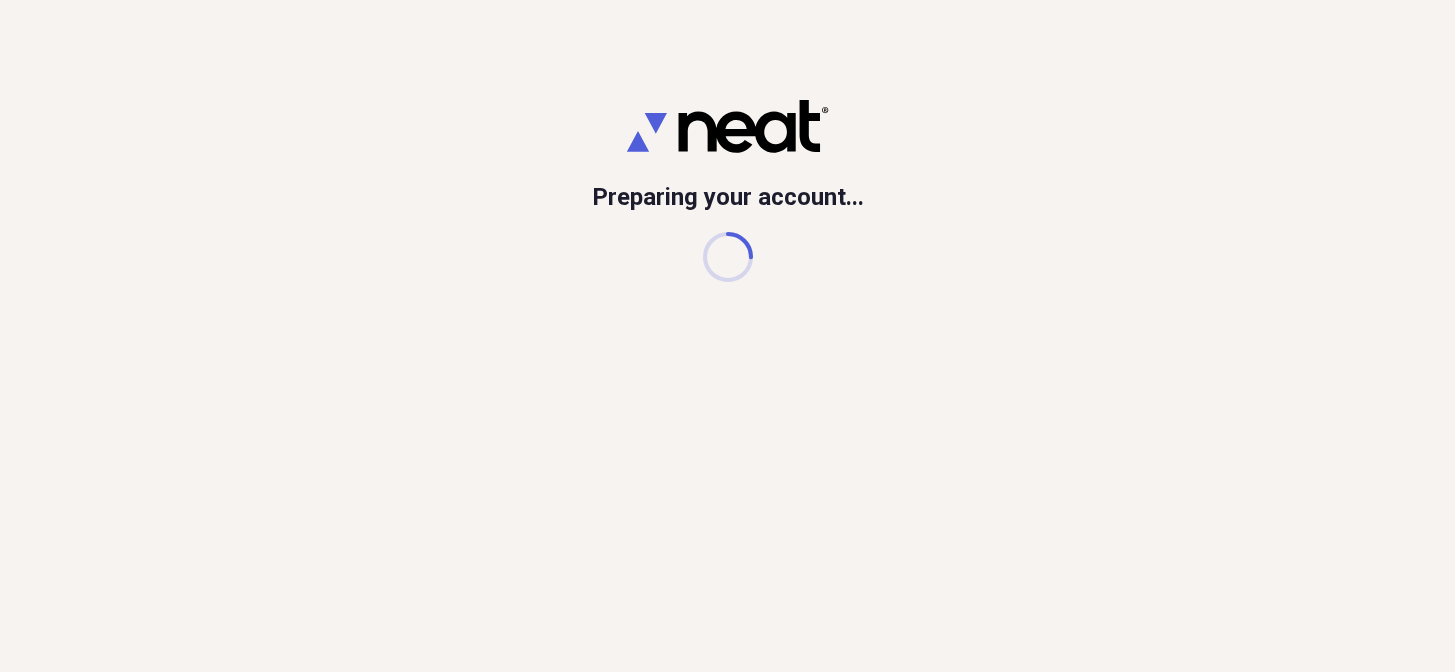 scroll, scrollTop: 0, scrollLeft: 0, axis: both 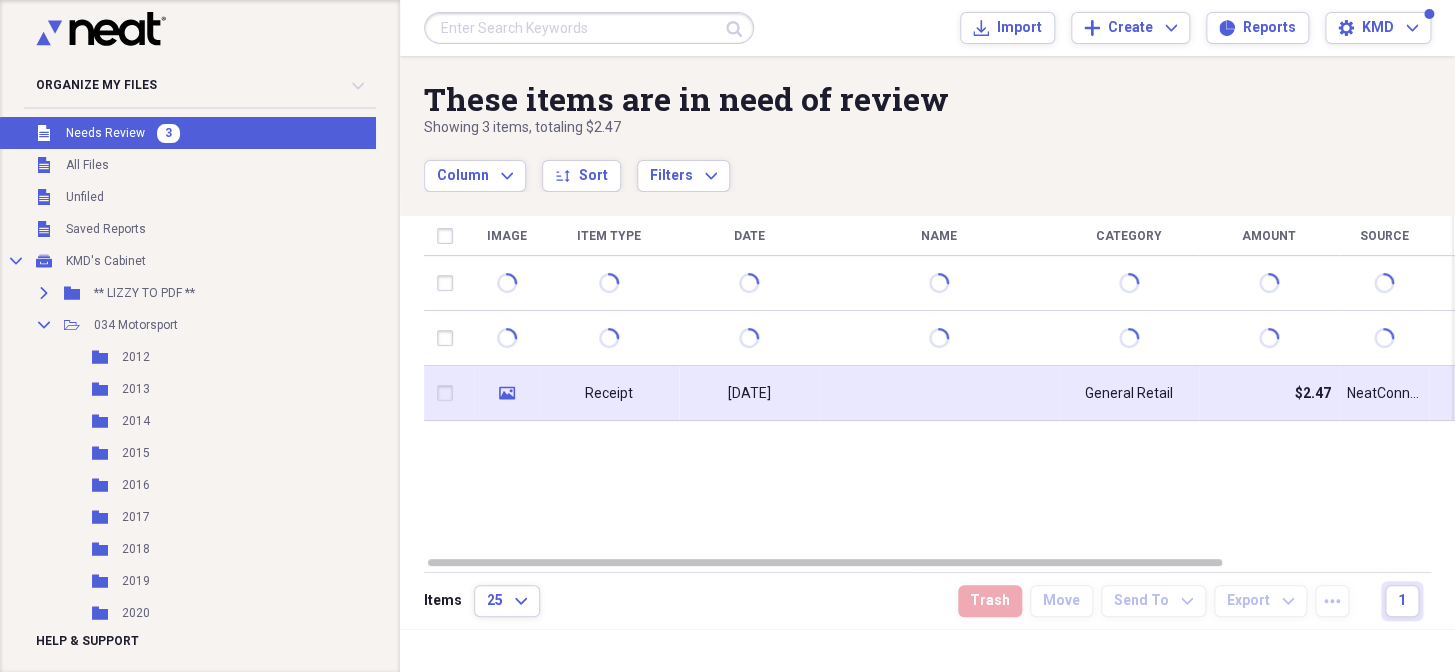 click at bounding box center [939, 393] 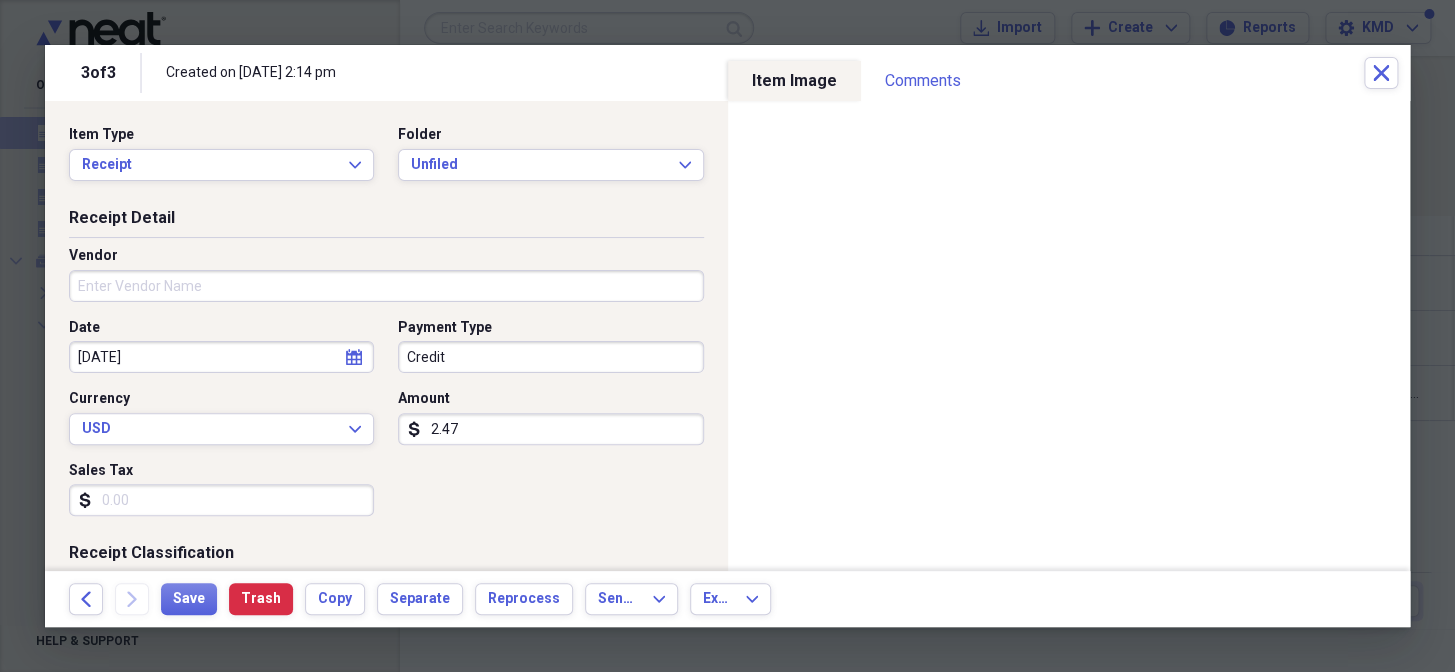 scroll, scrollTop: 0, scrollLeft: 0, axis: both 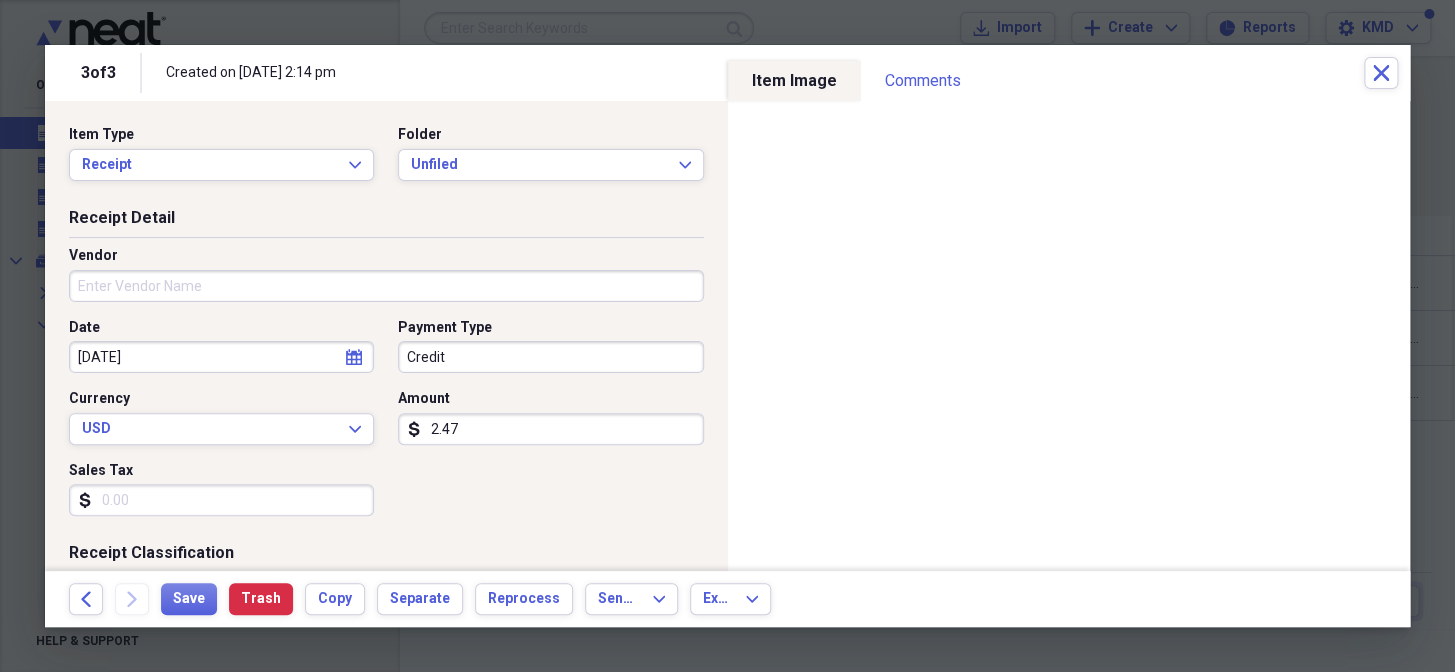 click on "Credit" at bounding box center [550, 357] 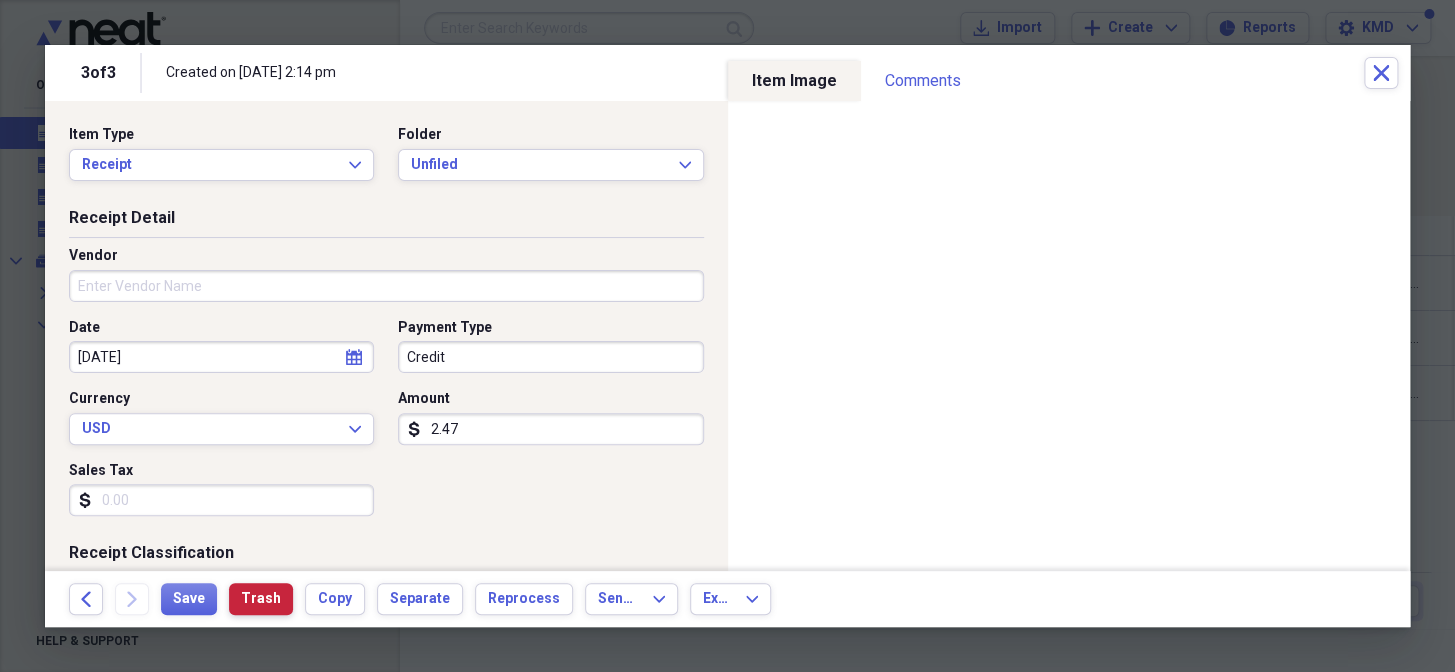 click on "Trash" at bounding box center [261, 599] 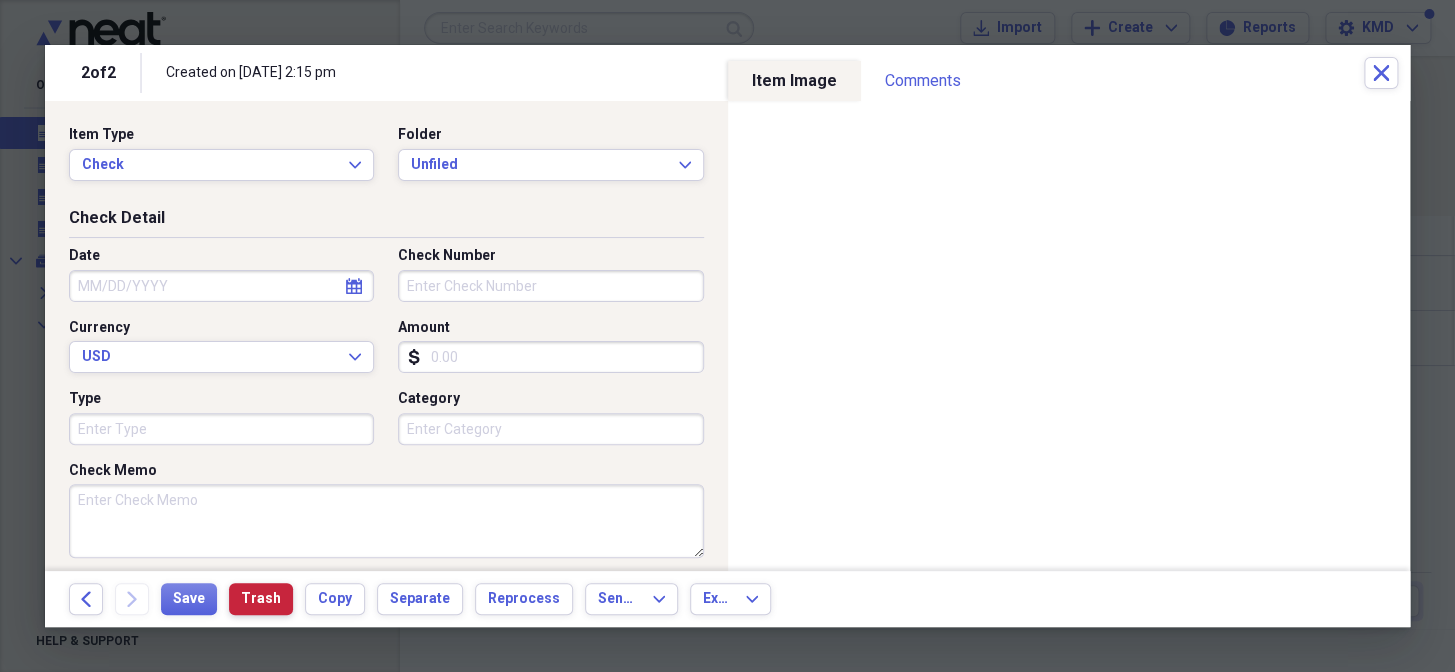 click on "Back Forward Save Trash Copy Separate Reprocess Send To Expand Export Expand" at bounding box center [727, 599] 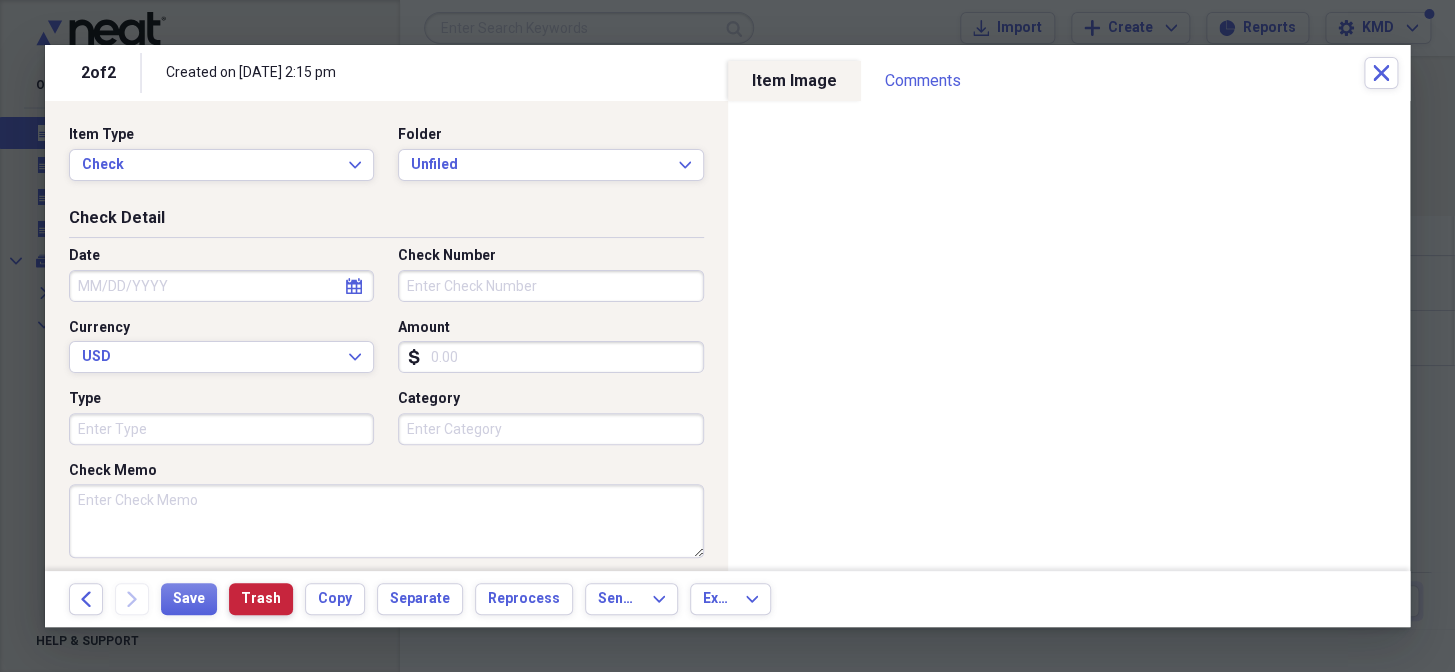 click on "Trash" at bounding box center (261, 599) 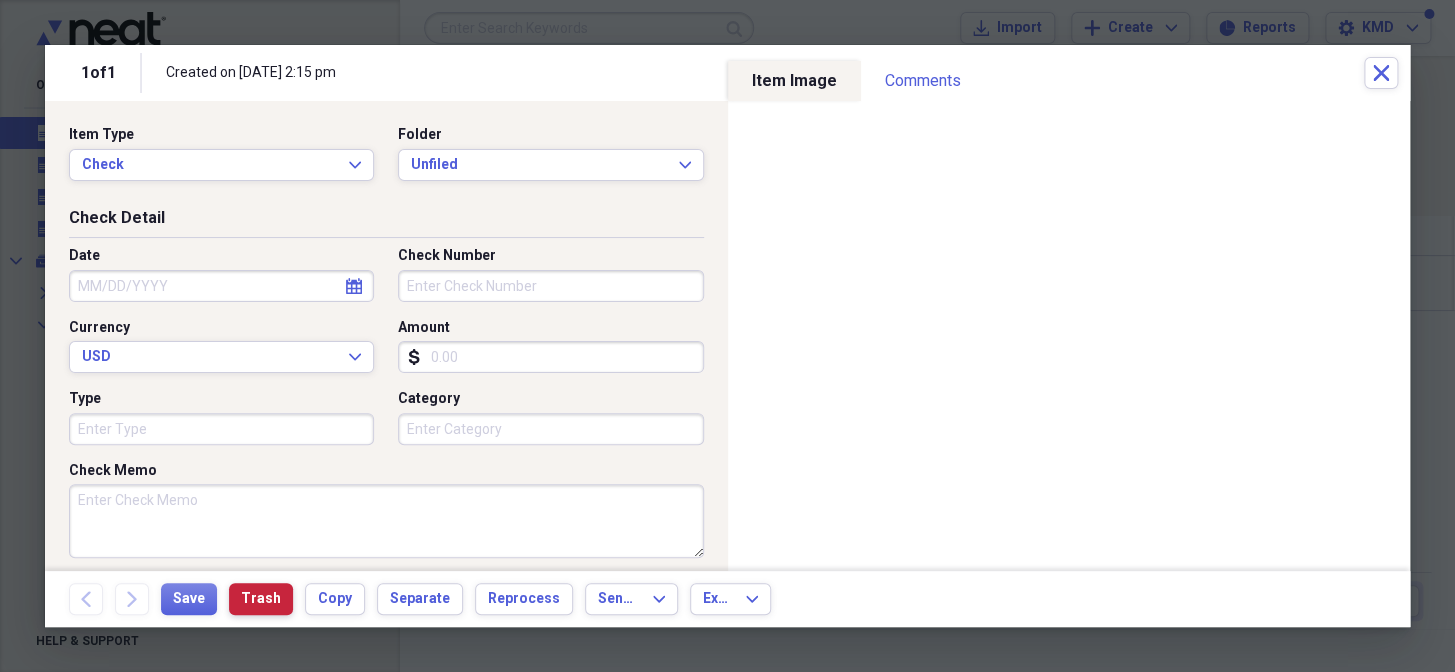click on "Trash" at bounding box center [261, 599] 